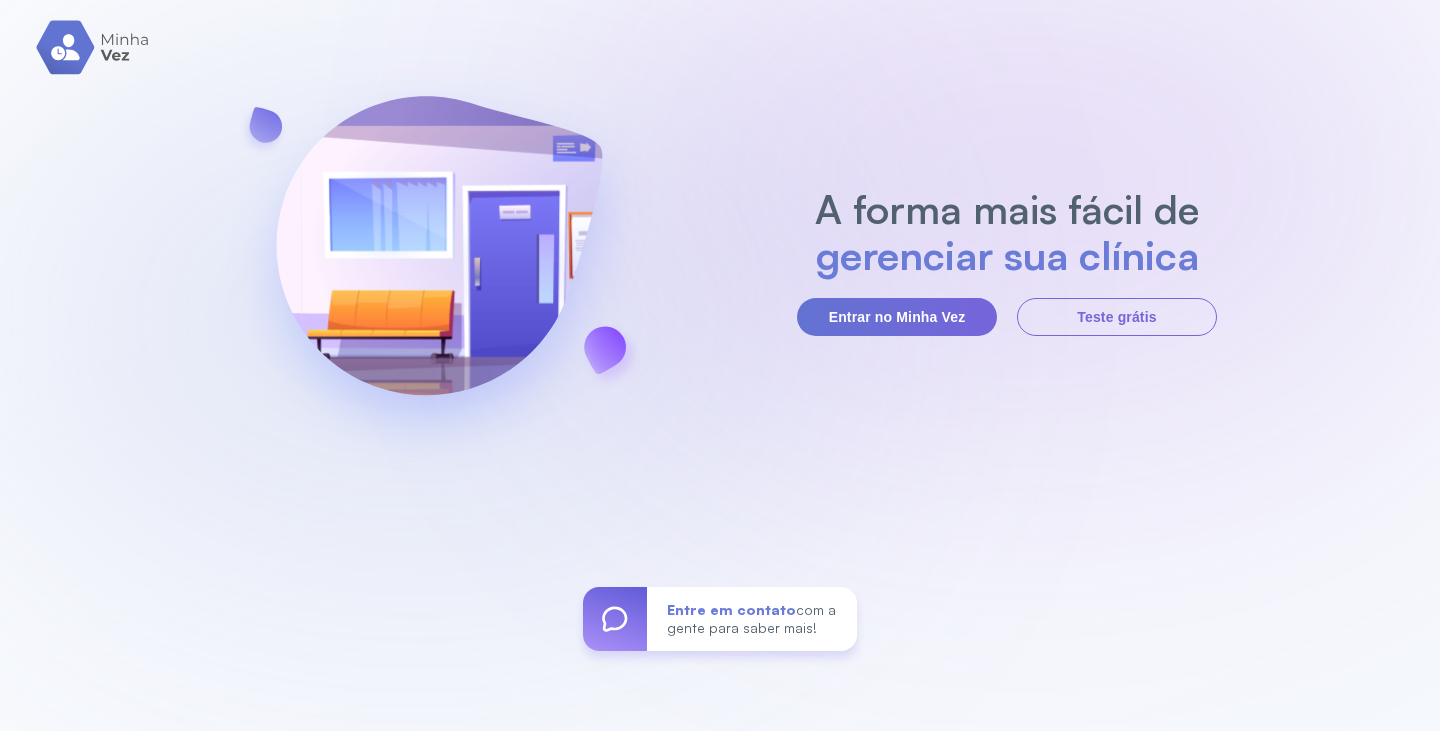 scroll, scrollTop: 0, scrollLeft: 0, axis: both 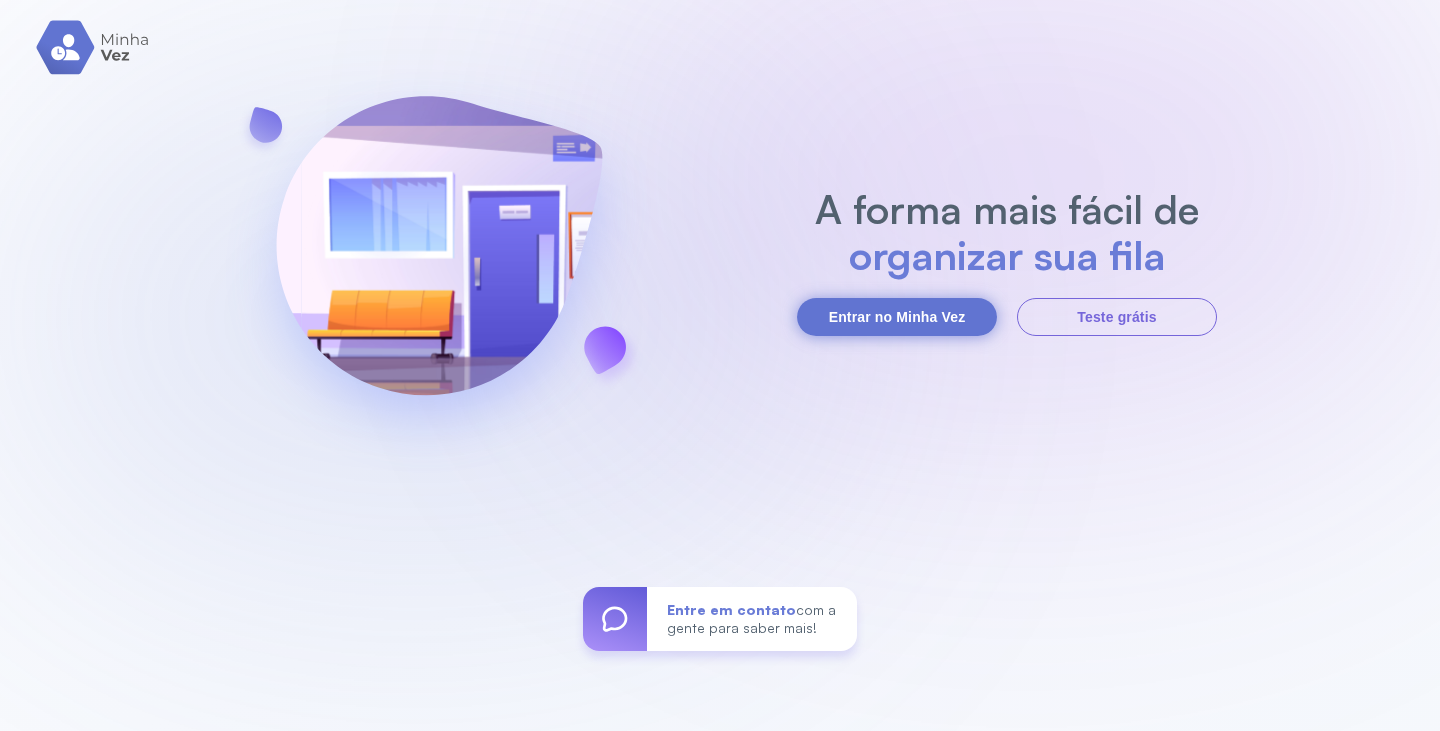 click on "Entrar no Minha Vez" at bounding box center (897, 317) 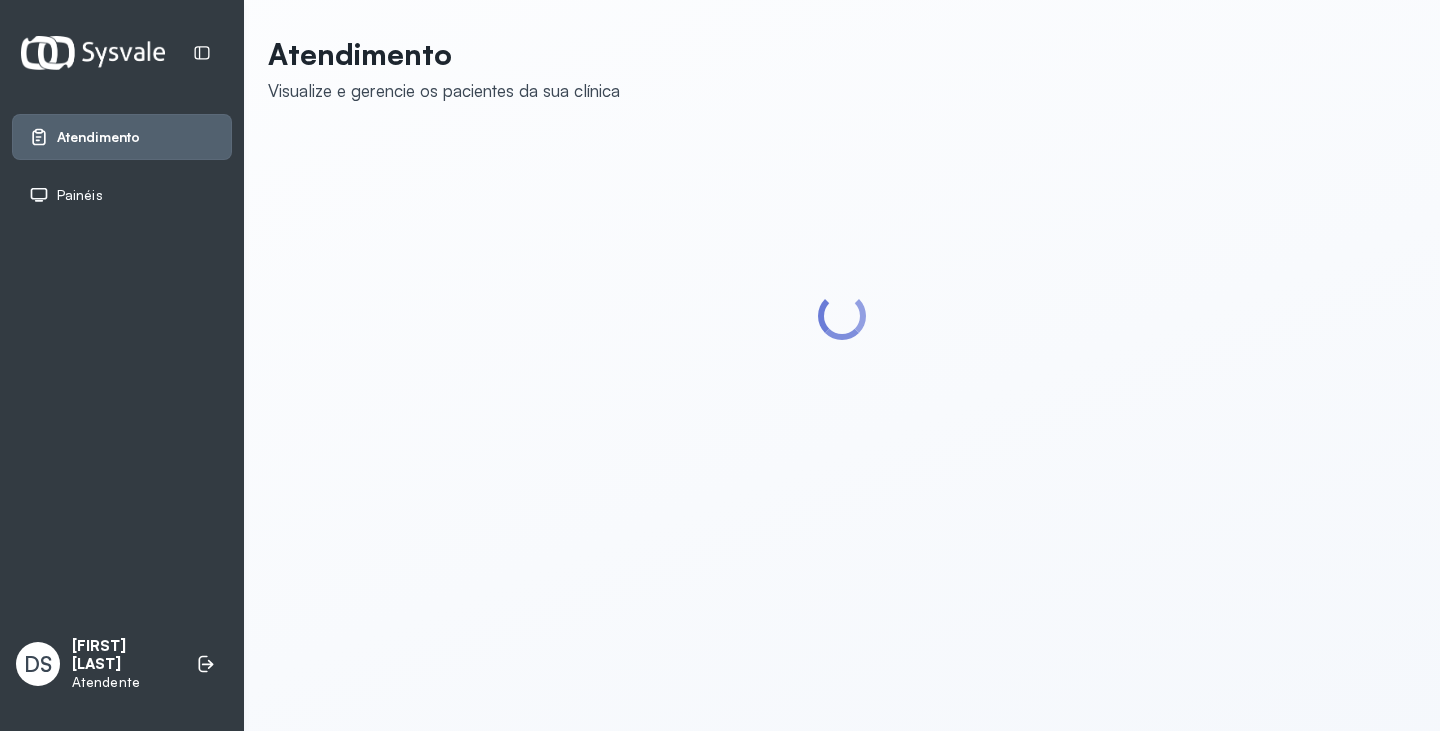 scroll, scrollTop: 0, scrollLeft: 0, axis: both 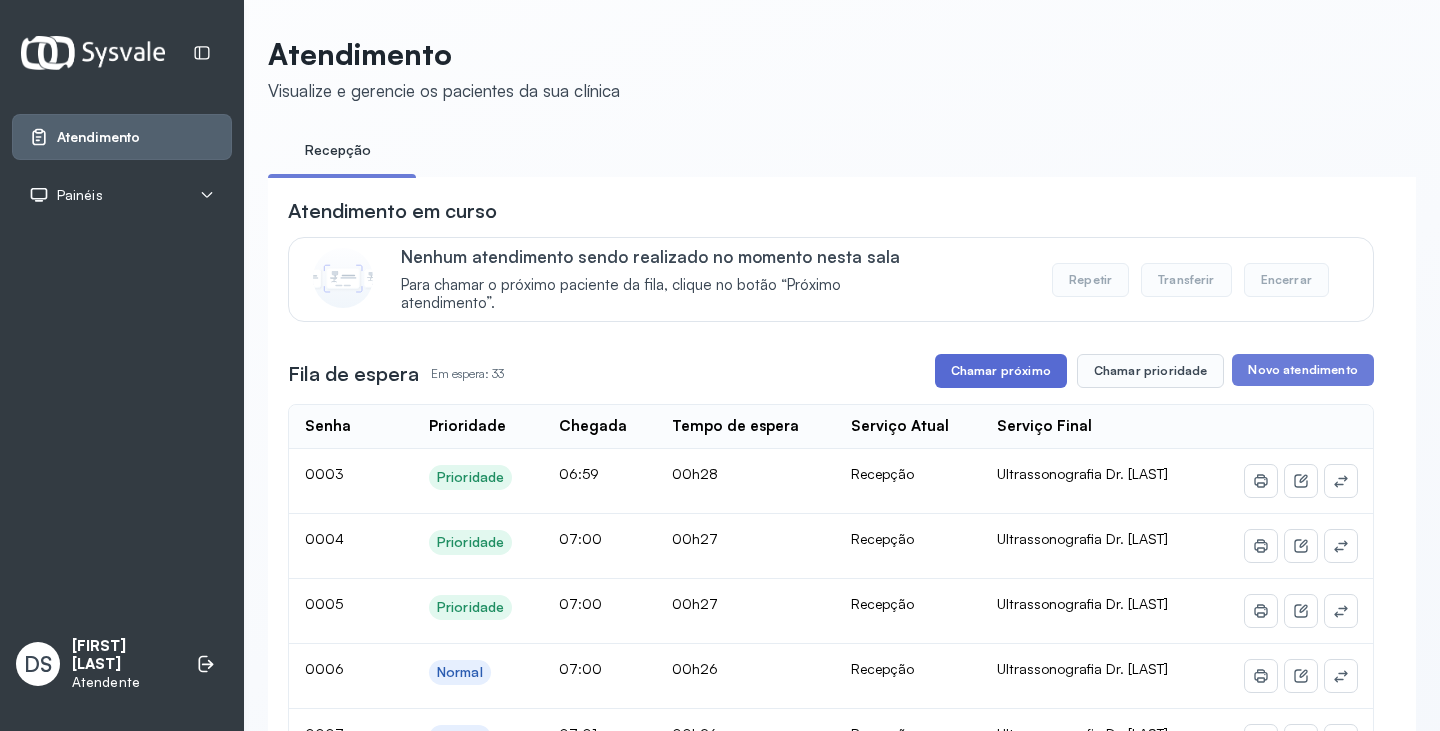 click on "Chamar próximo" at bounding box center [1001, 371] 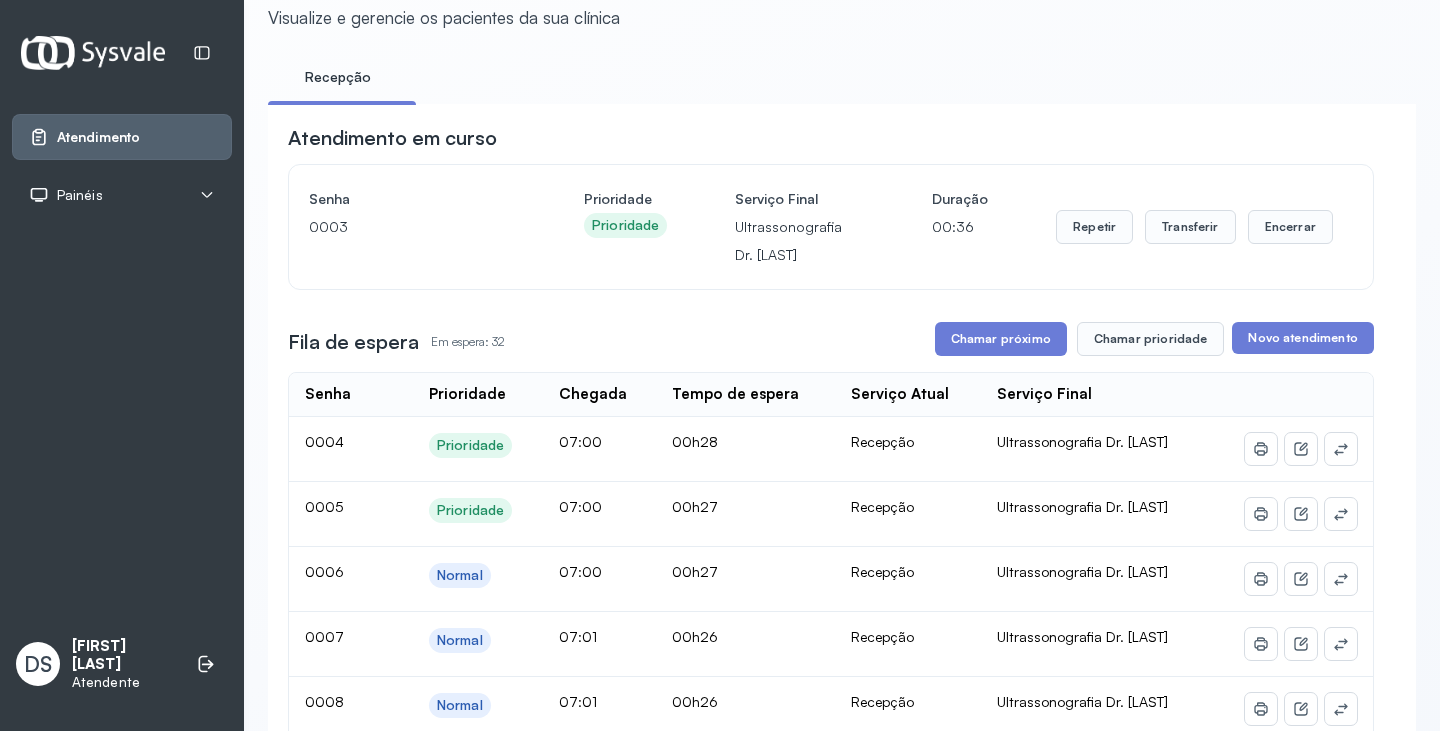 scroll, scrollTop: 0, scrollLeft: 0, axis: both 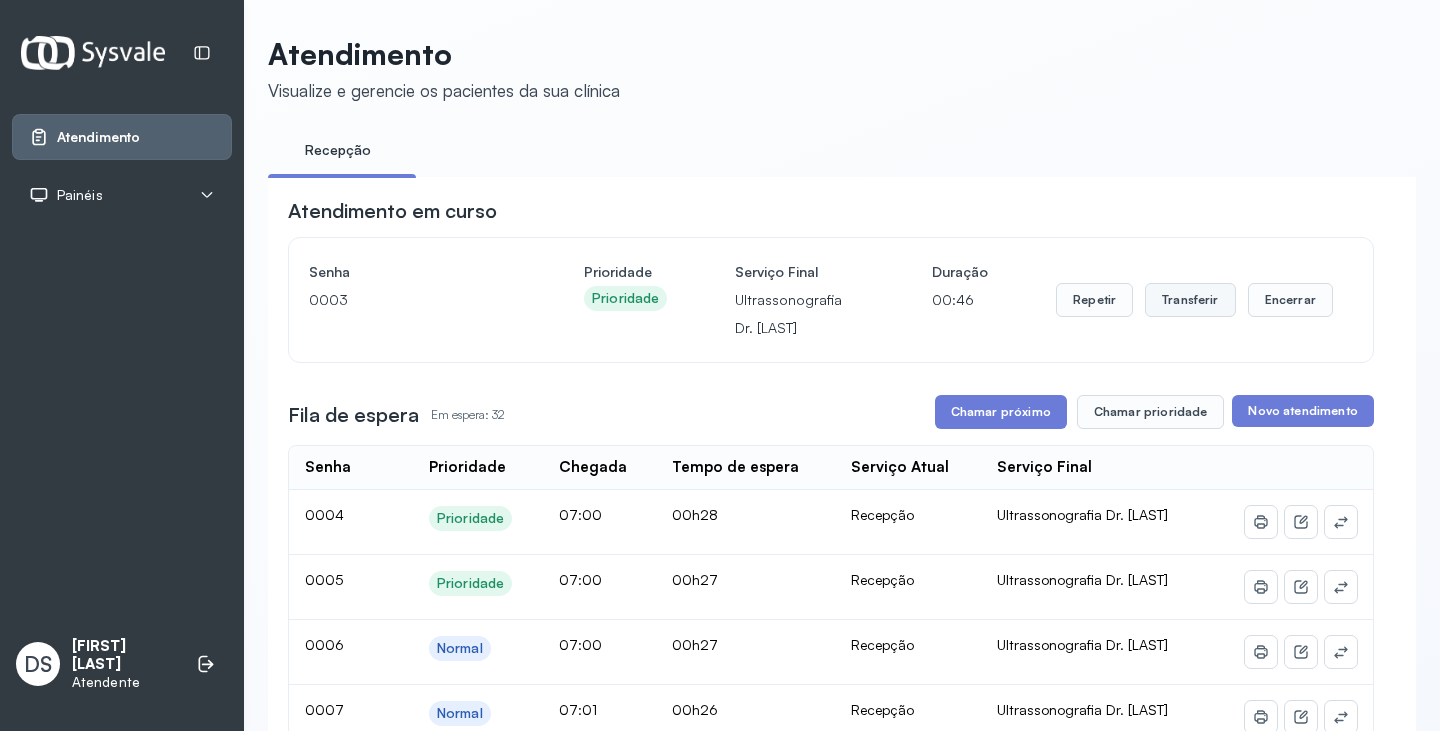 click on "Transferir" at bounding box center [1190, 300] 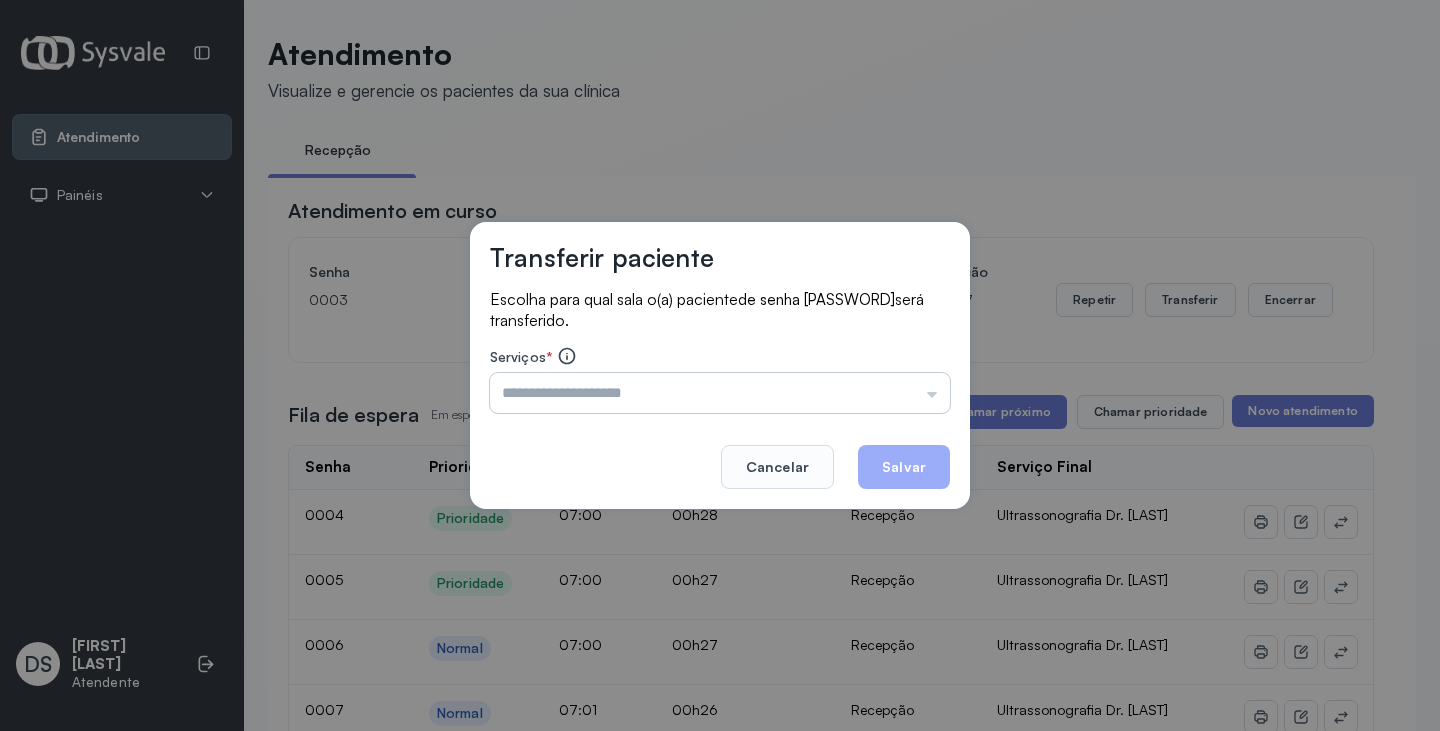 click at bounding box center [720, 393] 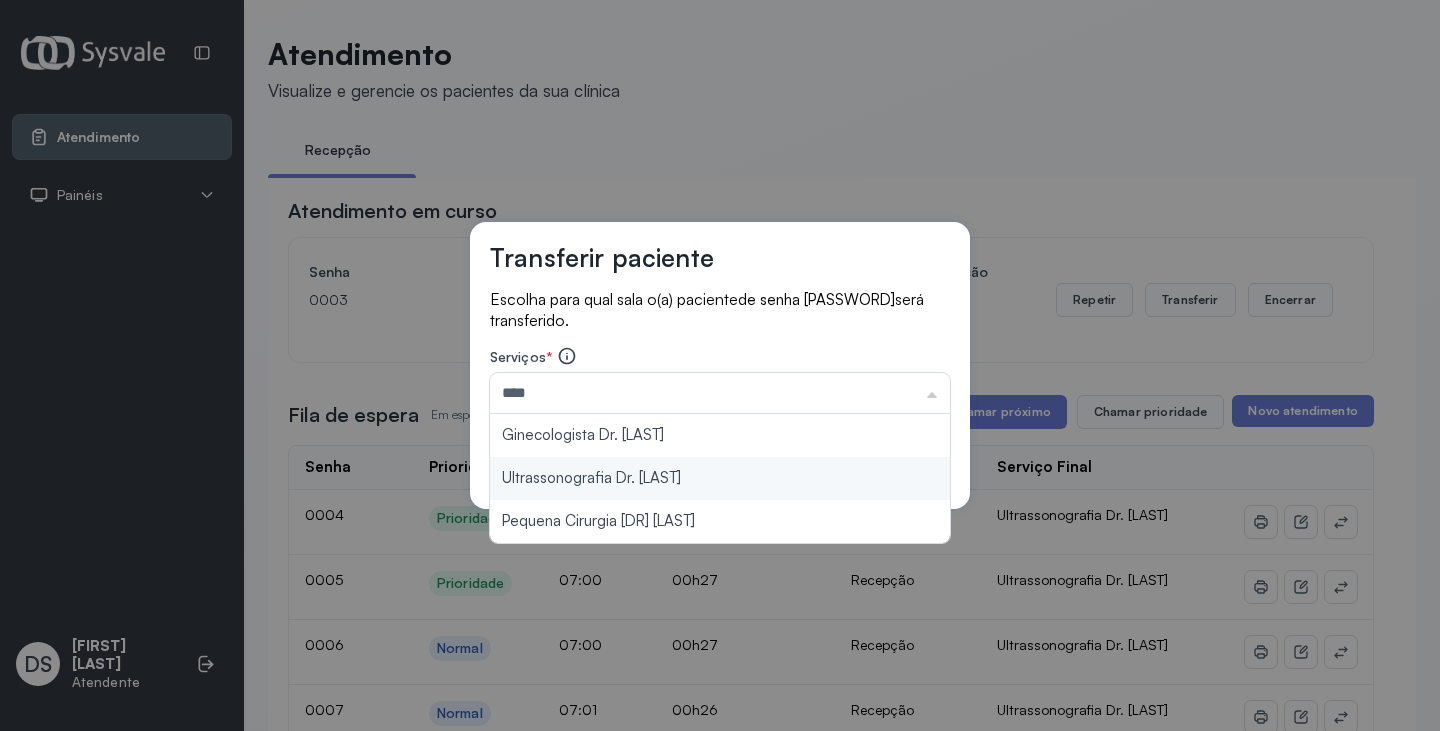 type on "**********" 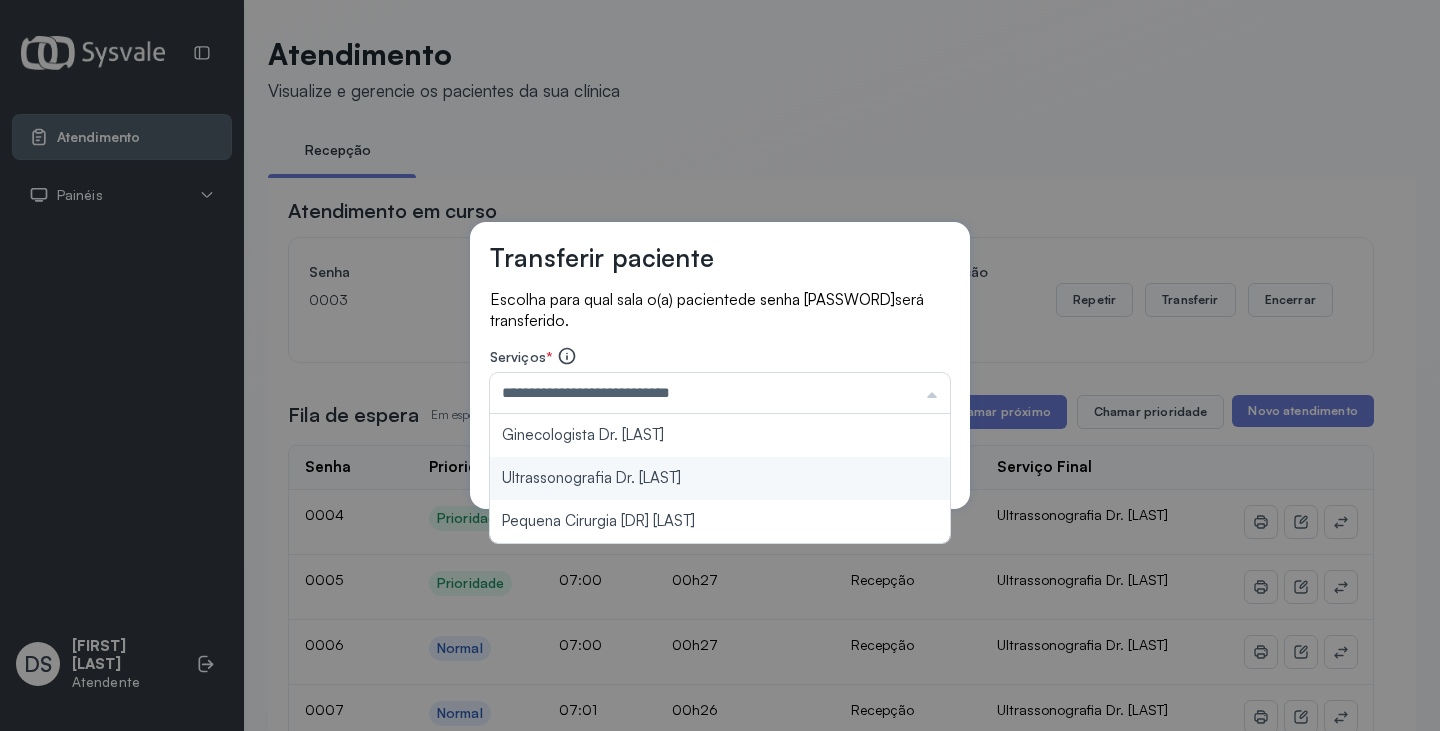 drag, startPoint x: 711, startPoint y: 481, endPoint x: 825, endPoint y: 464, distance: 115.260574 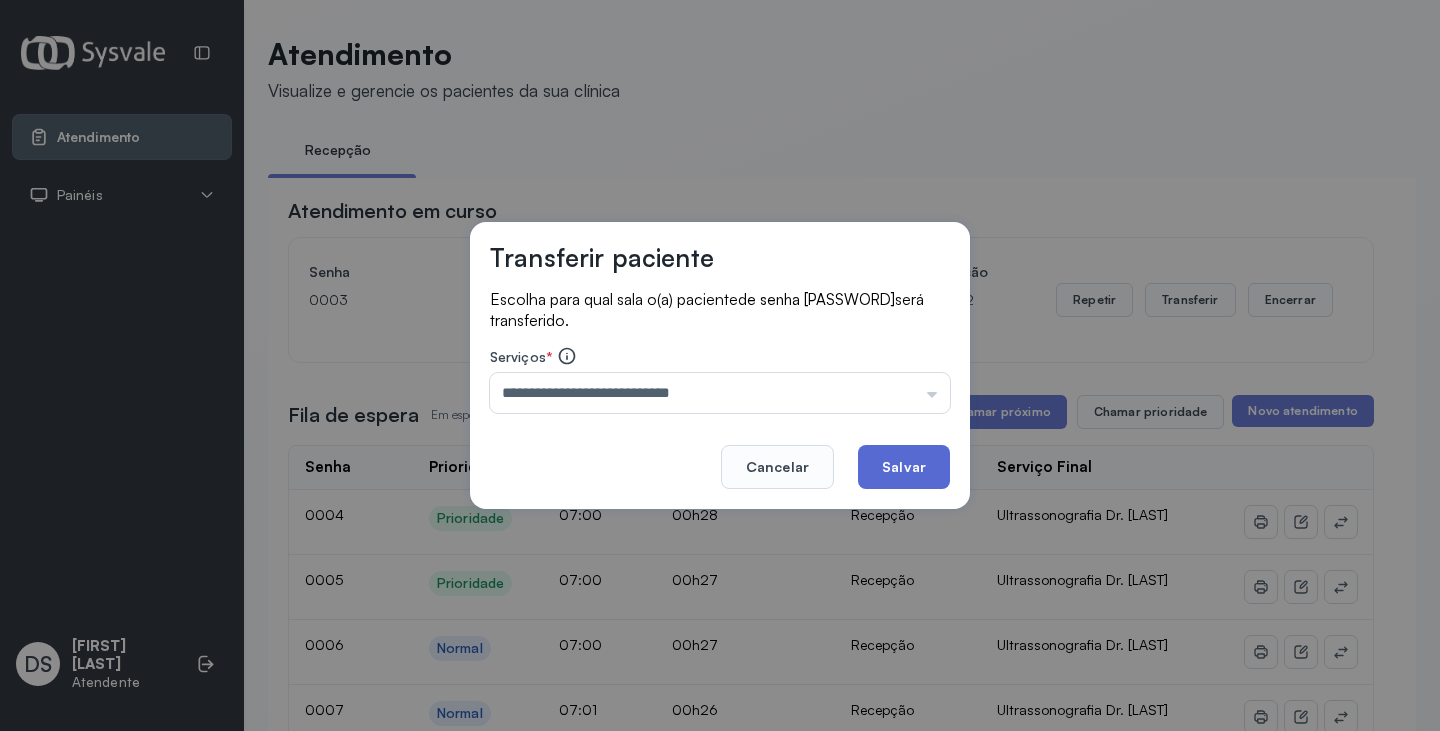click on "Salvar" 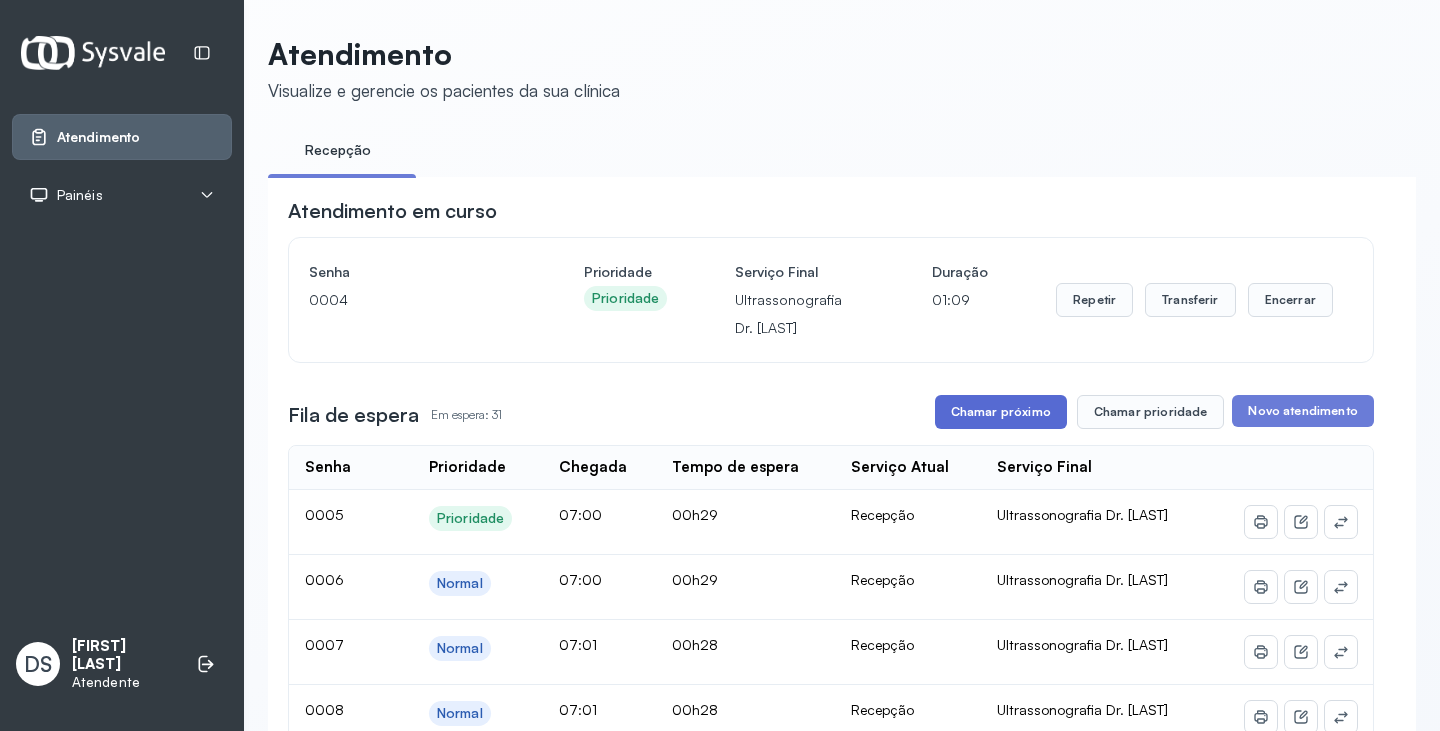 click on "Chamar próximo" at bounding box center (1001, 412) 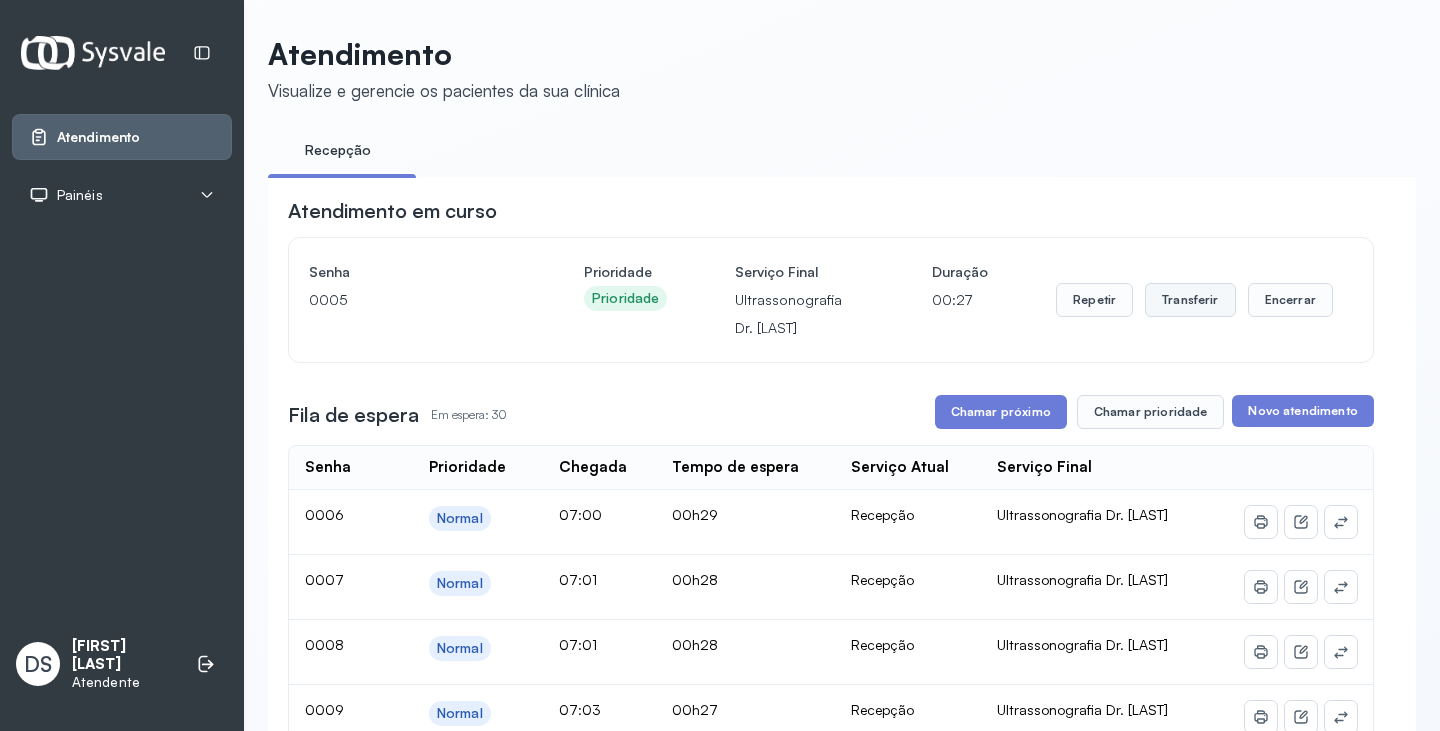 click on "Transferir" at bounding box center [1190, 300] 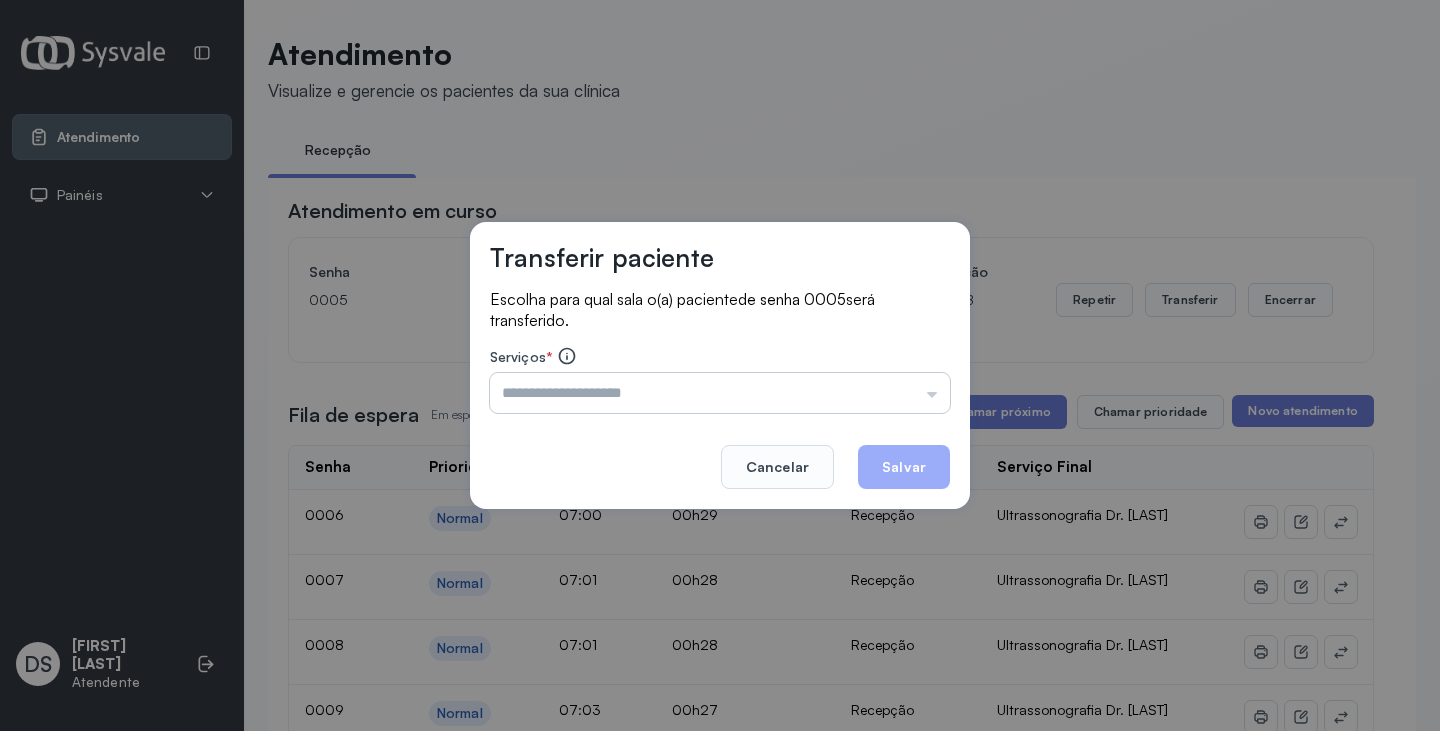 click at bounding box center (720, 393) 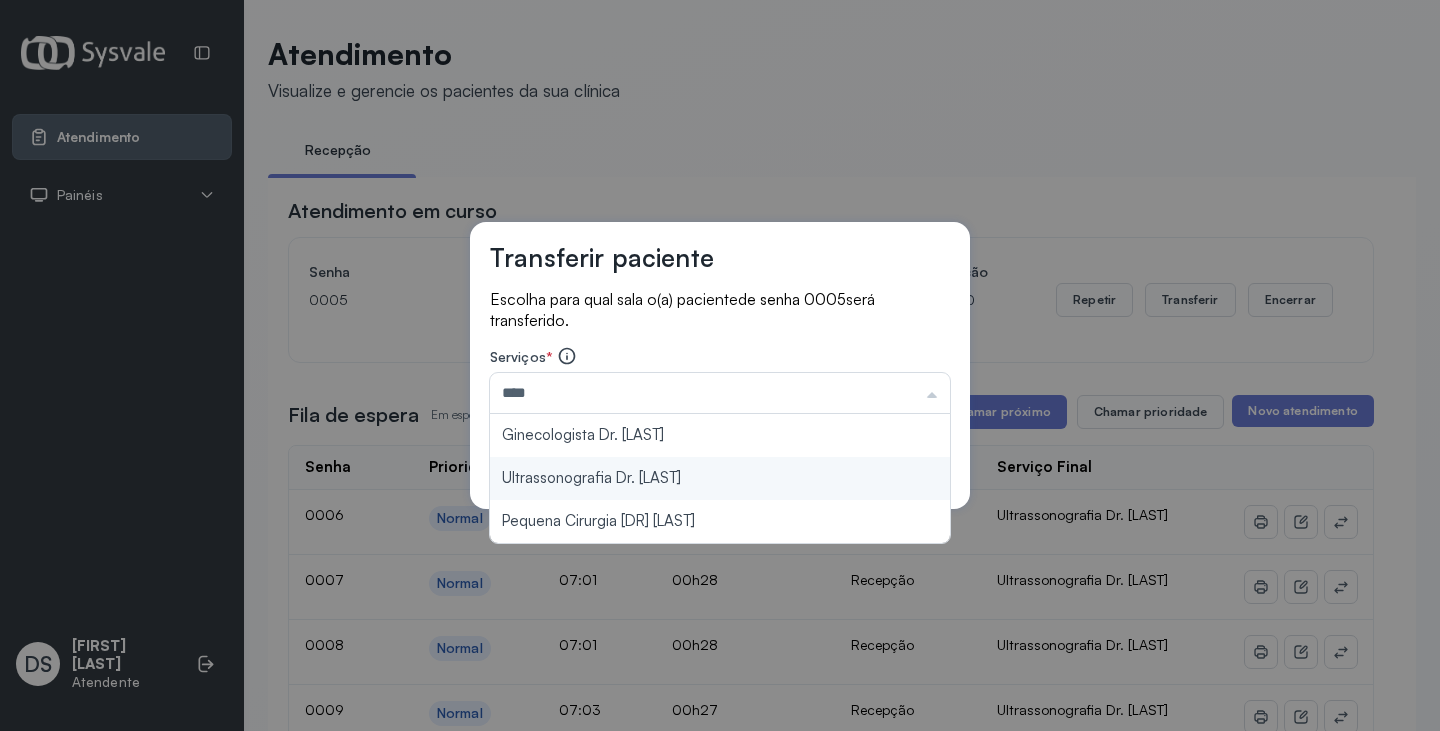 type on "**********" 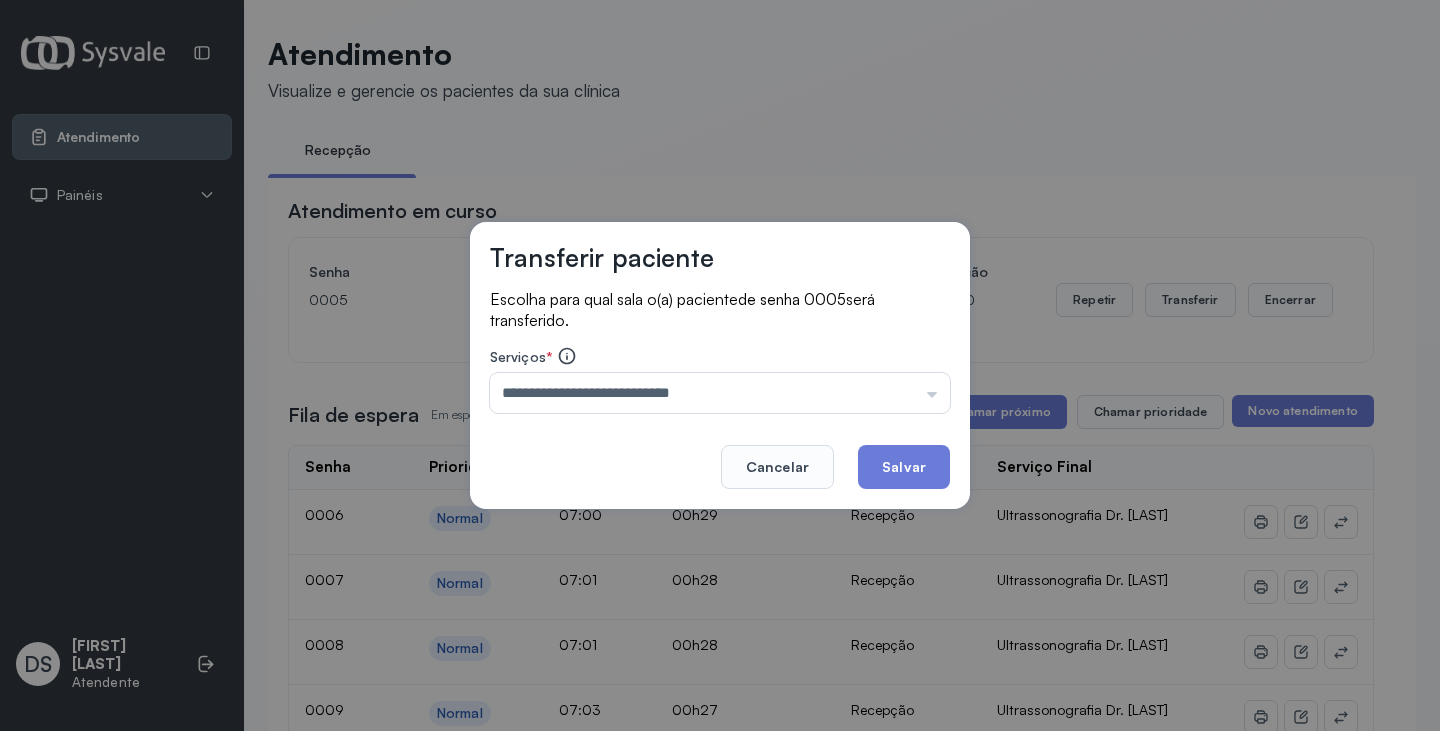 drag, startPoint x: 753, startPoint y: 472, endPoint x: 860, endPoint y: 467, distance: 107.11676 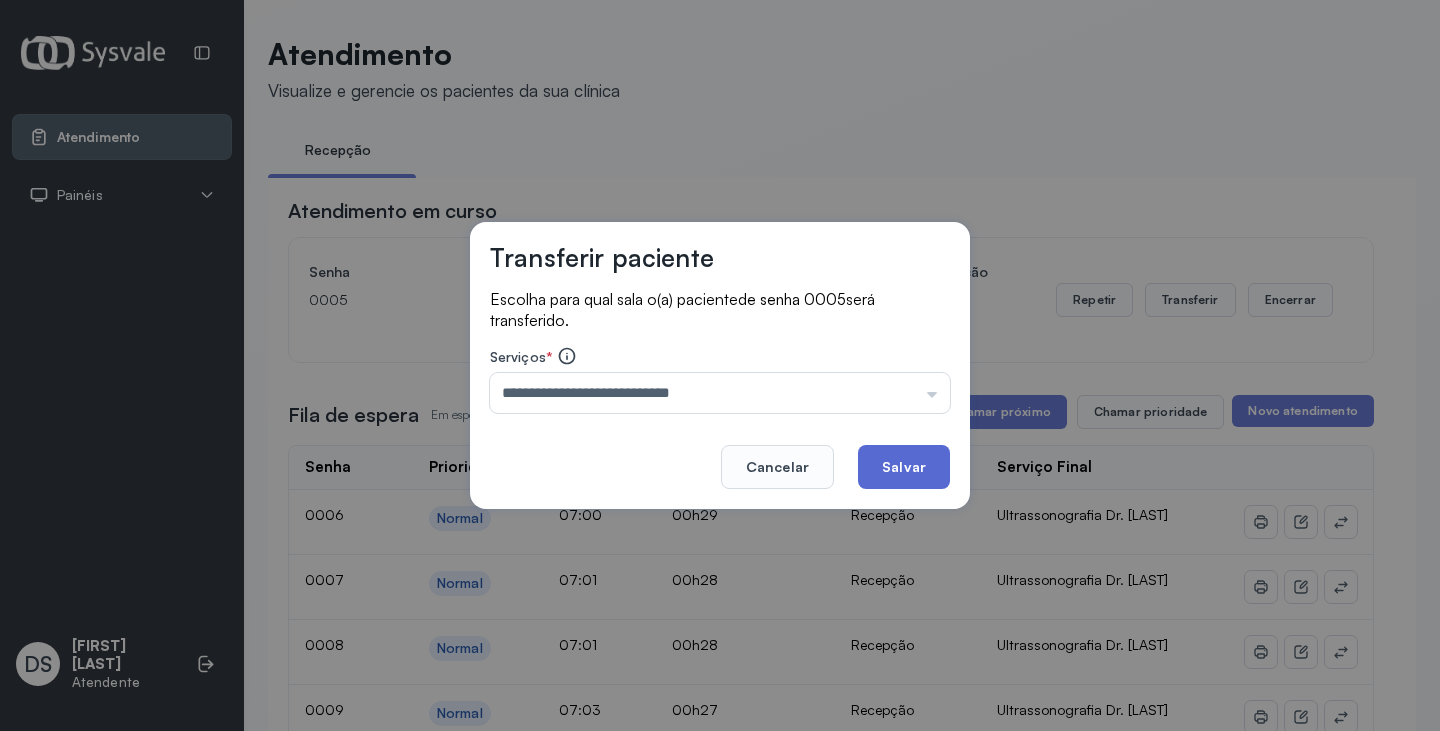 click on "Salvar" 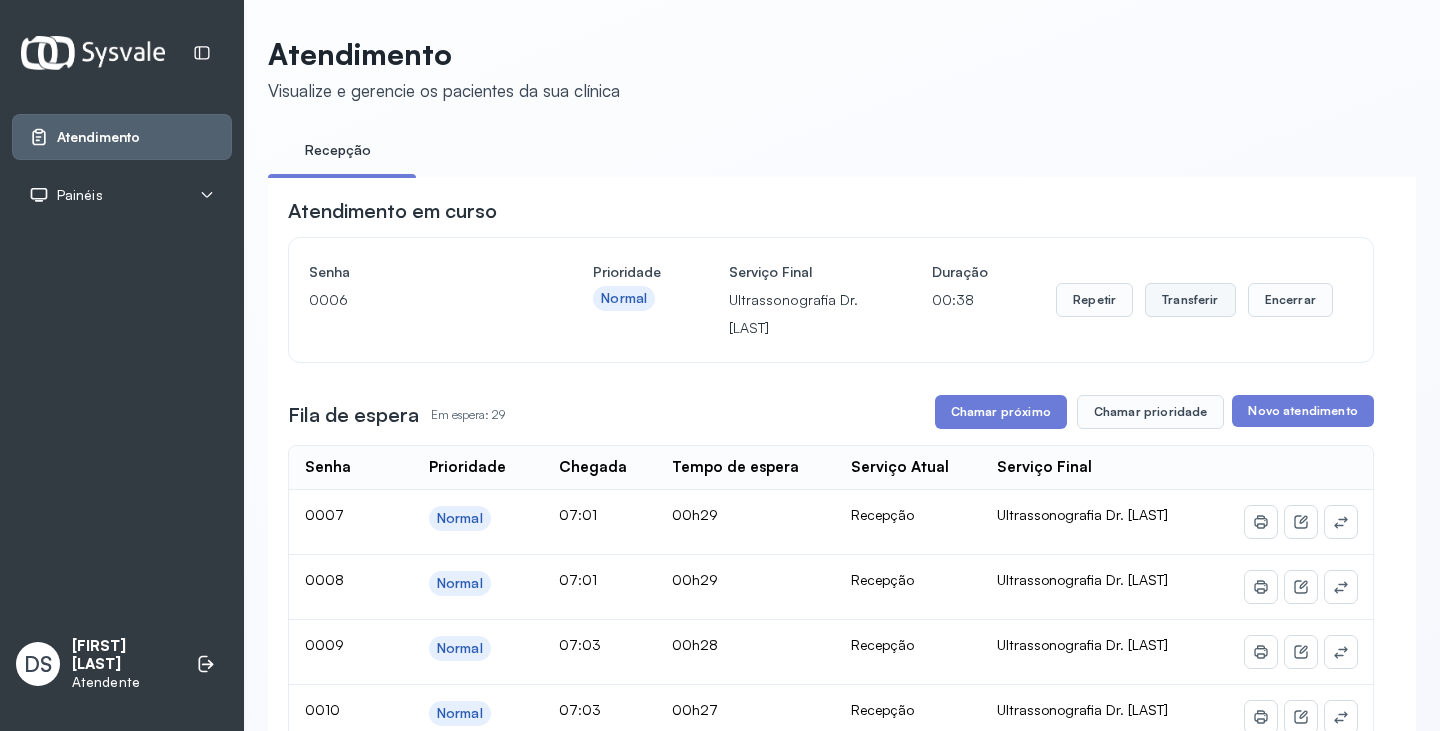 click on "Transferir" at bounding box center (1190, 300) 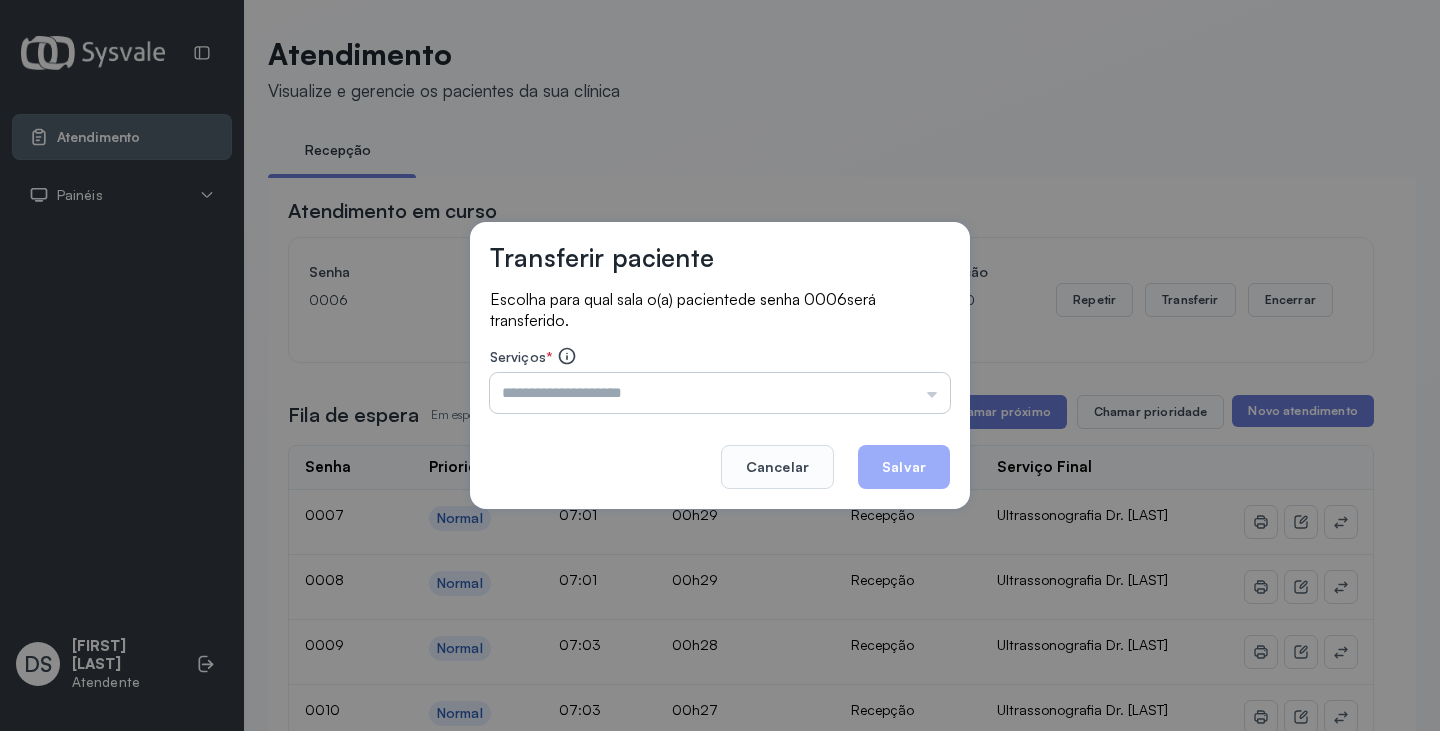 click at bounding box center (720, 393) 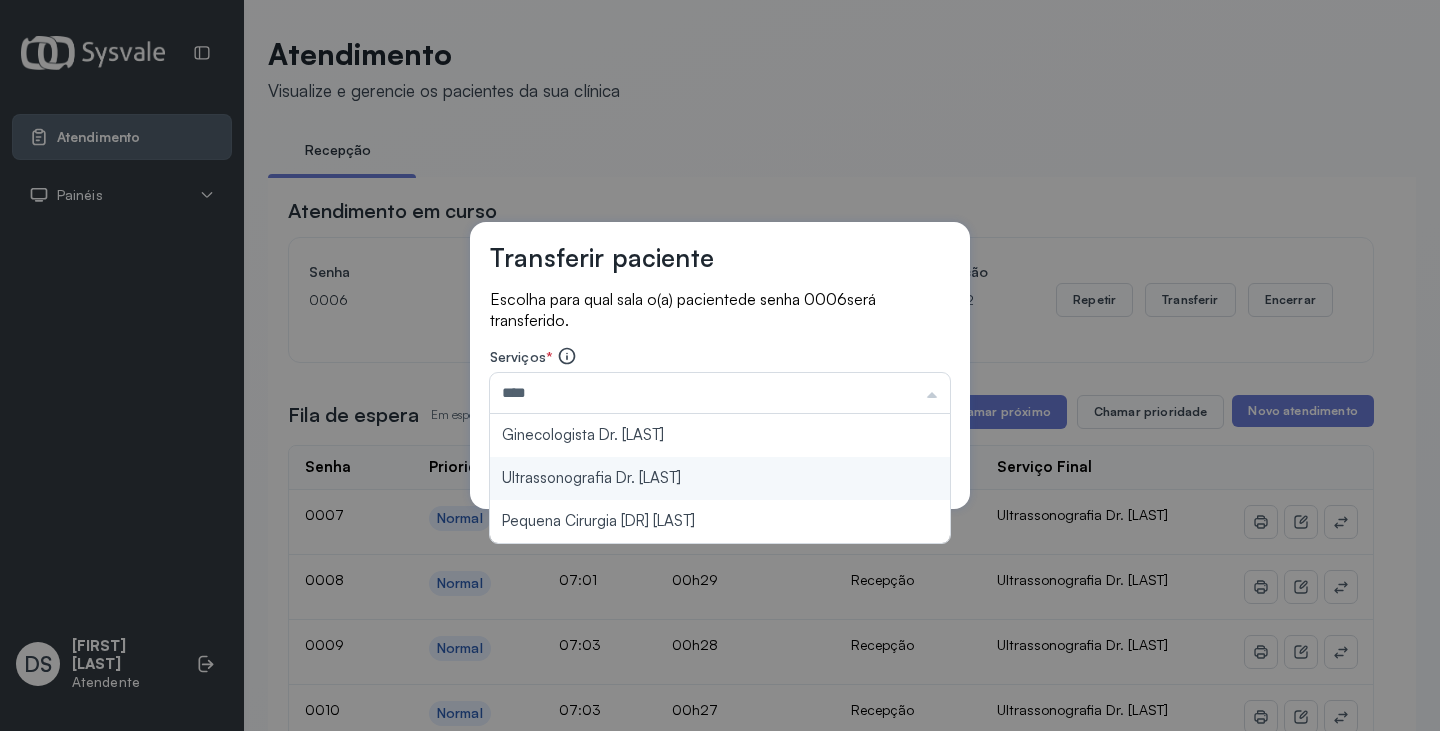 type on "**********" 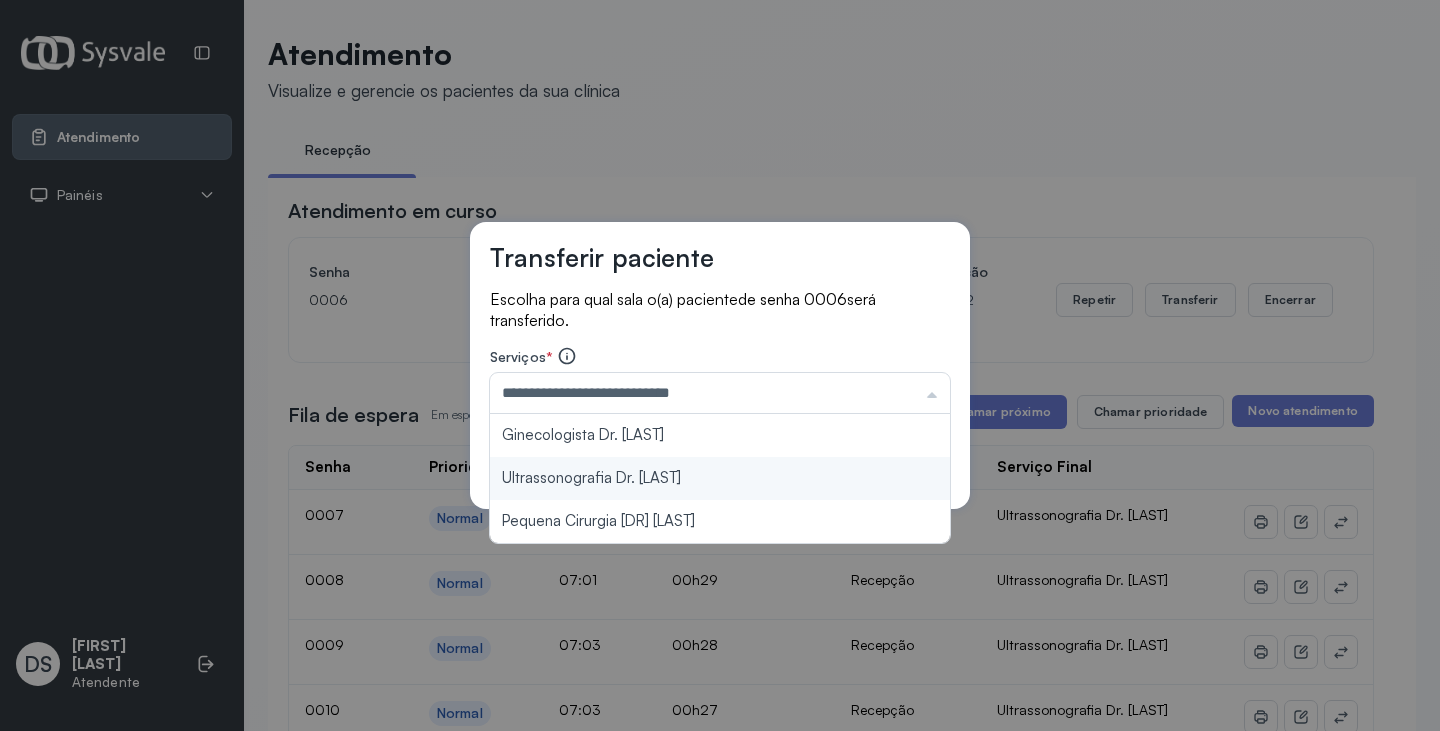click on "**********" at bounding box center (720, 366) 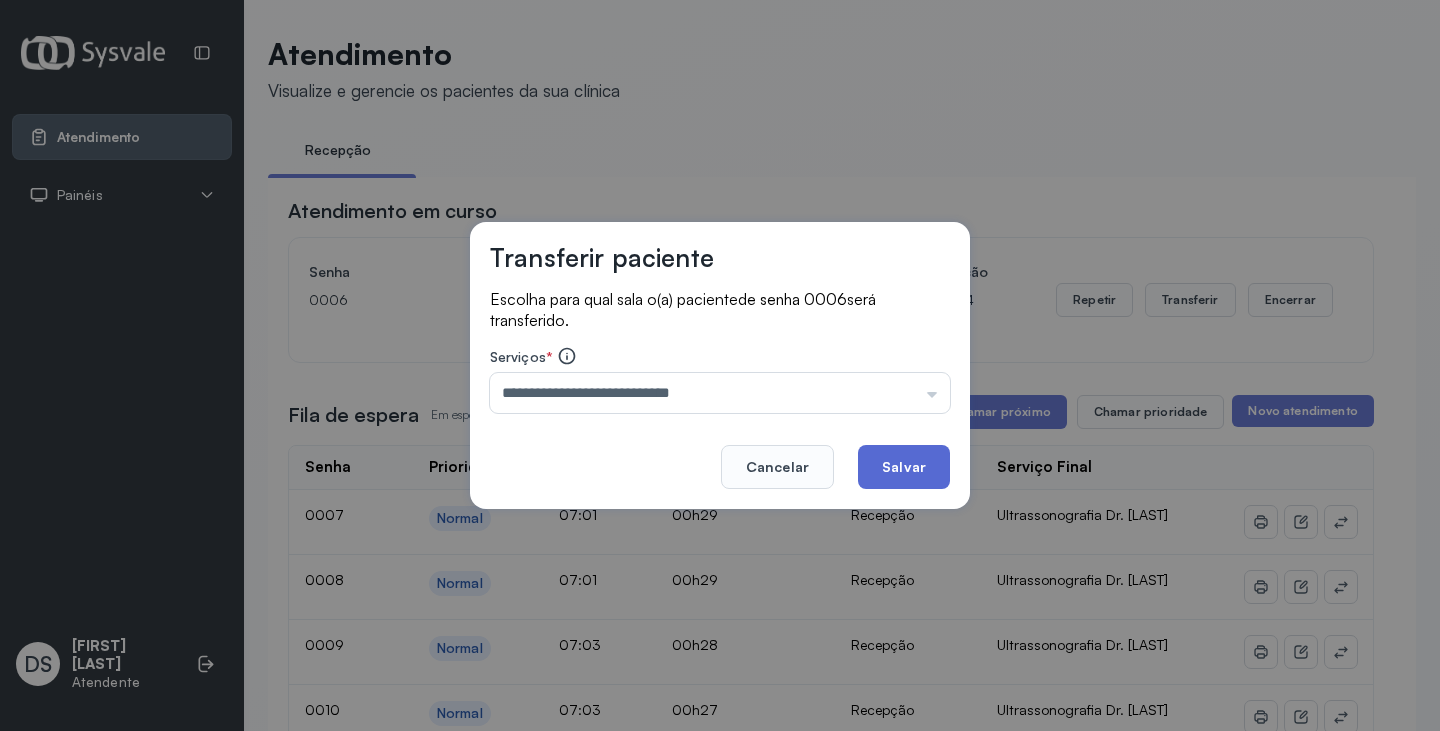 click on "Salvar" 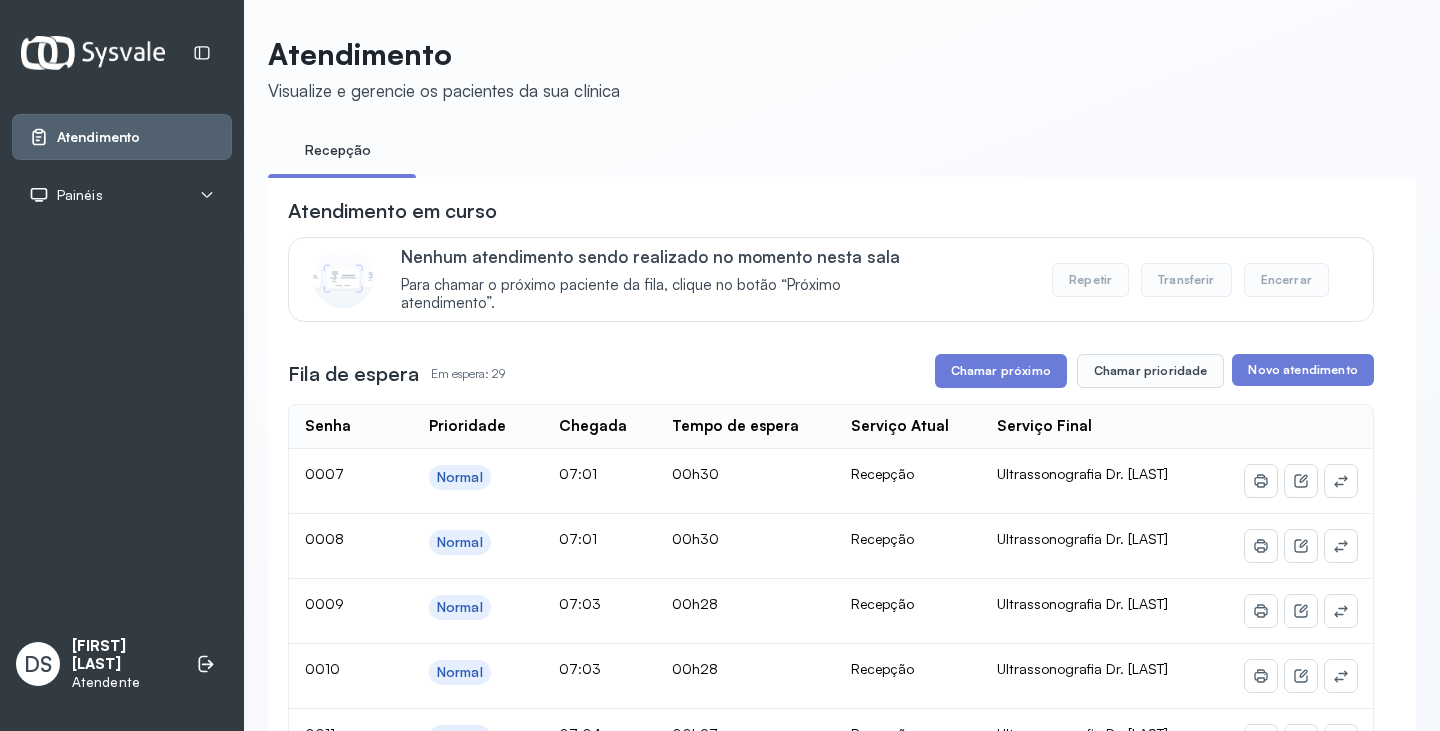 click on "Chamar próximo" at bounding box center (1001, 371) 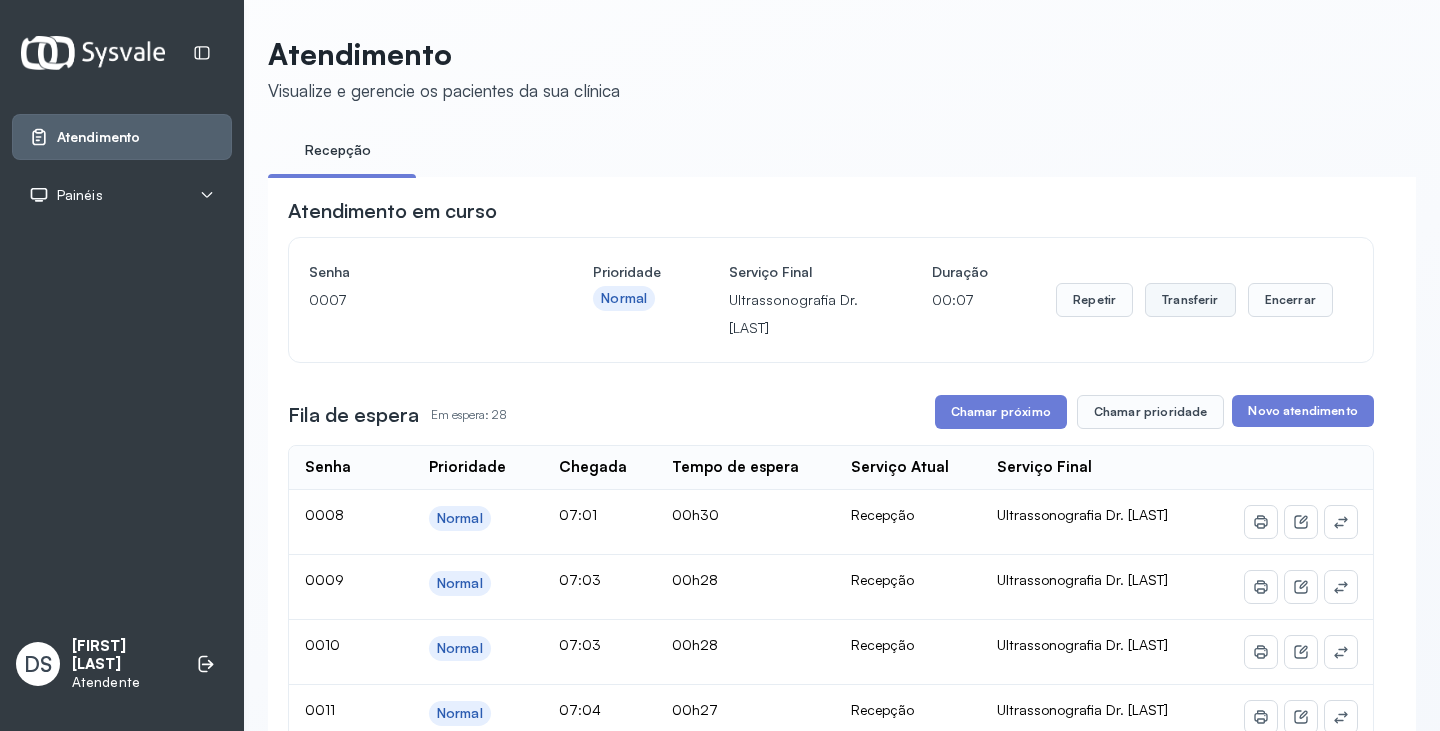click on "Transferir" at bounding box center (1190, 300) 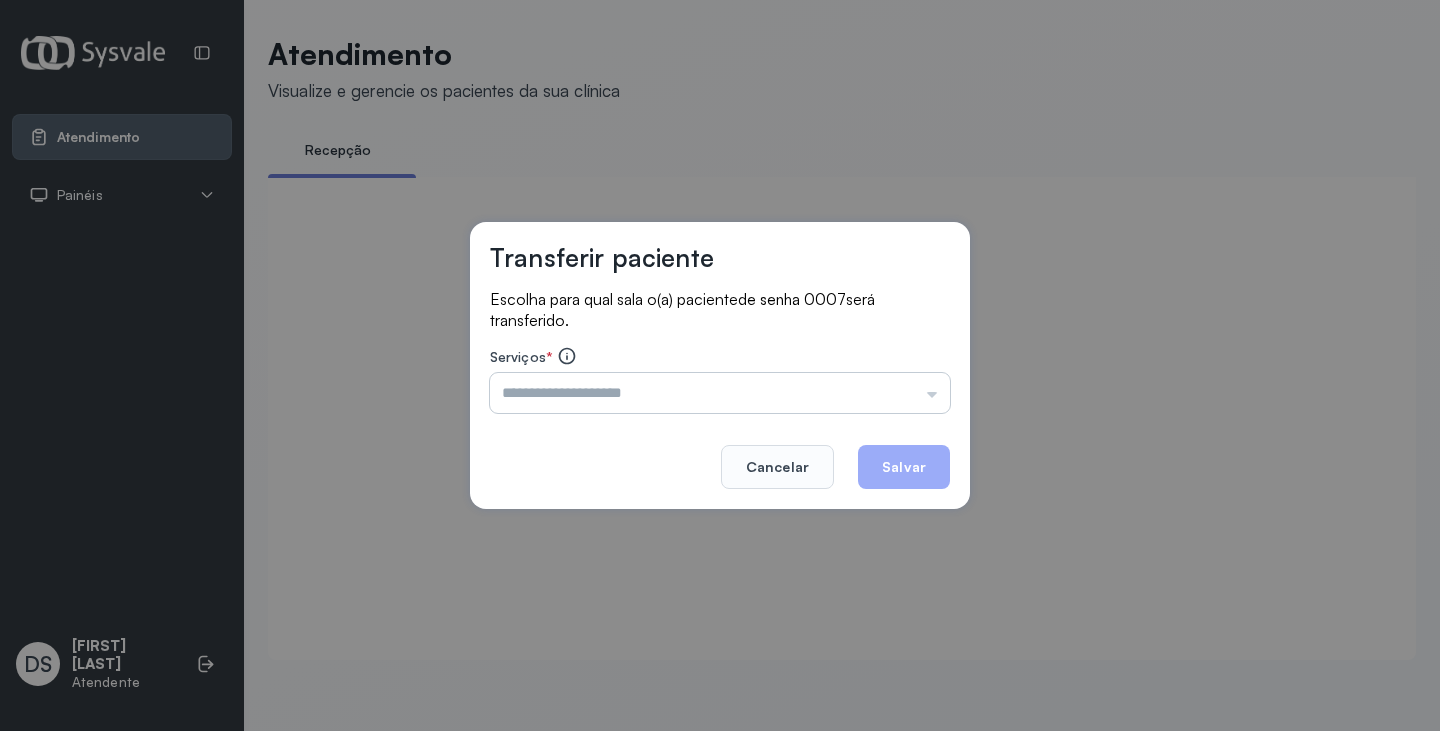 click at bounding box center (720, 393) 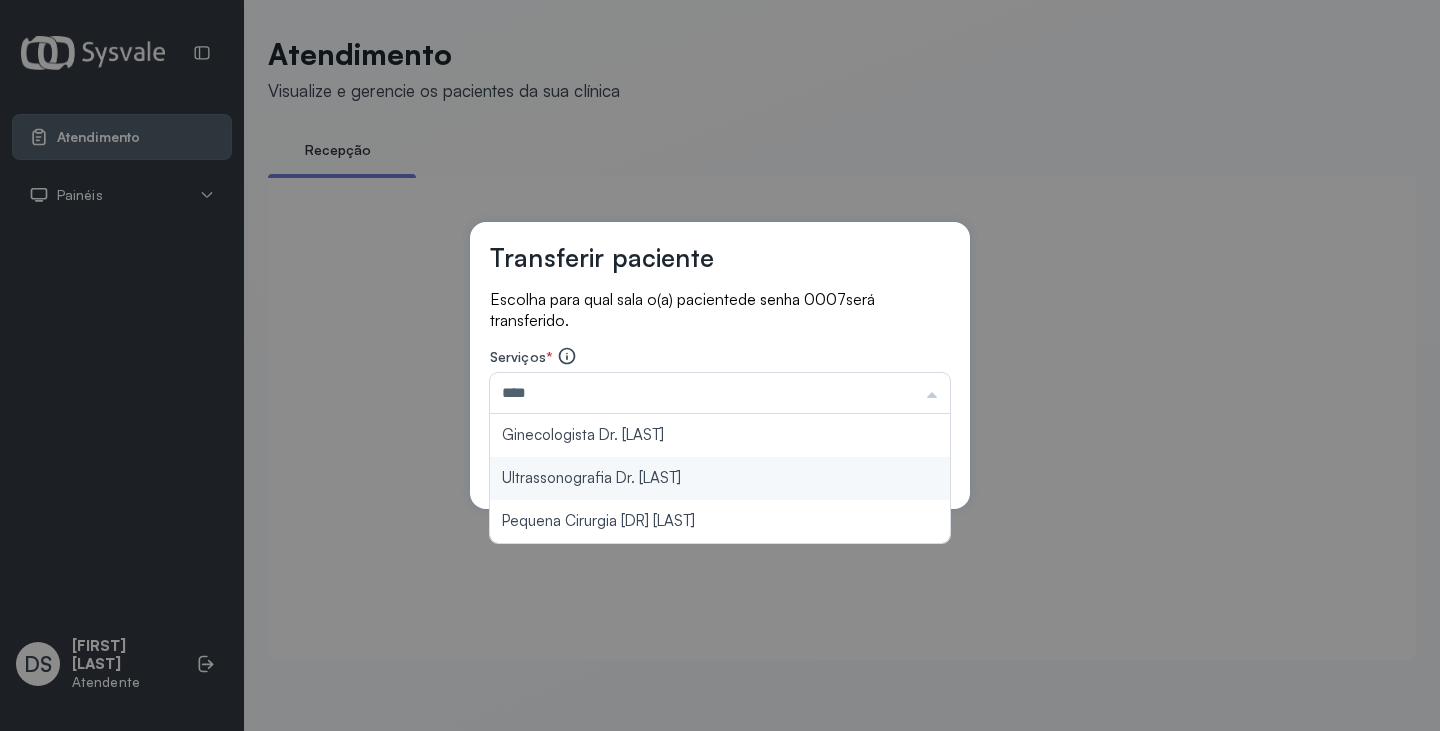 type on "**********" 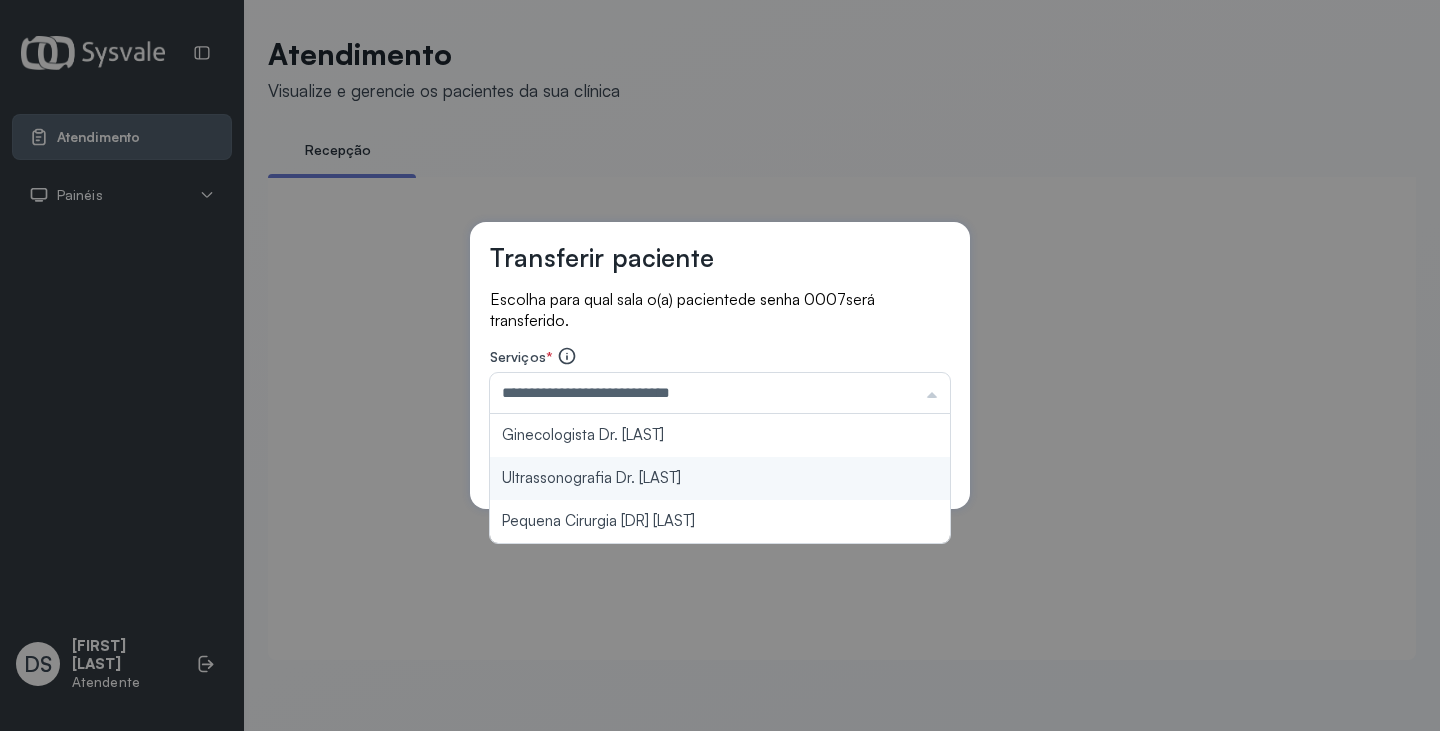 drag, startPoint x: 749, startPoint y: 465, endPoint x: 779, endPoint y: 472, distance: 30.805843 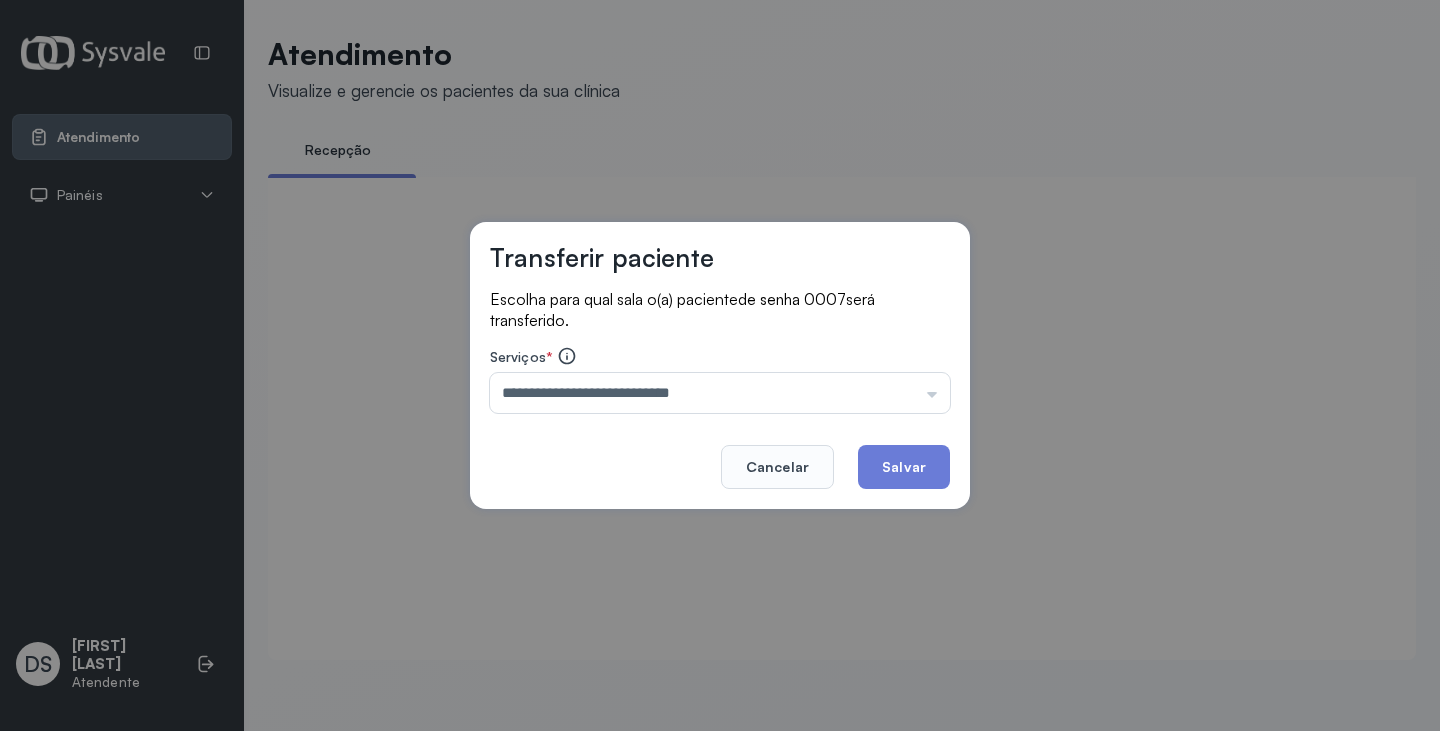 click on "Salvar" 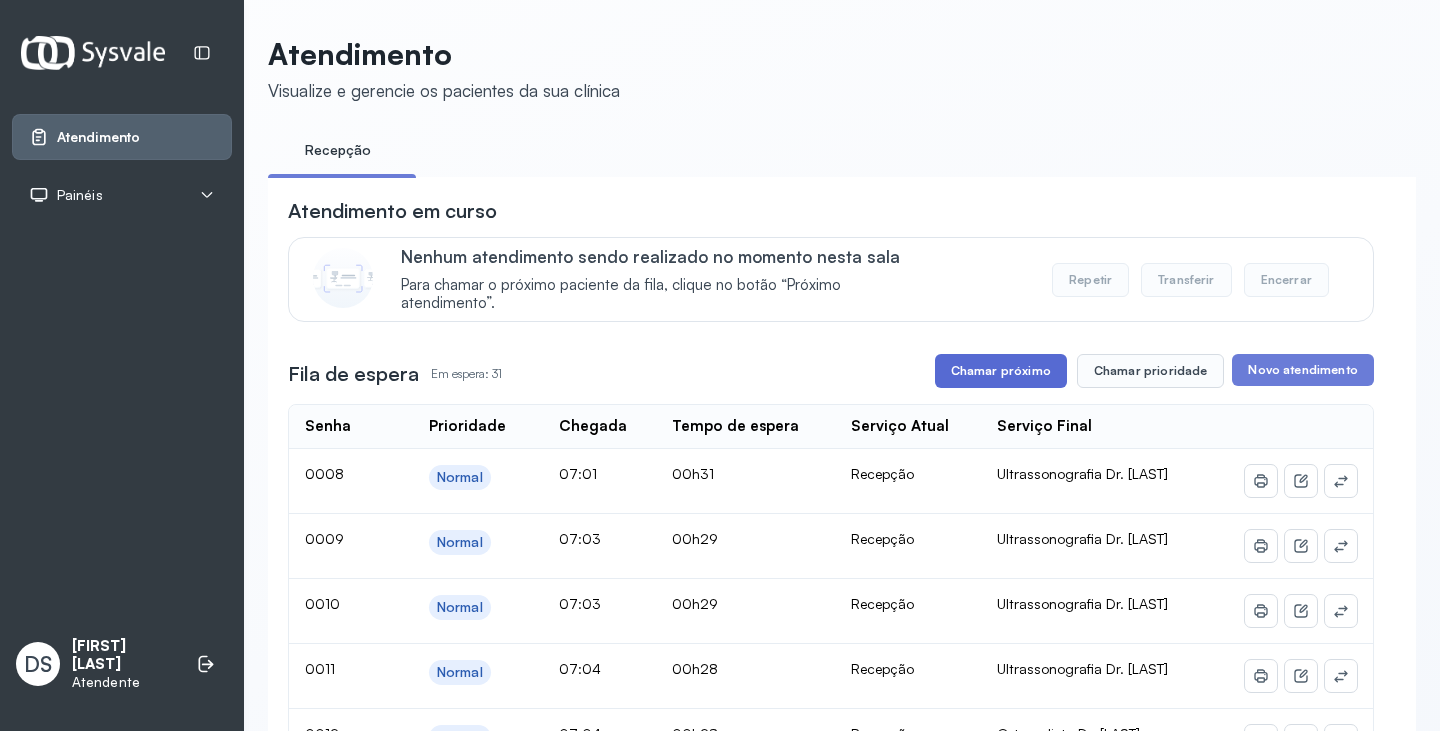 click on "Chamar próximo" at bounding box center [1001, 371] 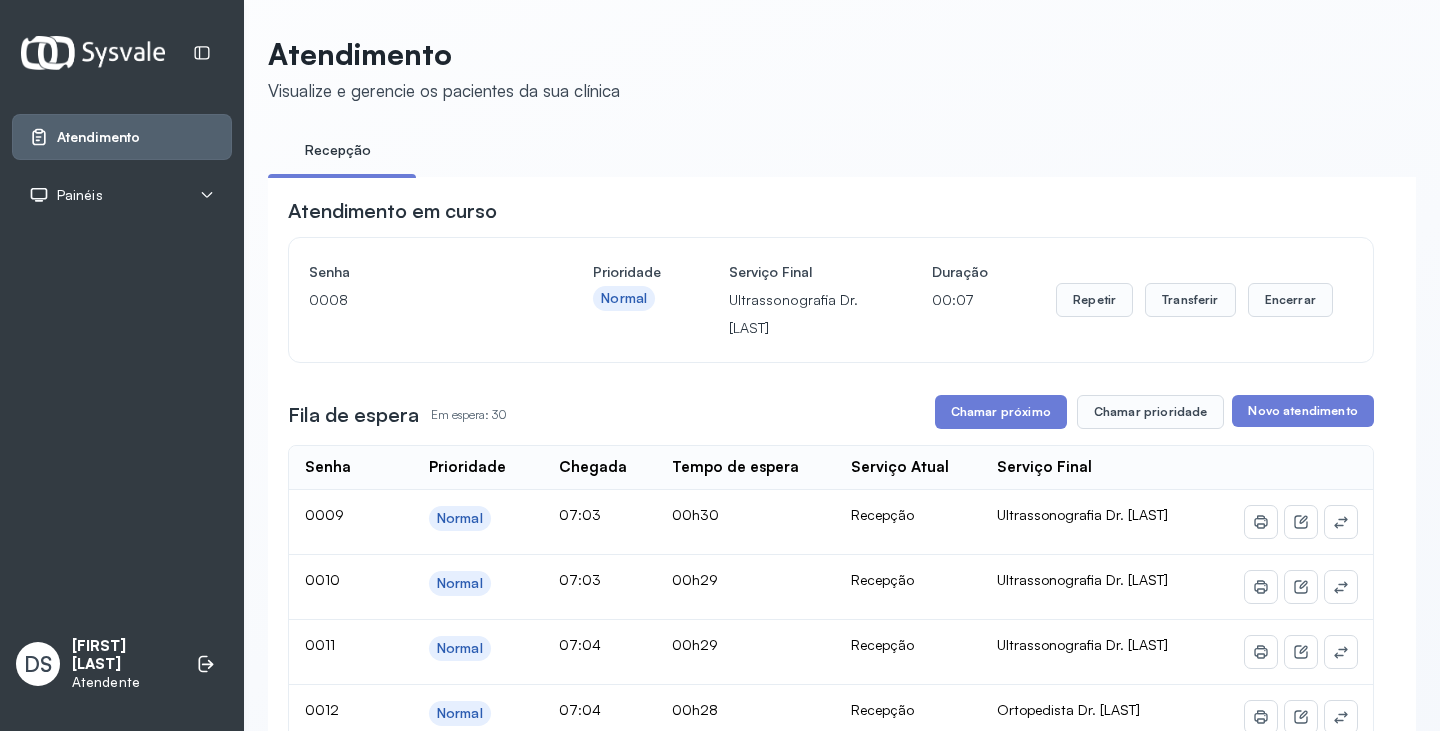 click on "Atendimento em curso Senha 0008 Prioridade Normal Serviço Final Ultrassonografia Dr. [LAST] Duração 00:07 Repetir Transferir Encerrar Fila de espera Em espera: 30 Chamar próximo Chamar prioridade Novo atendimento Senha Prioridade Chegada Tempo de espera Serviço Atual Serviço Final 0009 Normal 07:03 00h30 Recepção Ultrassonografia Dr. [LAST] 0010 Normal 07:03 00h29 Recepção Ultrassonografia Dr. [LAST] 0011 Normal 07:04 00h29 Recepção Ultrassonografia Dr. [LAST] 0012 Normal 07:04 00h28 Recepção Ortopedista Dr. [LAST] 0013 Normal 07:04 00h28 Recepção Ortopedista Dr. [LAST] 0014 Prioridade 07:05 00h28 Recepção Ortopedista Dr. [LAST] 0015 Normal 07:05 00h27 Recepção Ortopedista Dr. [LAST] 0016 Normal 07:06 00h27 Recepção Ortopedista Dr. [LAST] 0017 Normal 07:06 00h27 Recepção Ortopedista Dr. [LAST] 0018 Prioridade 07:06 00h26 Recepção Ortopedista Dr. [LAST] 0019 Prioridade 07:07 00h26 Recepção Ortopedista Dr. [LAST] 0020 Normal 07:07 00h26 Recepção 0021" at bounding box center [831, 1502] 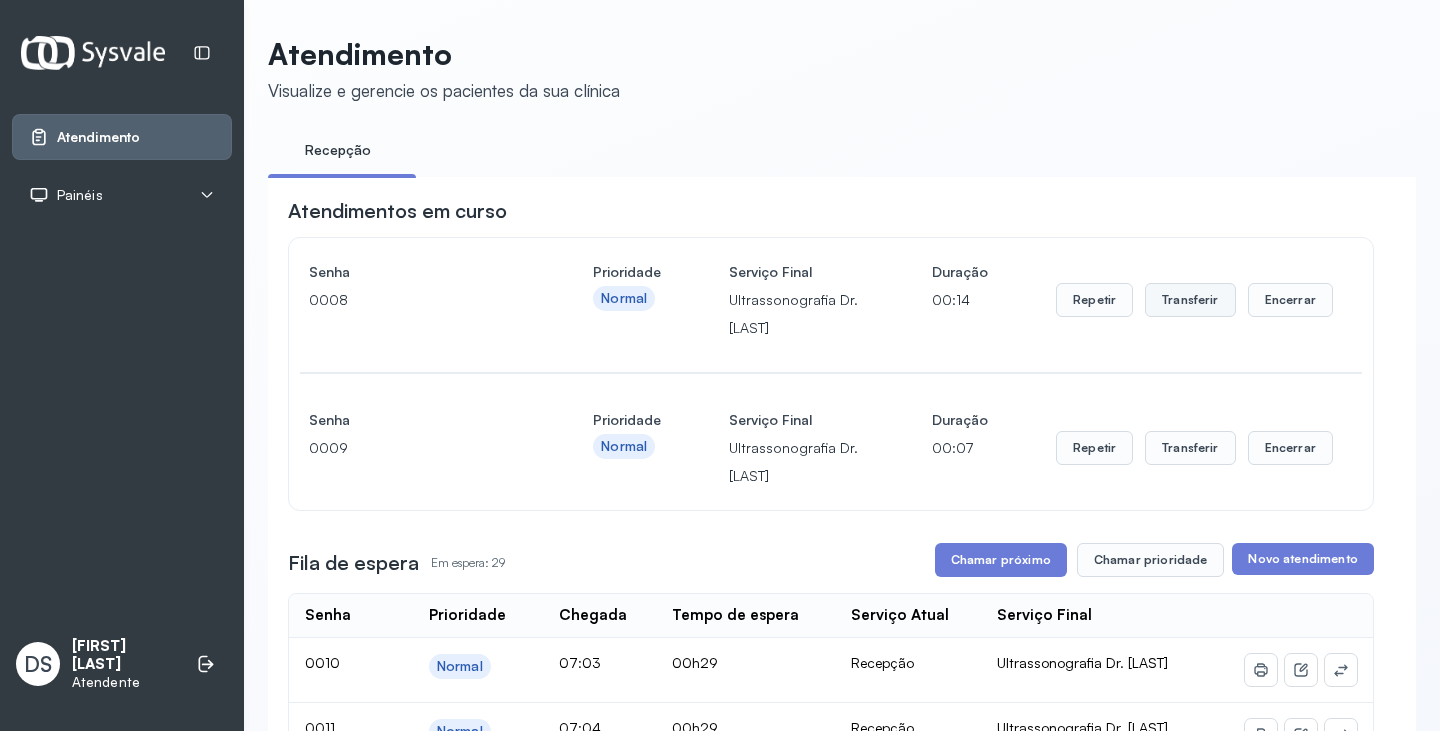 click on "Transferir" at bounding box center [1190, 300] 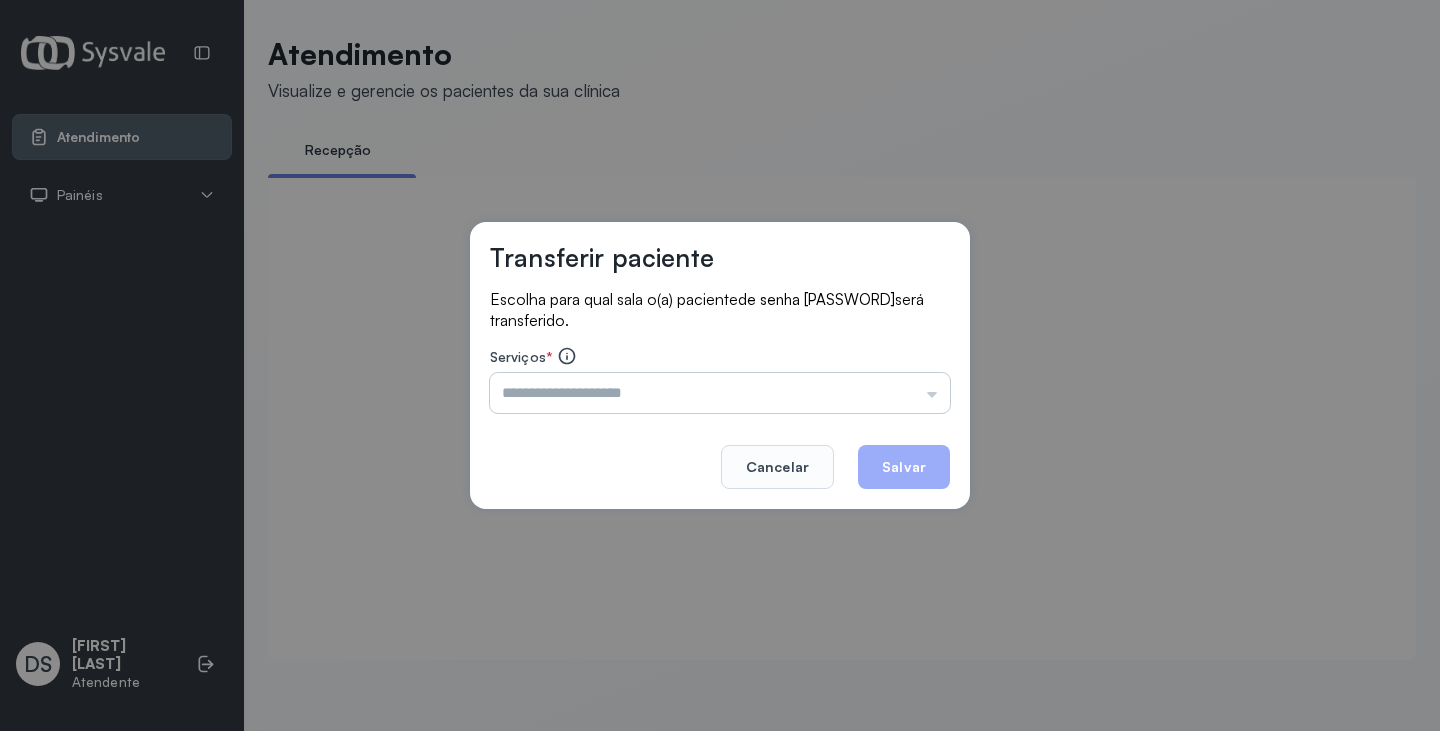 click at bounding box center [720, 393] 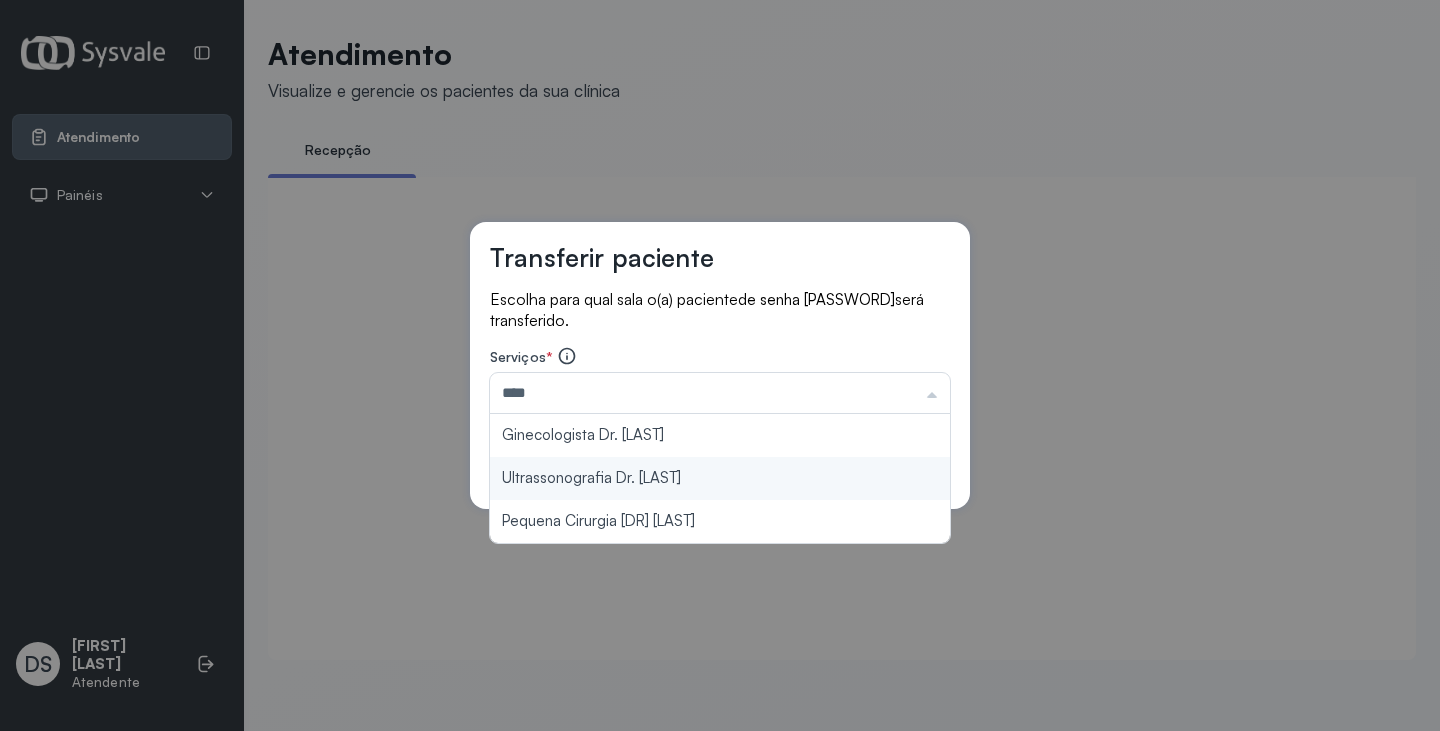 type on "**********" 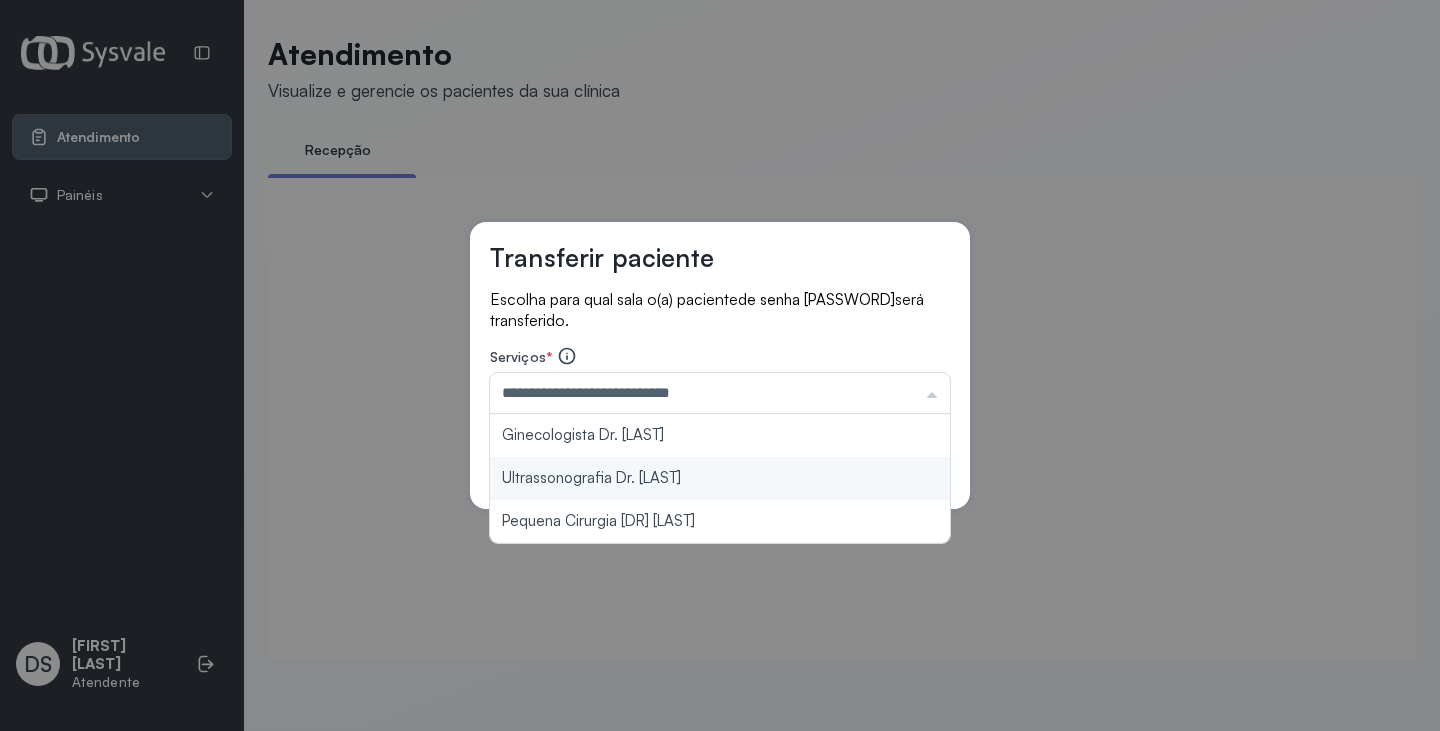drag, startPoint x: 707, startPoint y: 478, endPoint x: 845, endPoint y: 446, distance: 141.66158 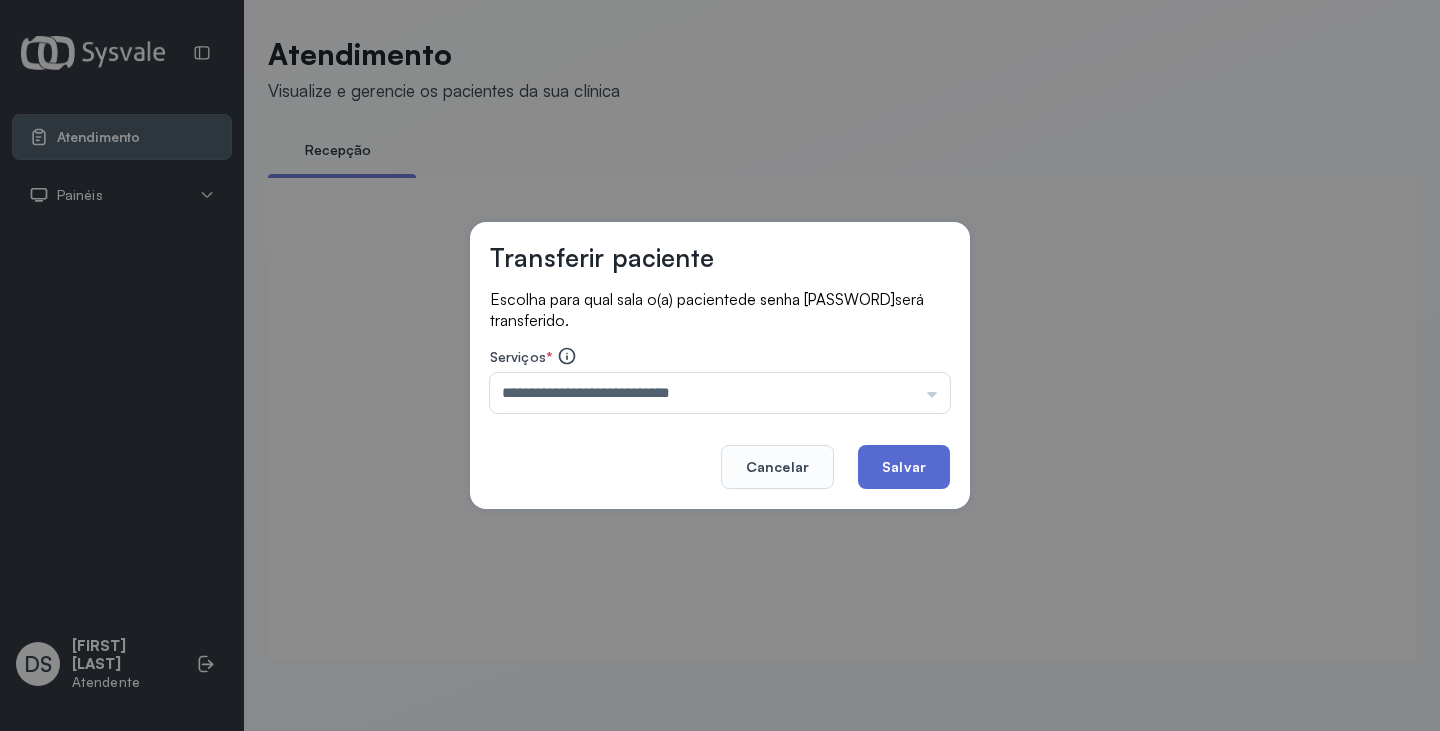 click on "Salvar" 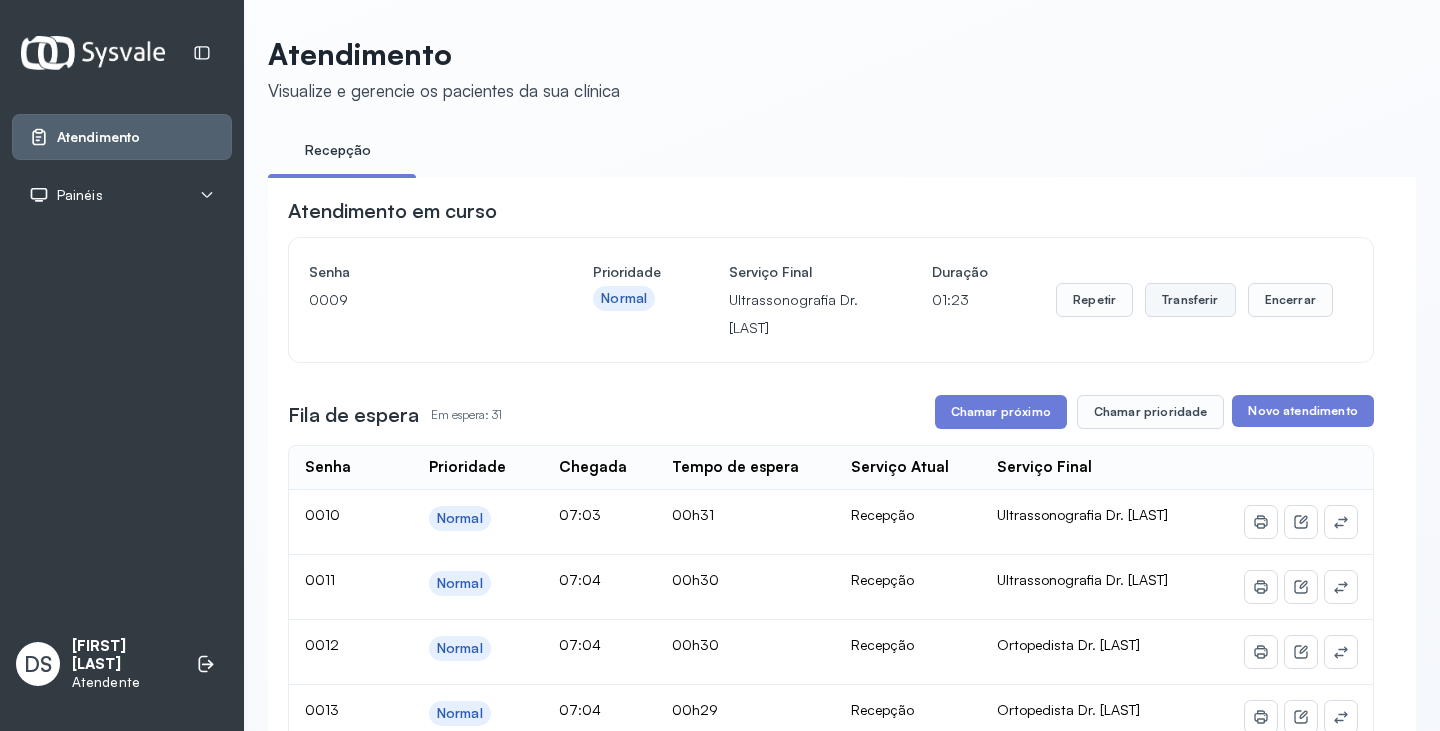 click on "Transferir" at bounding box center (1190, 300) 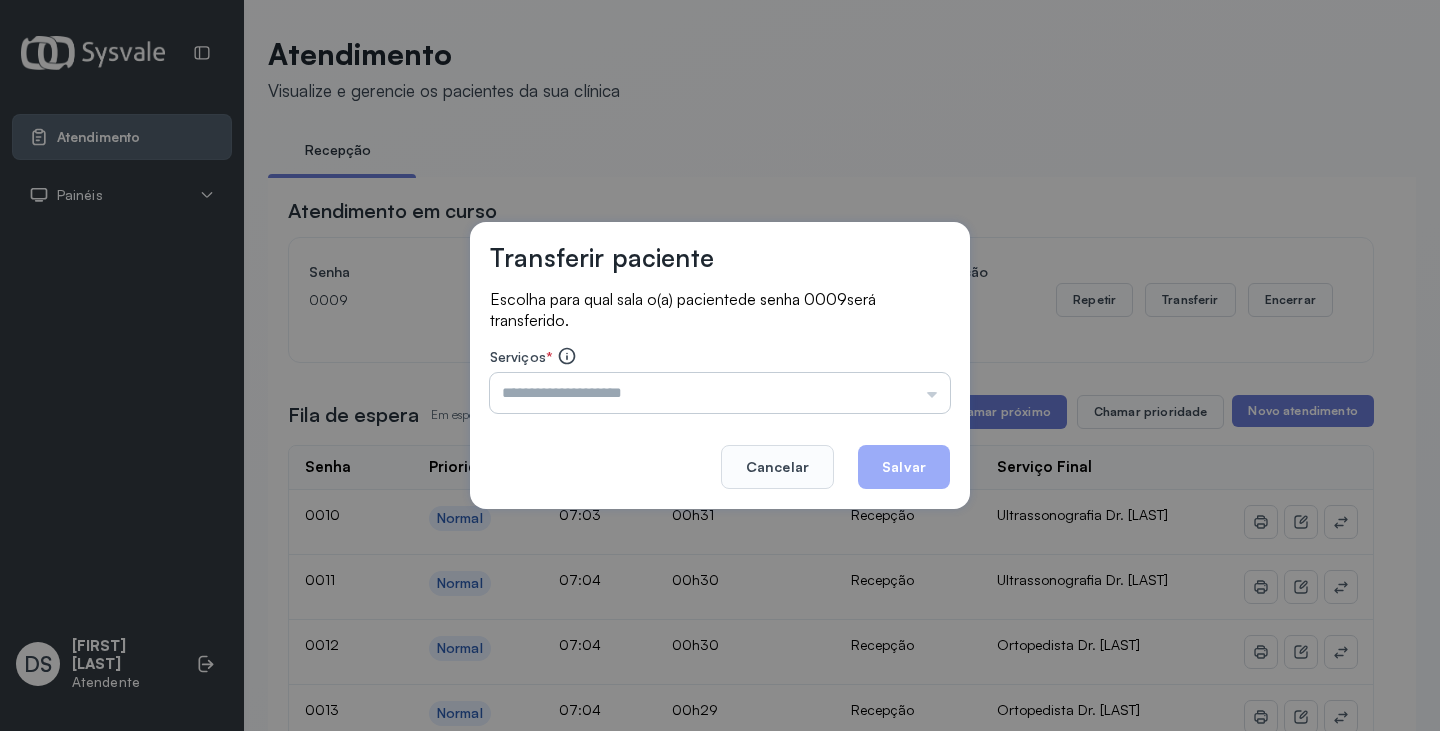 click at bounding box center [720, 393] 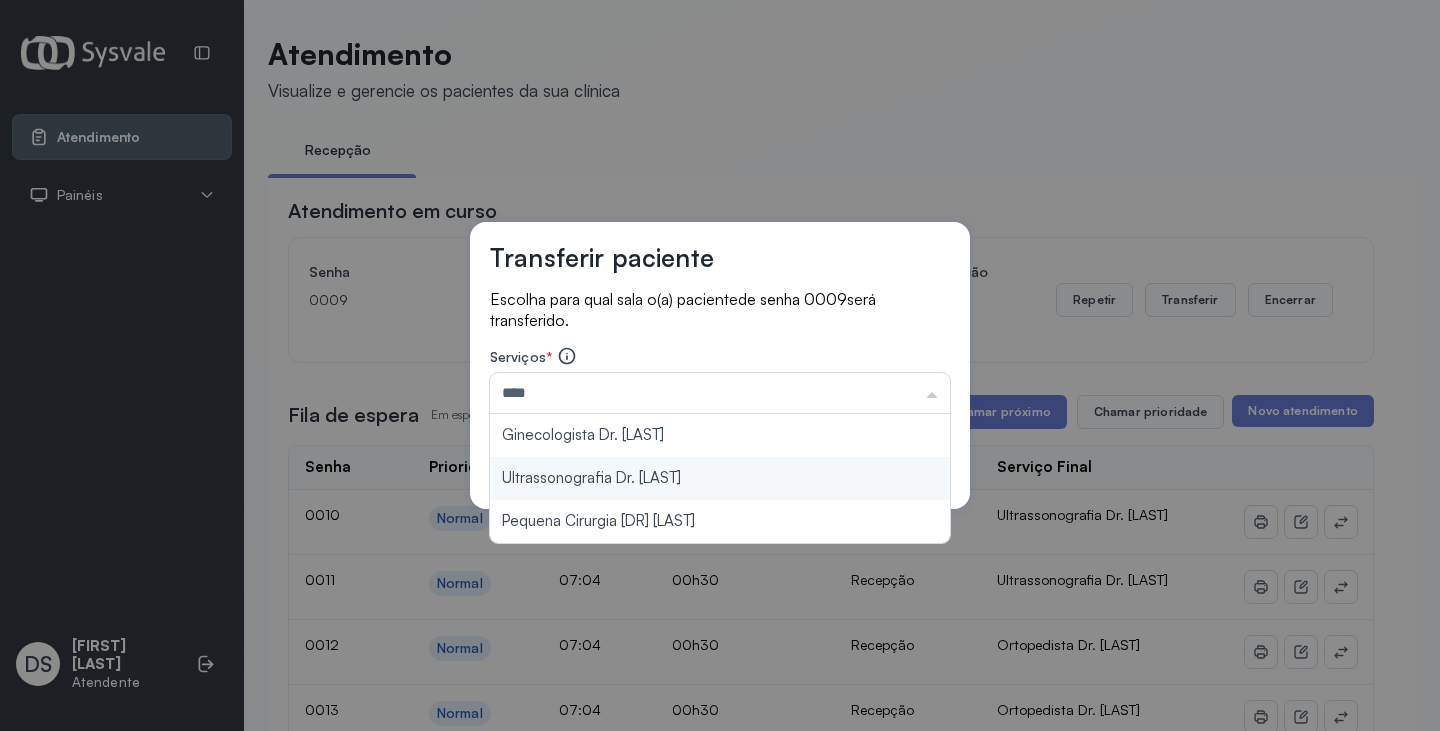 type on "**********" 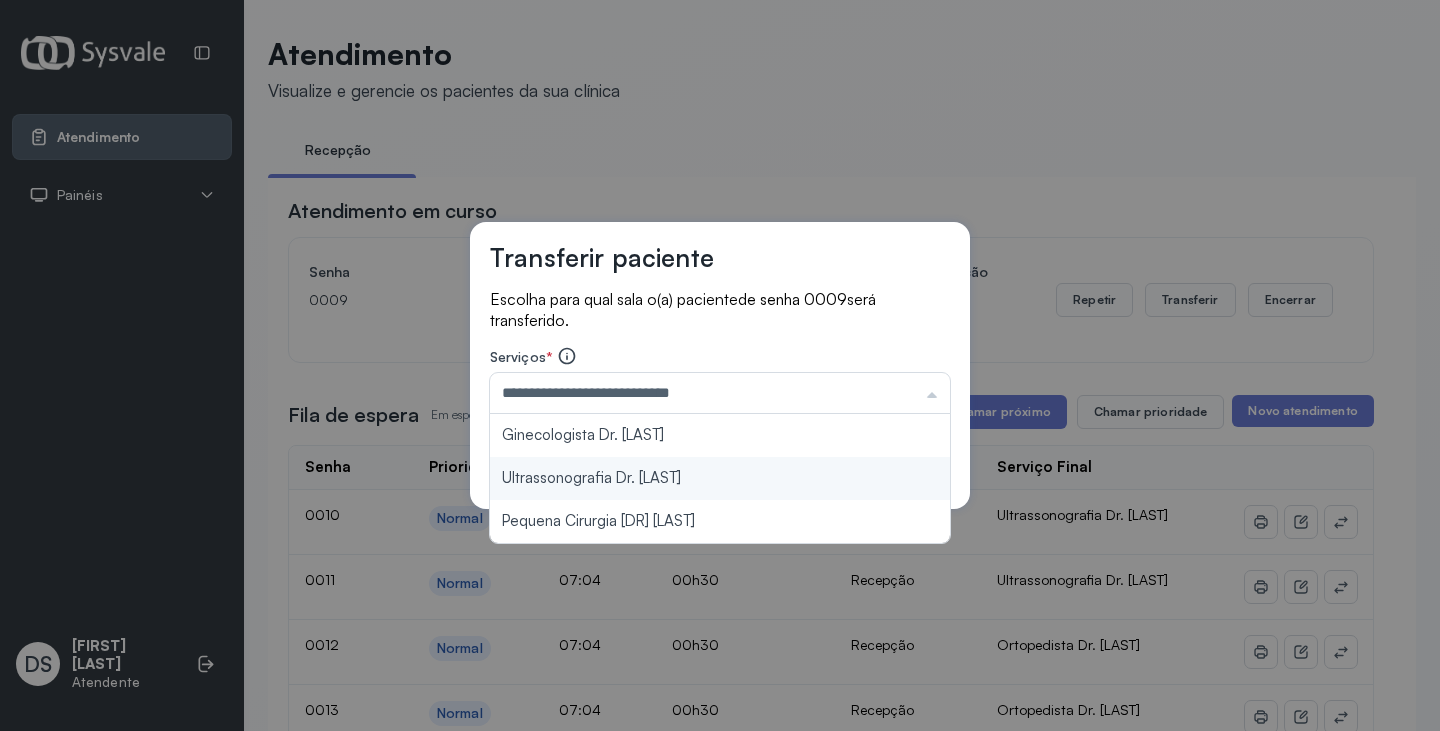 drag, startPoint x: 741, startPoint y: 478, endPoint x: 779, endPoint y: 469, distance: 39.051247 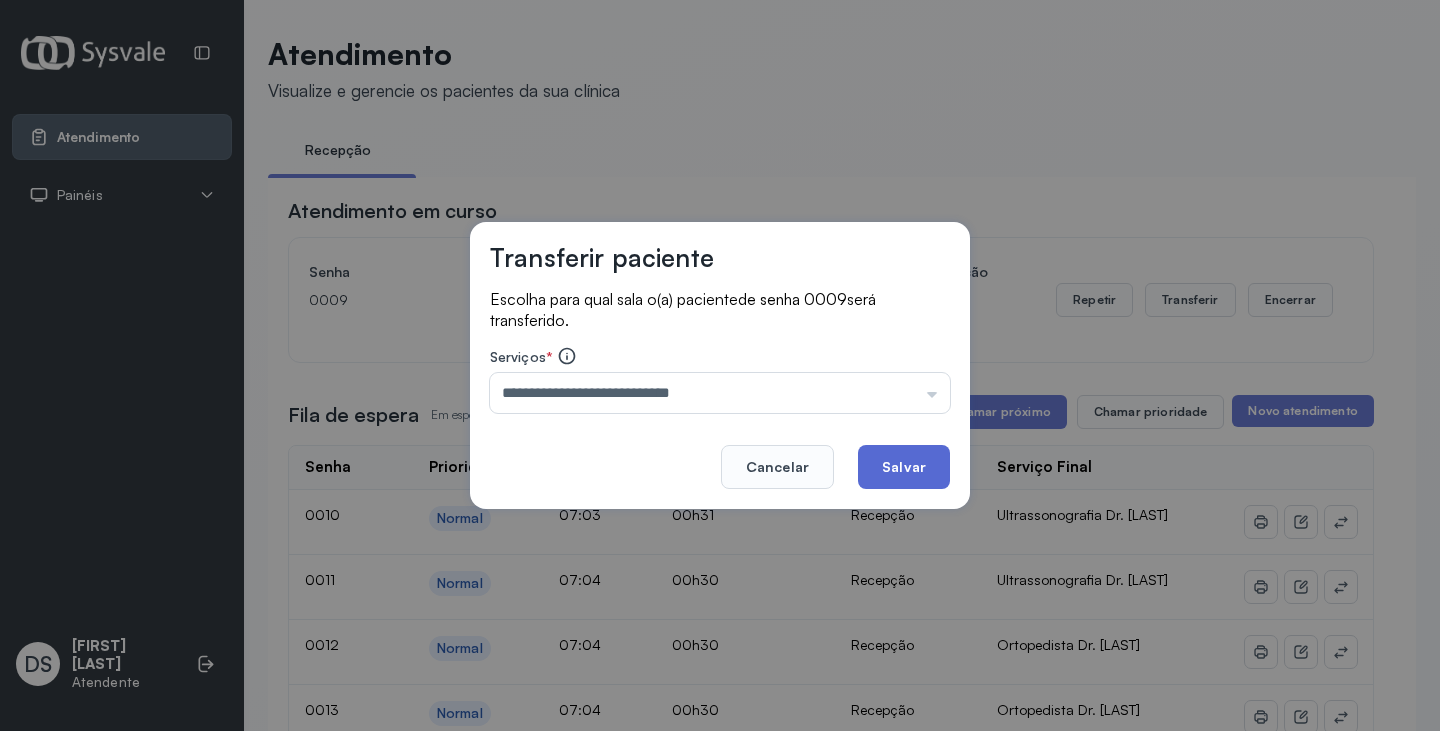 click on "Salvar" 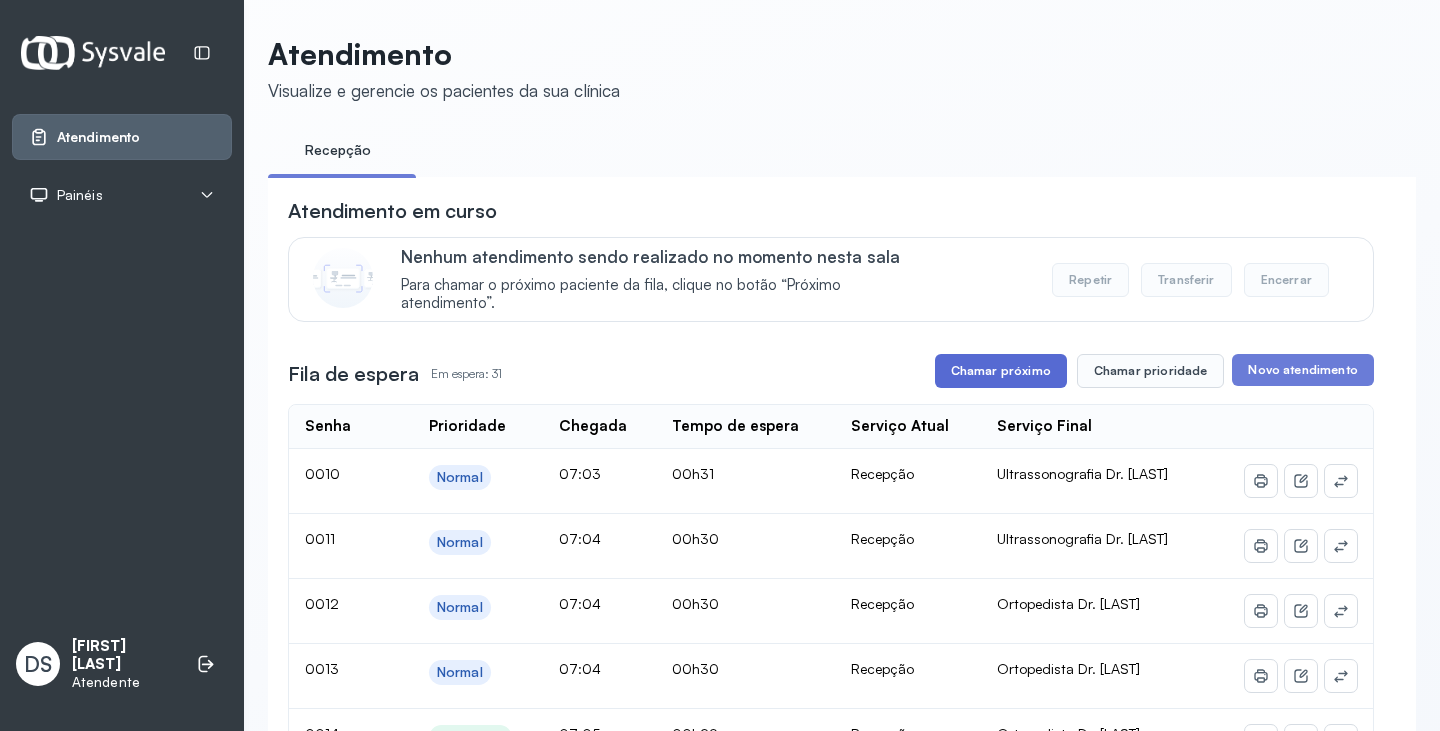 click on "Chamar próximo" at bounding box center [1001, 371] 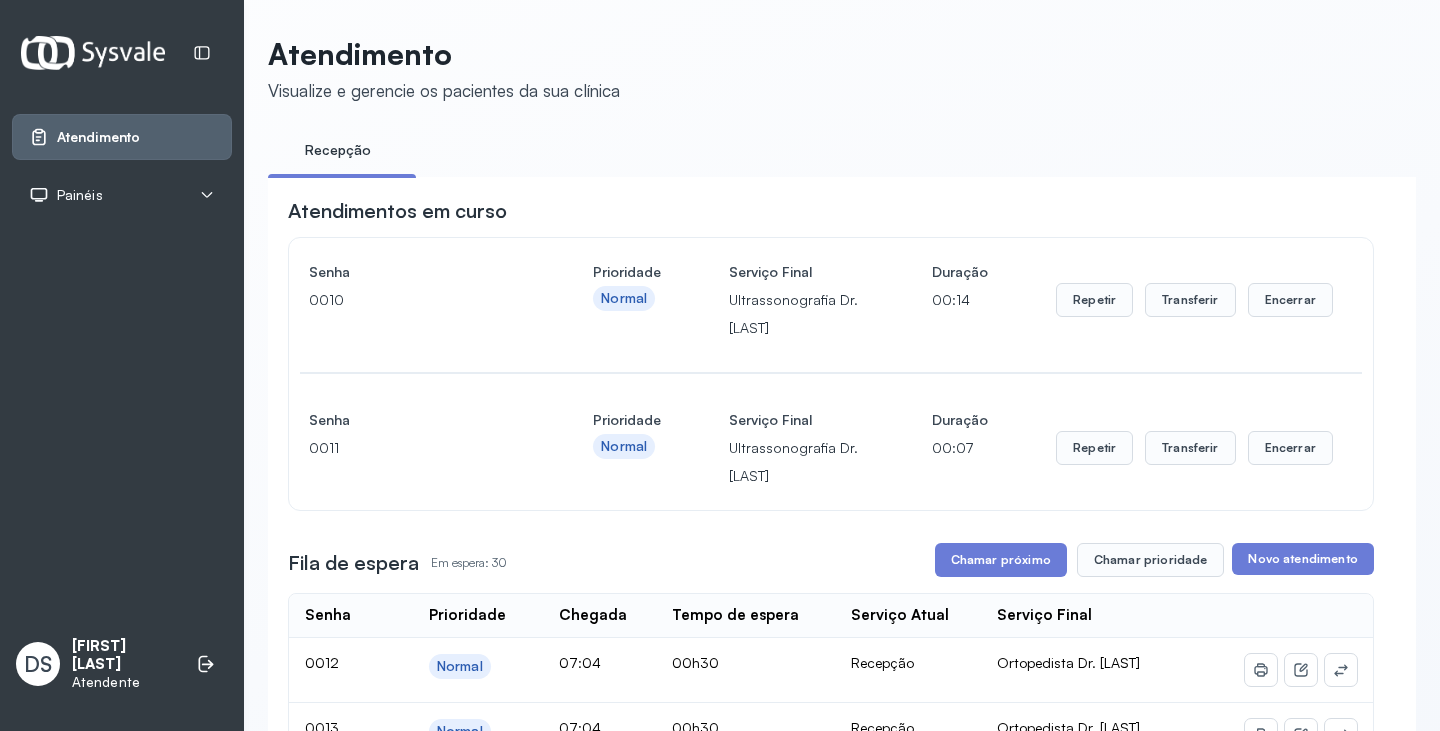 click on "Repetir Transferir Encerrar" at bounding box center [1194, 300] 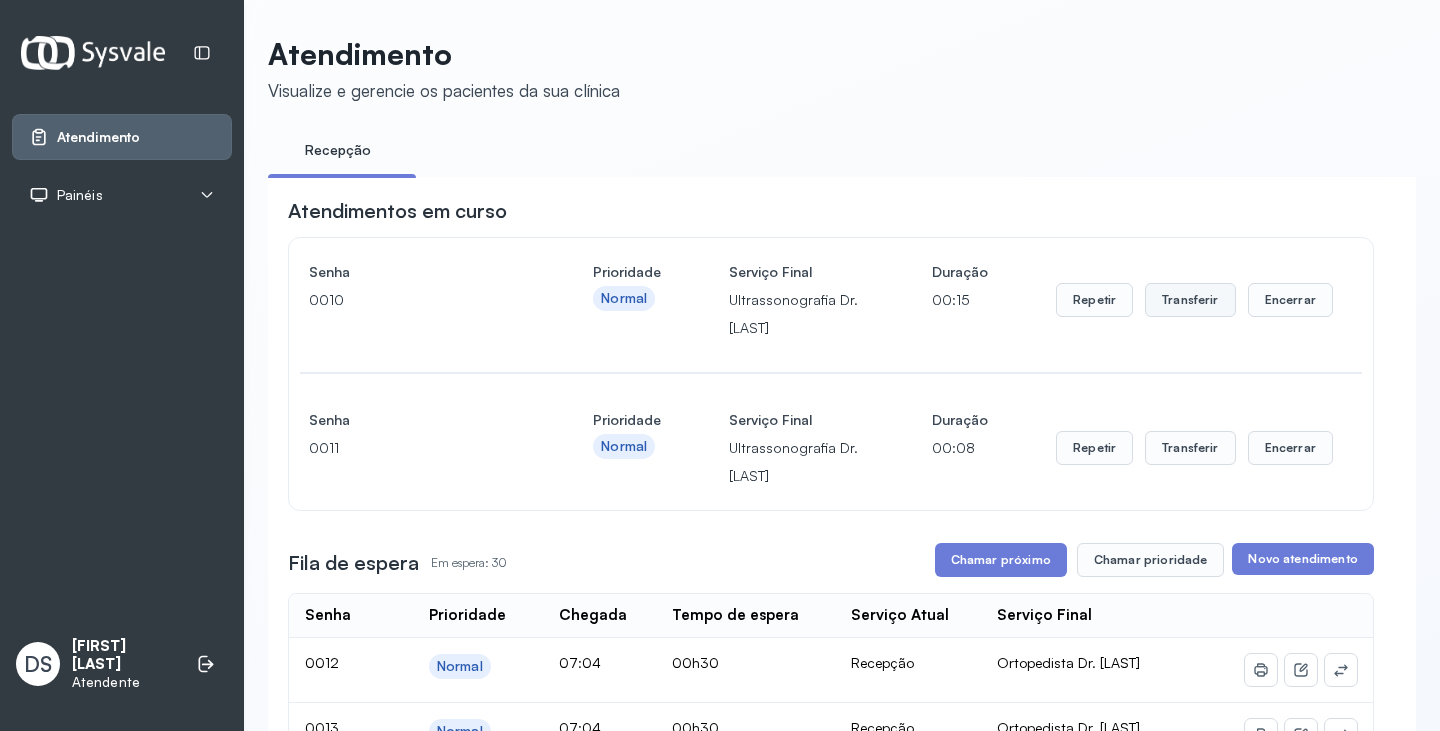 click on "Transferir" at bounding box center [1190, 300] 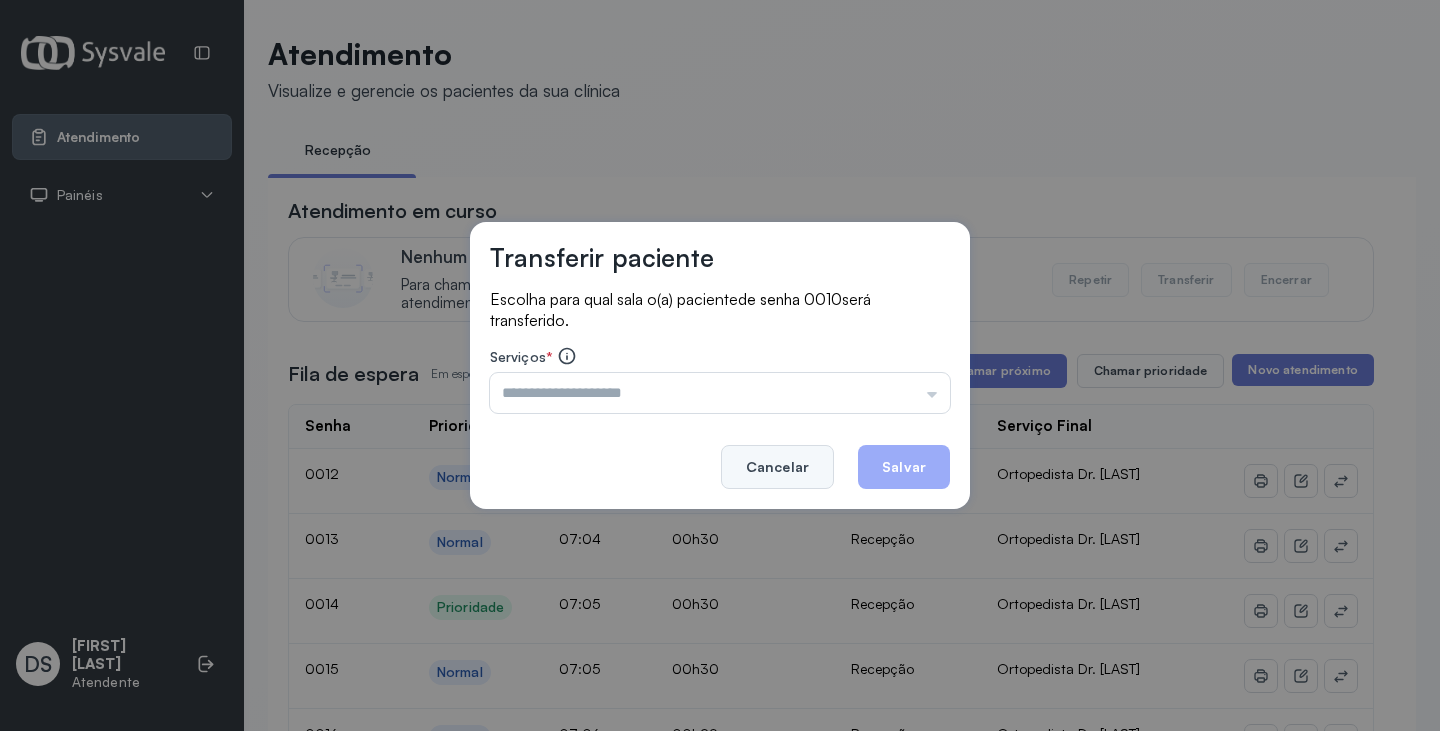 click on "Cancelar" 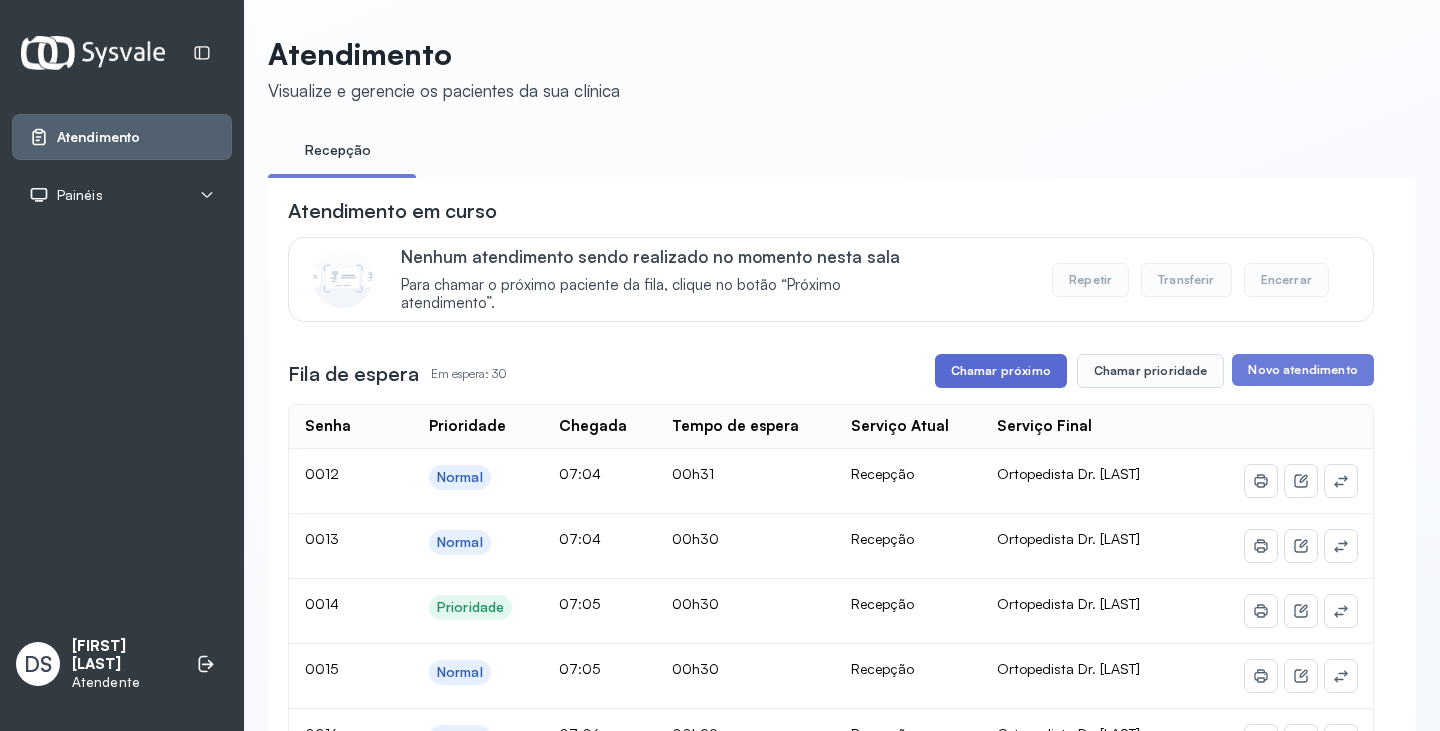 click on "Chamar próximo" at bounding box center (1001, 371) 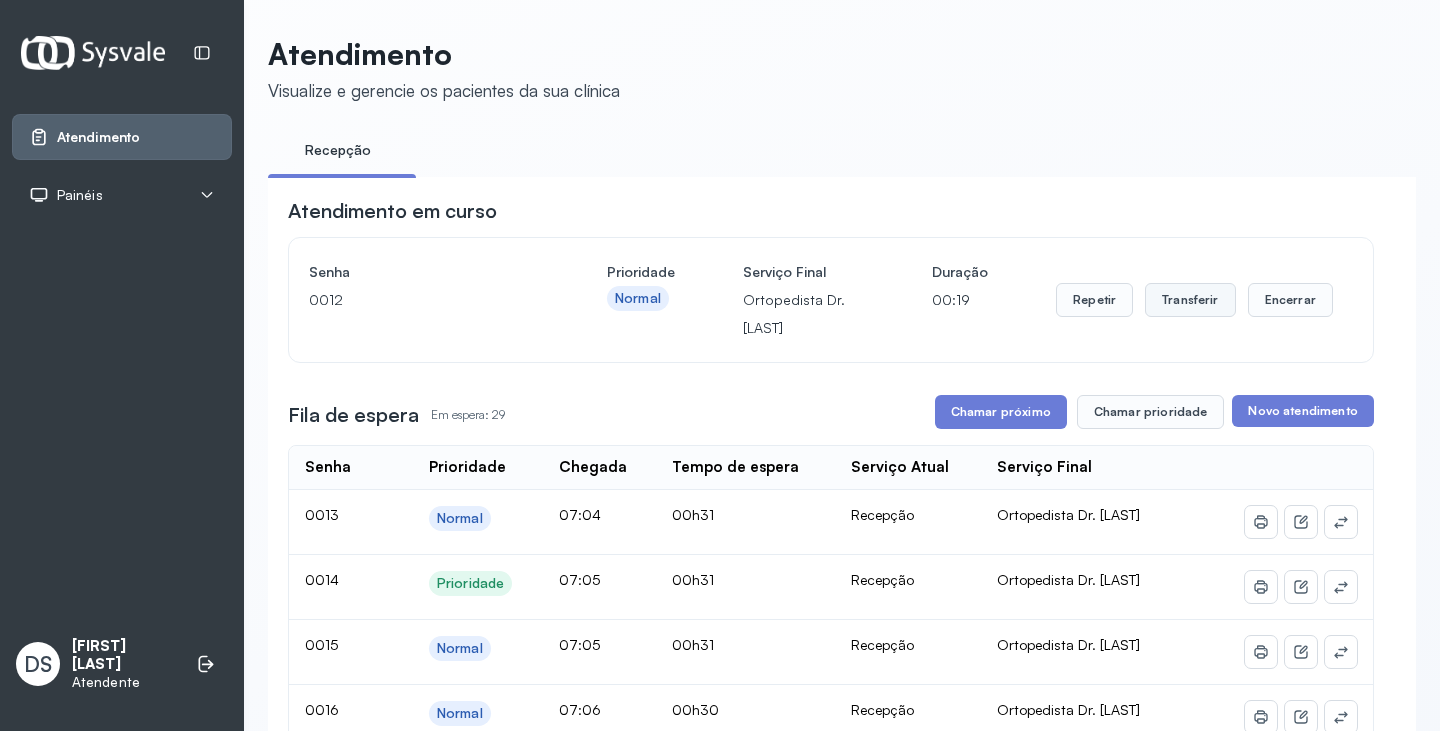 click on "Transferir" at bounding box center (1190, 300) 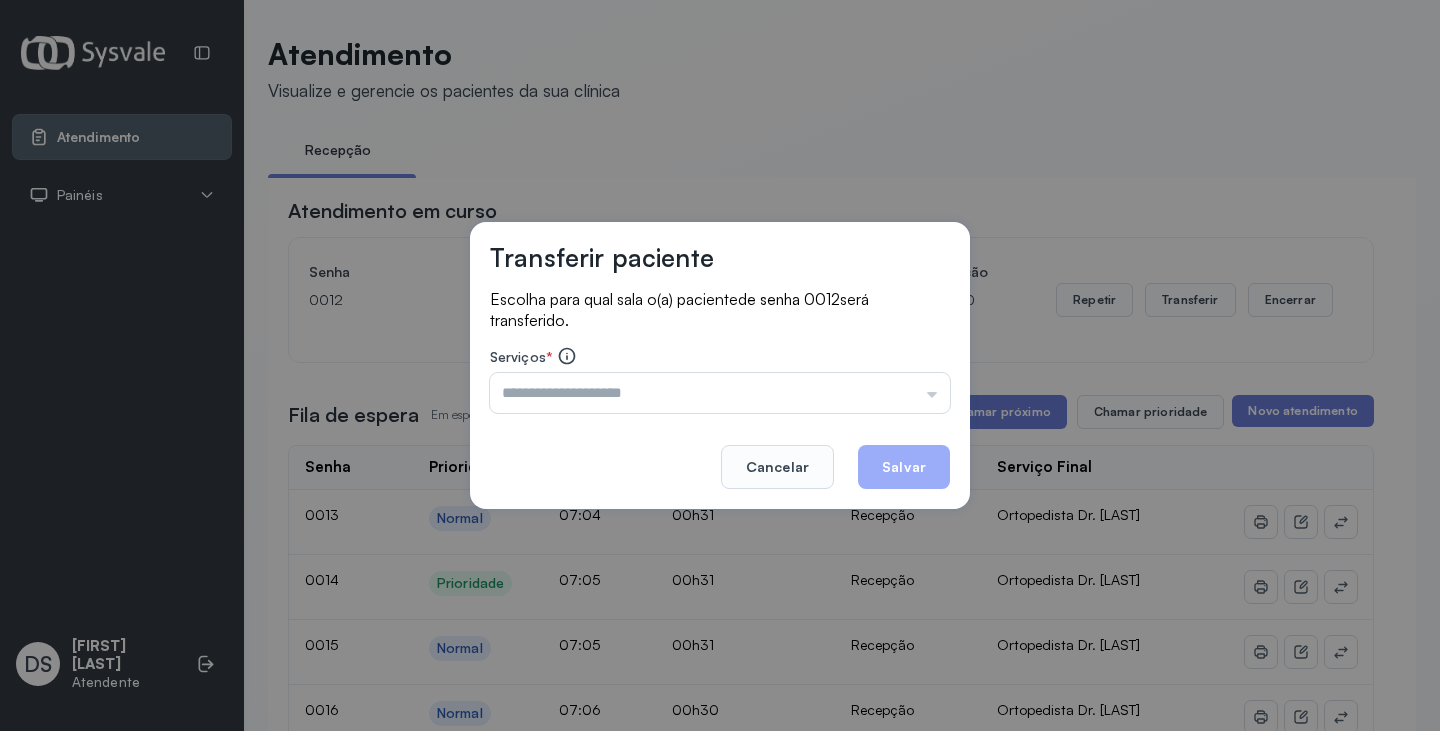click on "Cancelar" 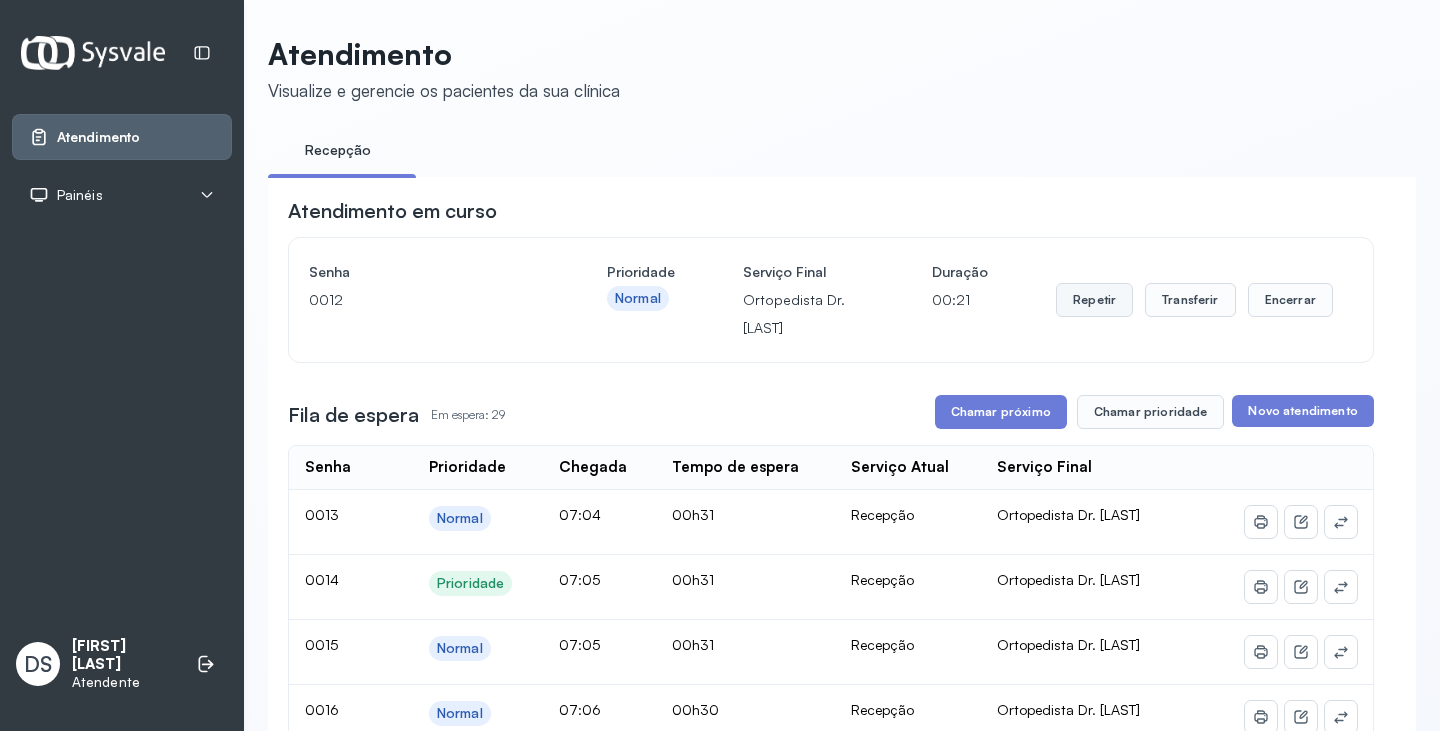 click on "Repetir" at bounding box center (1094, 300) 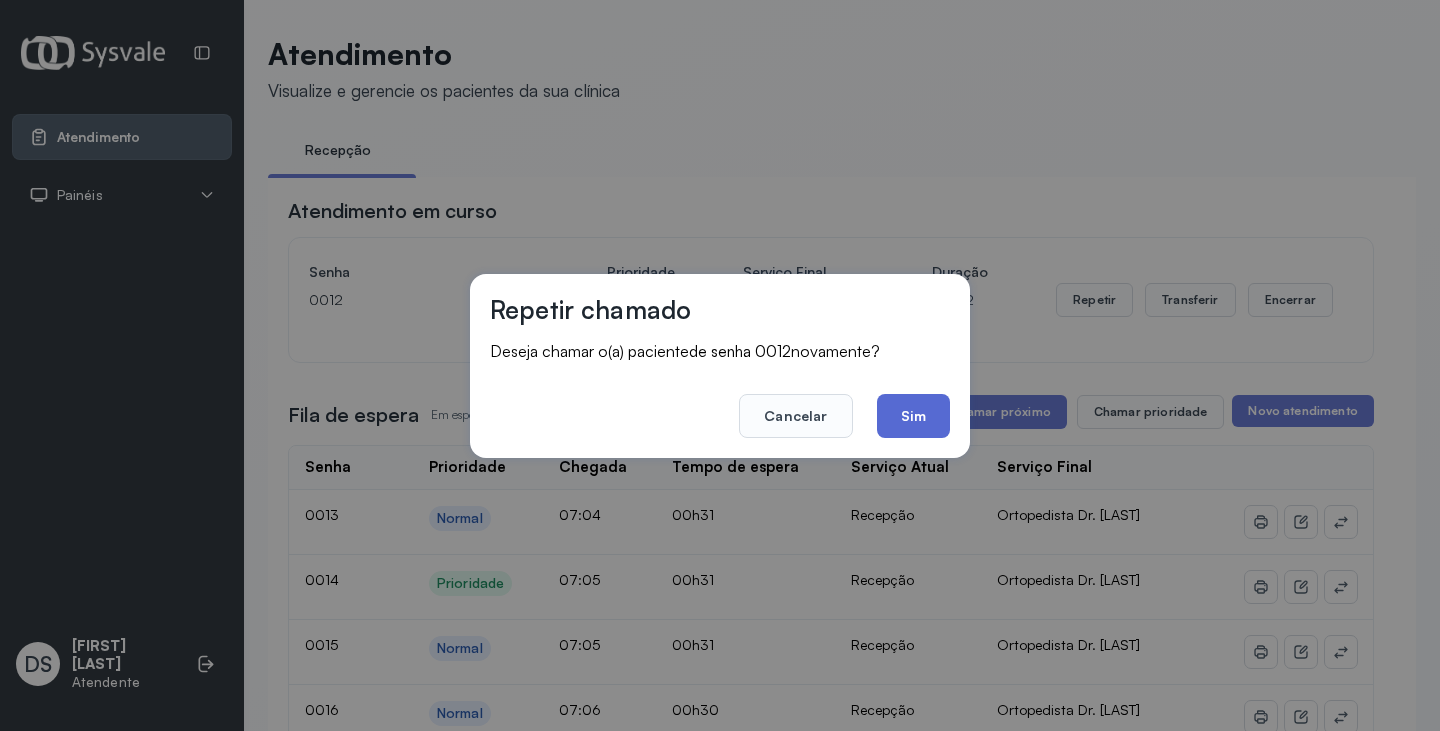 click on "Sim" 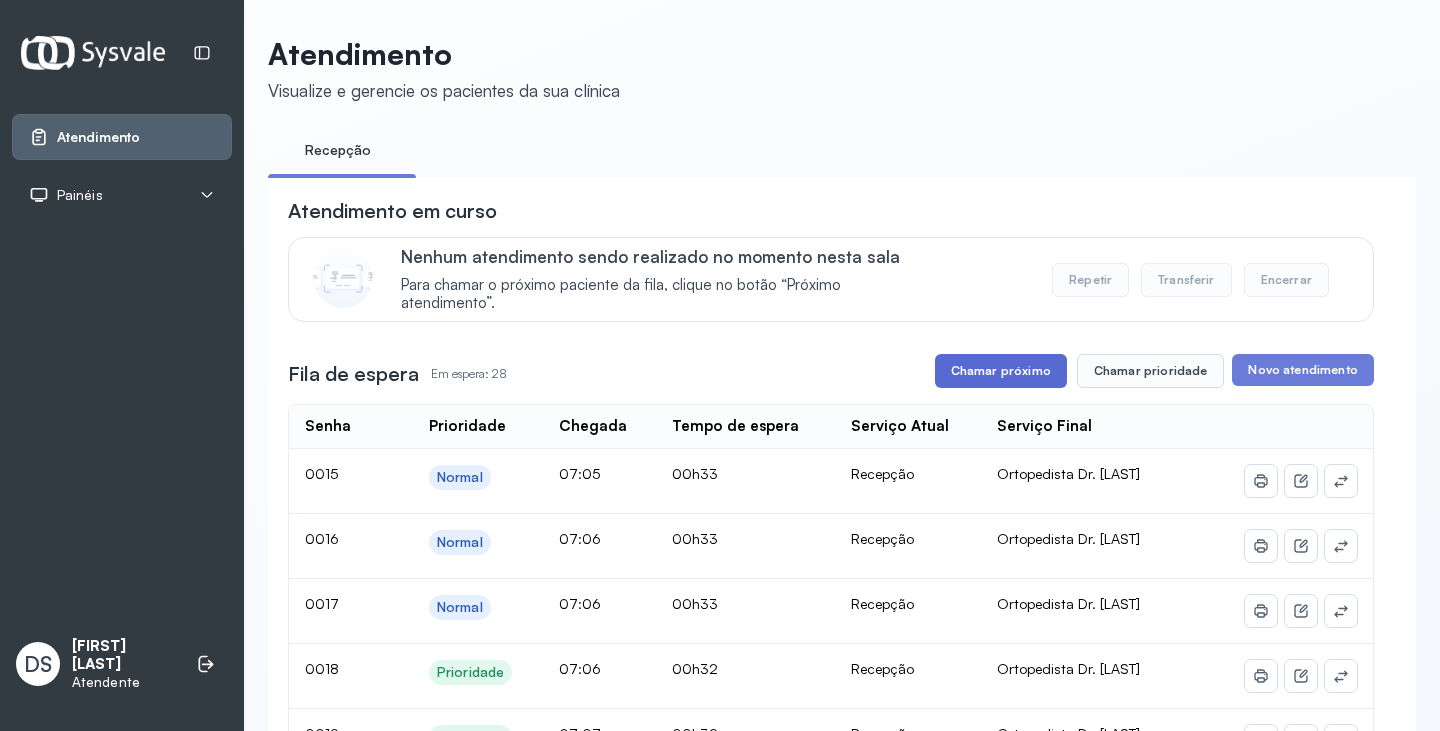 click on "Chamar próximo" at bounding box center [1001, 371] 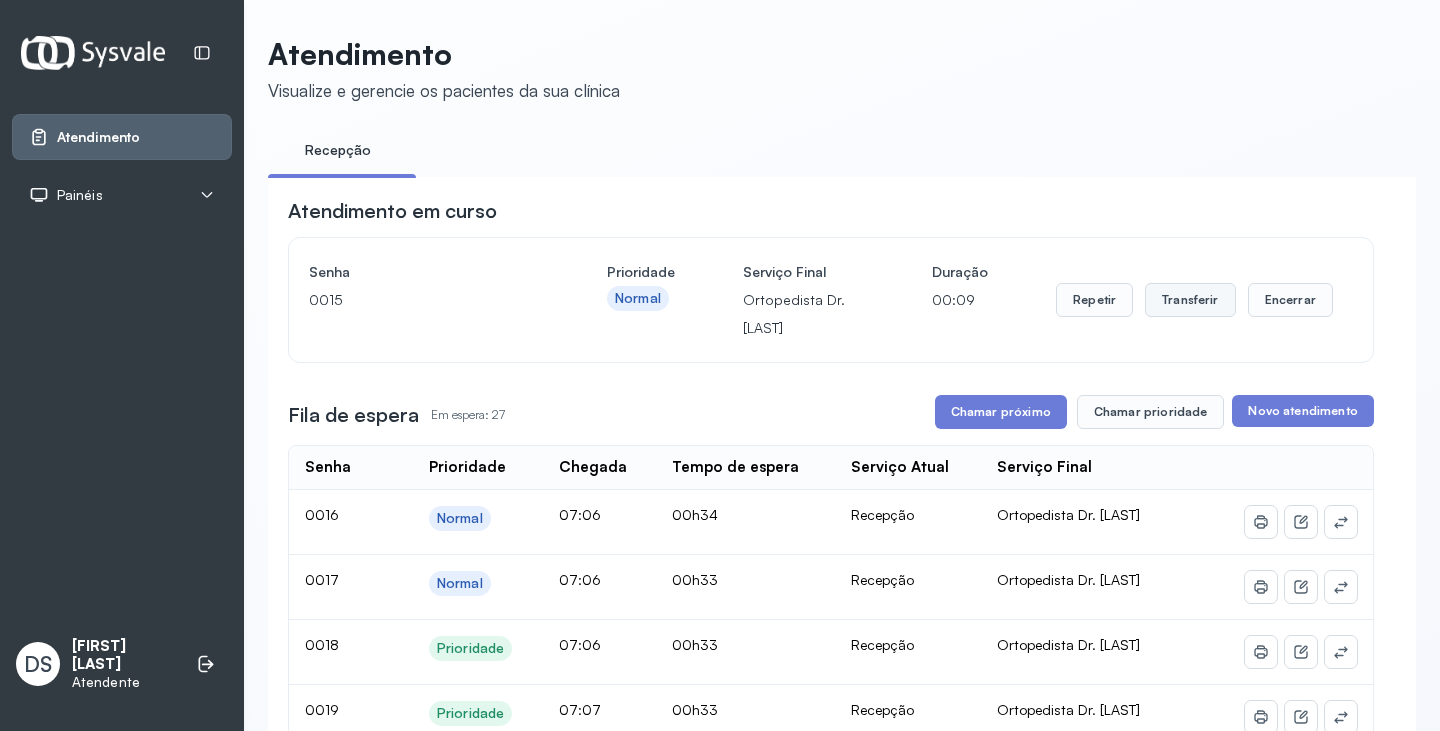 click on "Transferir" at bounding box center (1190, 300) 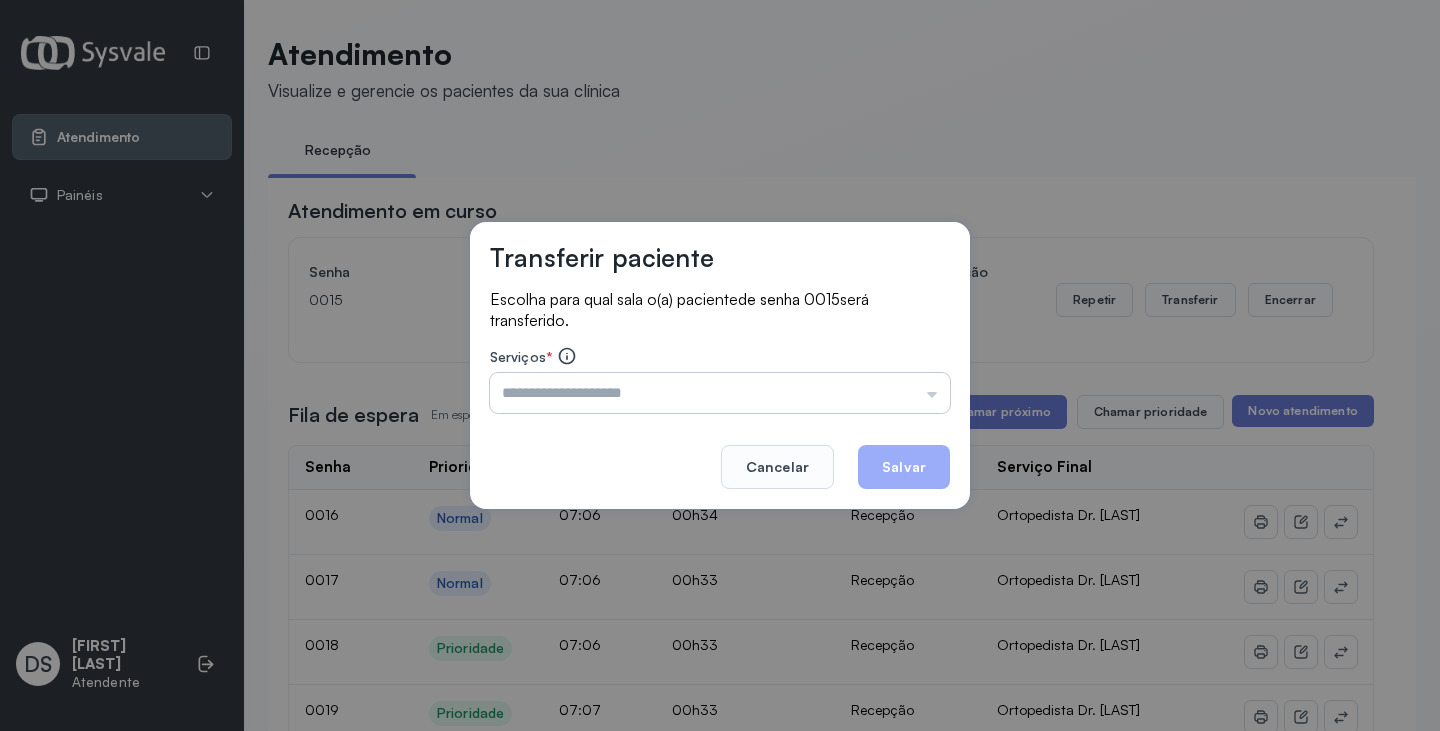 click at bounding box center (720, 393) 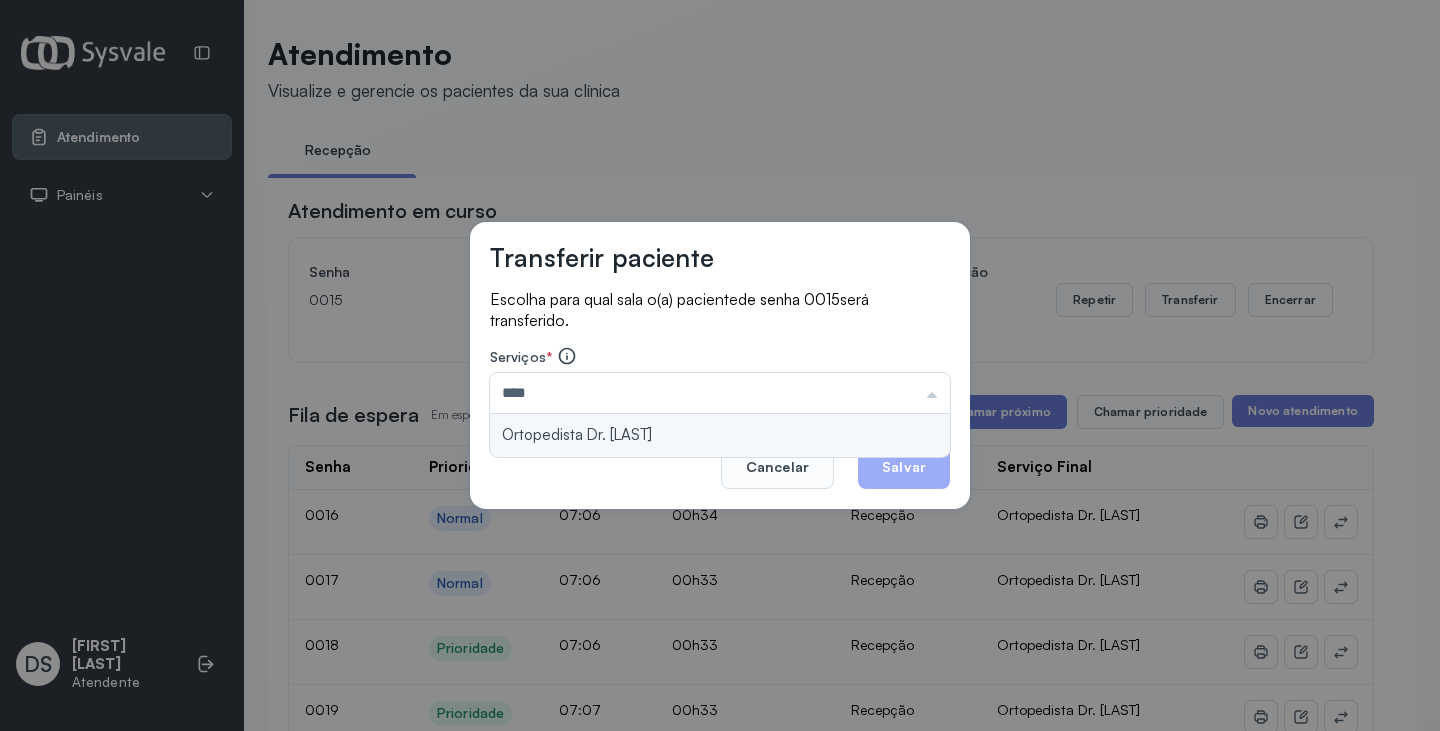 type on "**********" 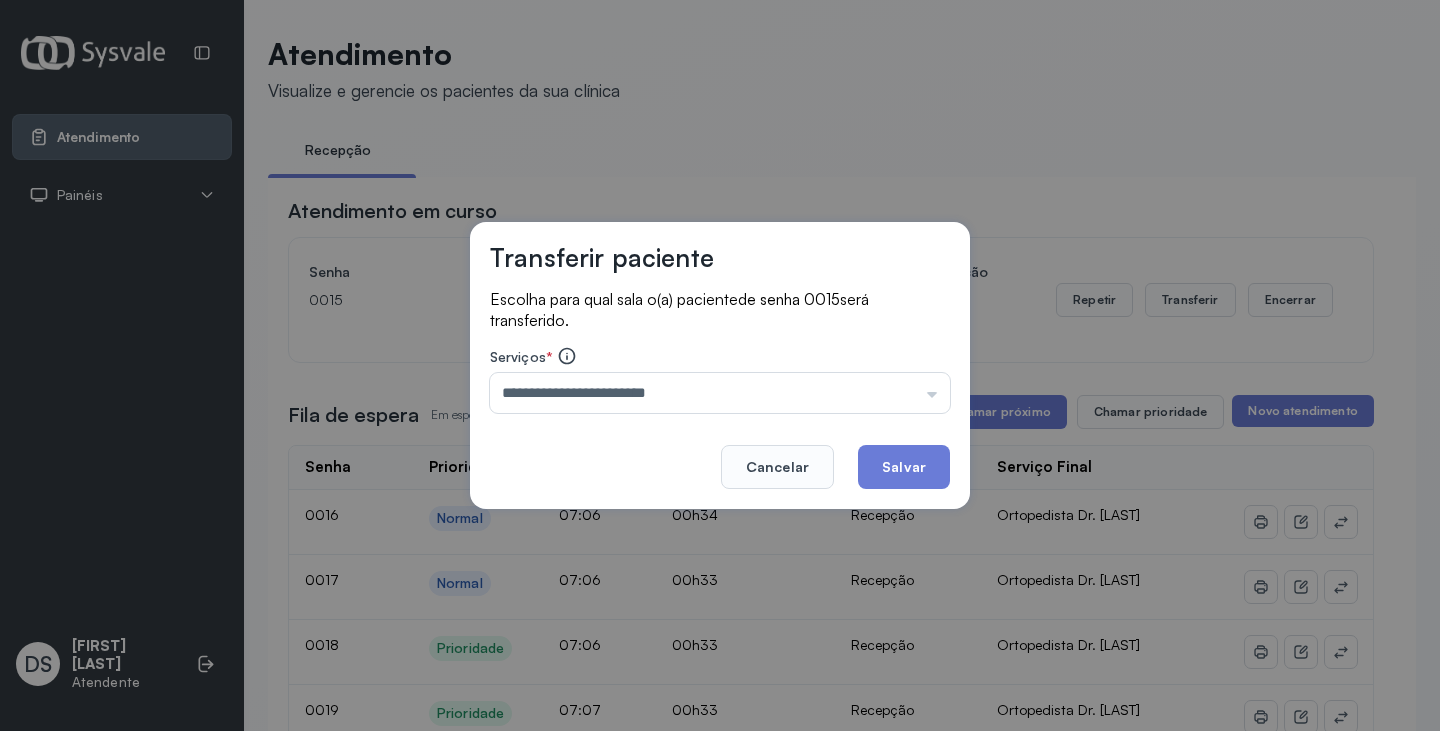 drag, startPoint x: 694, startPoint y: 431, endPoint x: 826, endPoint y: 441, distance: 132.37825 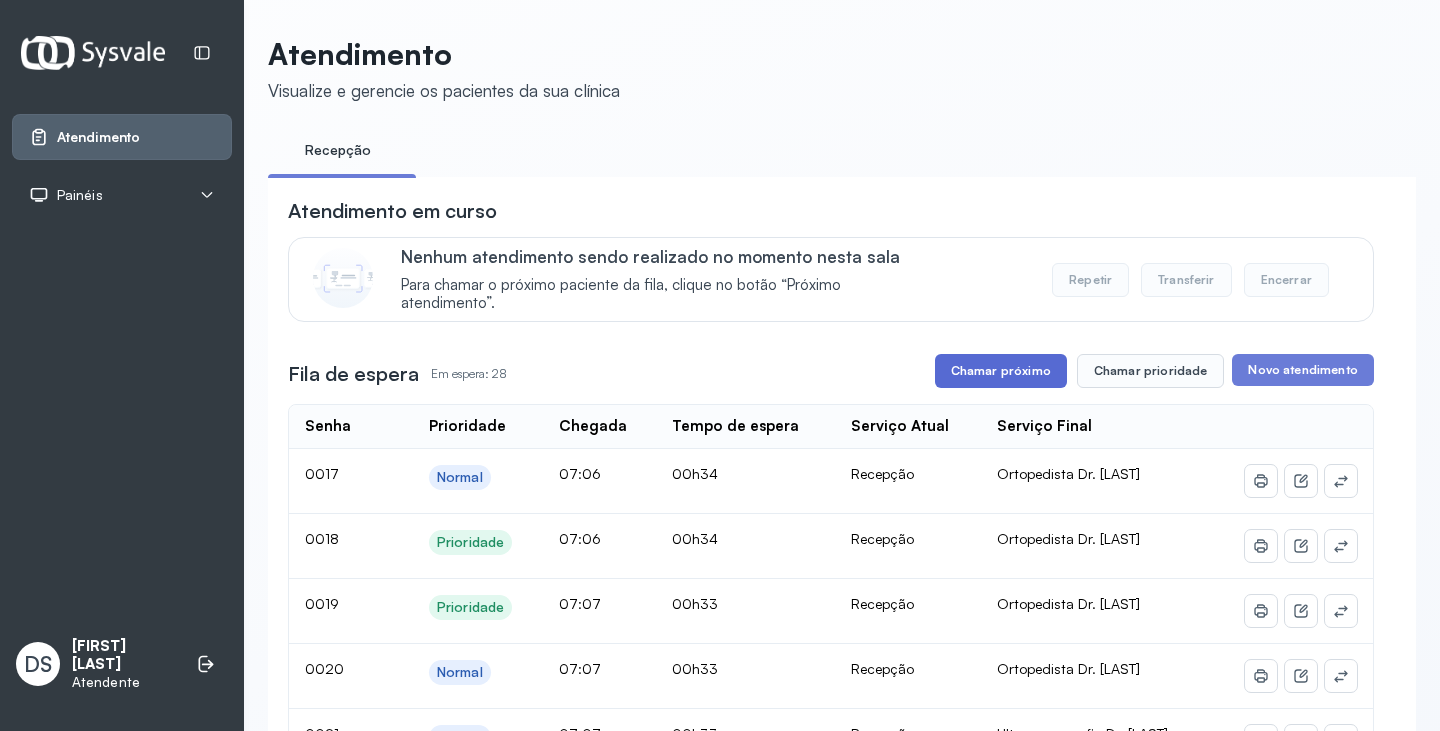click on "Chamar próximo" at bounding box center [1001, 371] 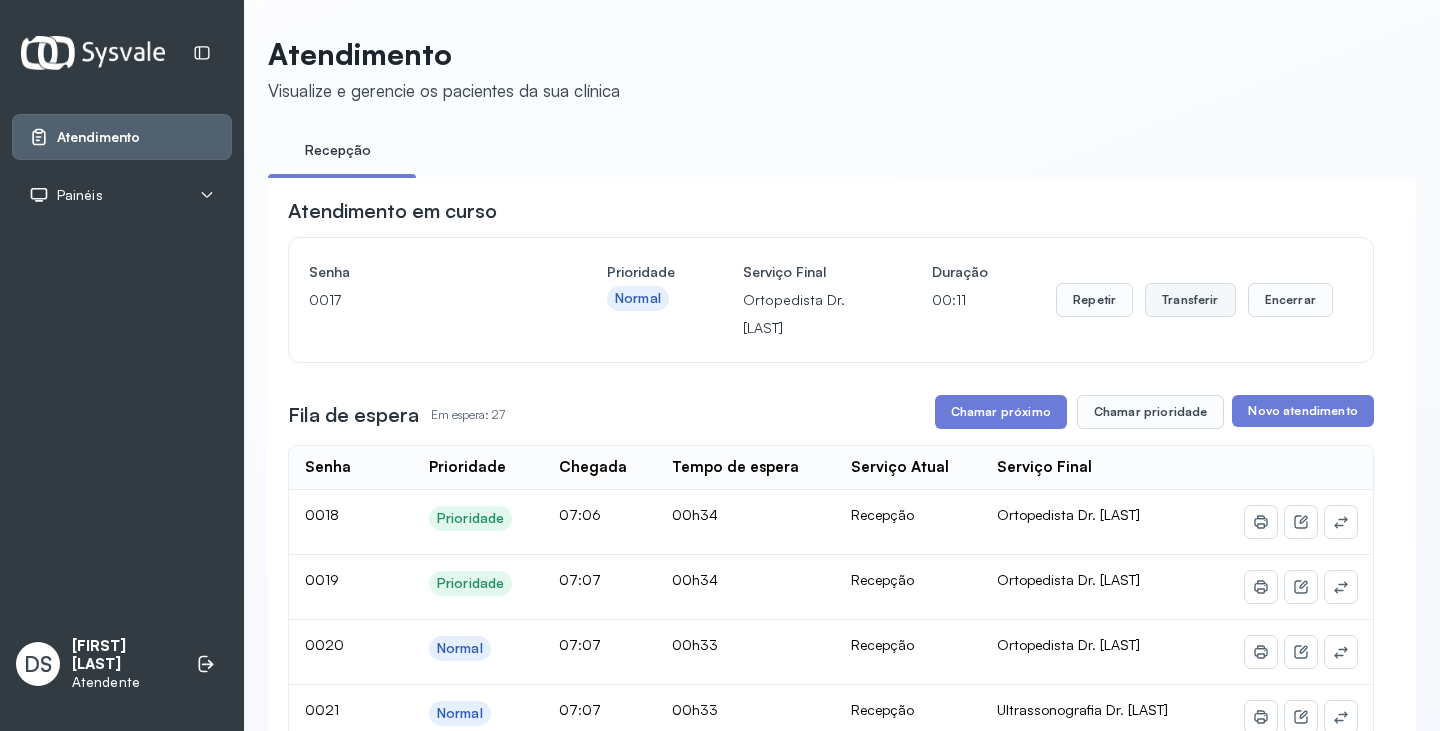 click on "Transferir" at bounding box center (1190, 300) 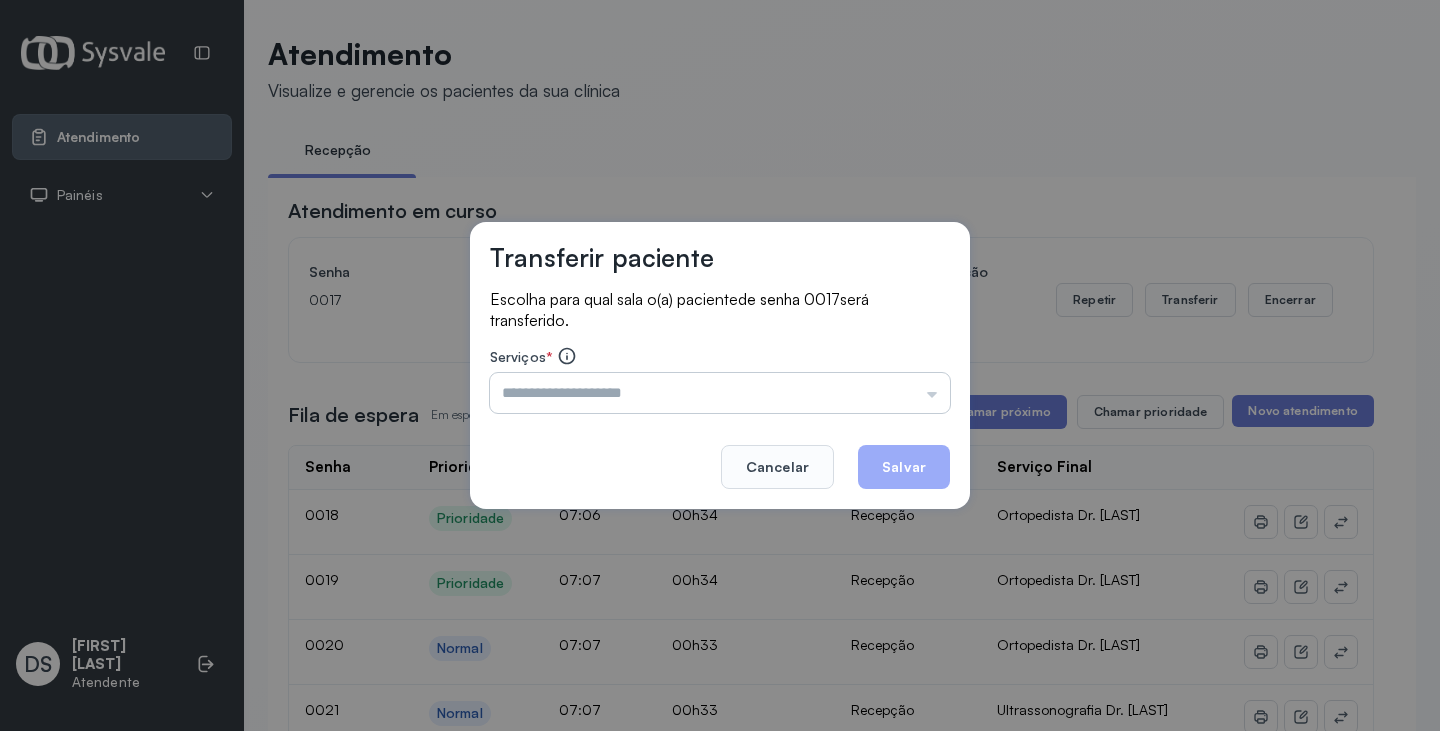 click at bounding box center (720, 393) 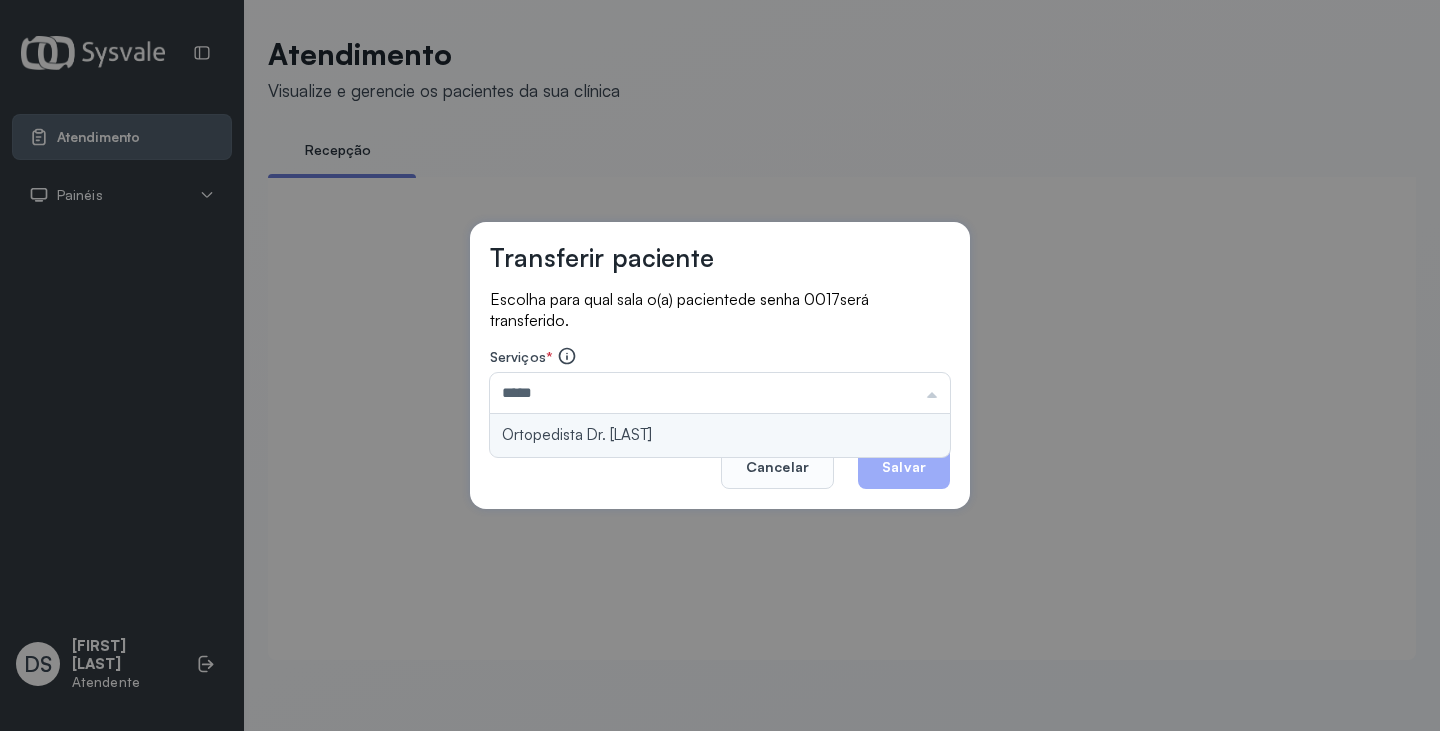 type on "**********" 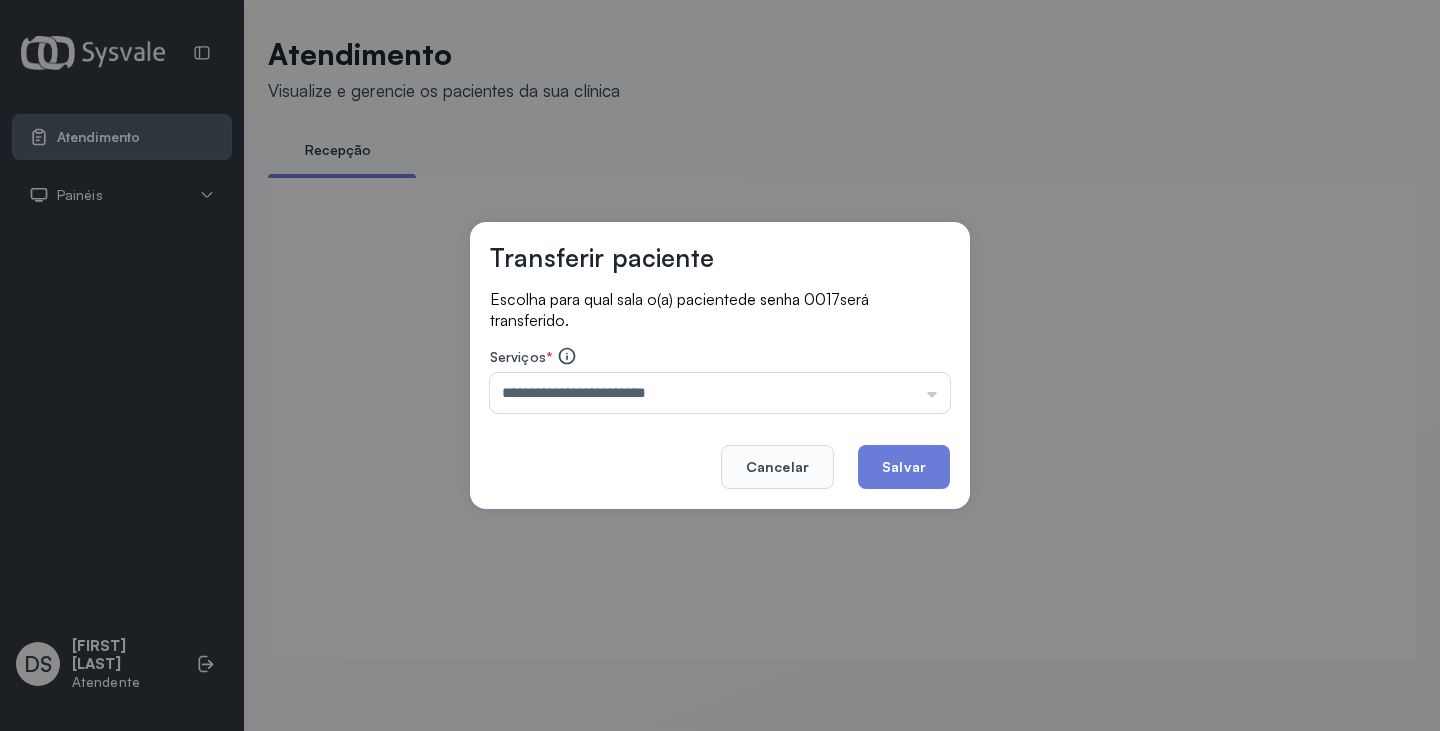 drag, startPoint x: 796, startPoint y: 427, endPoint x: 897, endPoint y: 450, distance: 103.58572 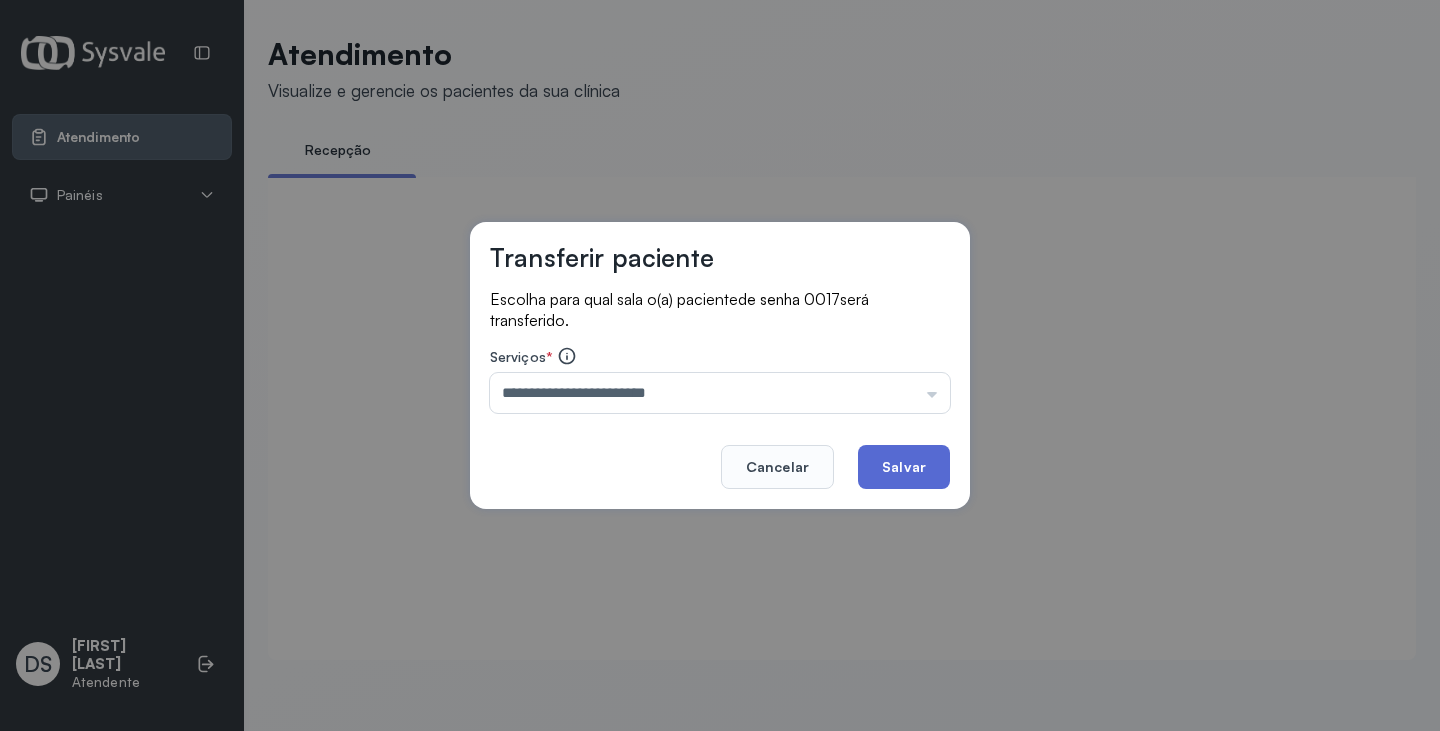 click on "Salvar" 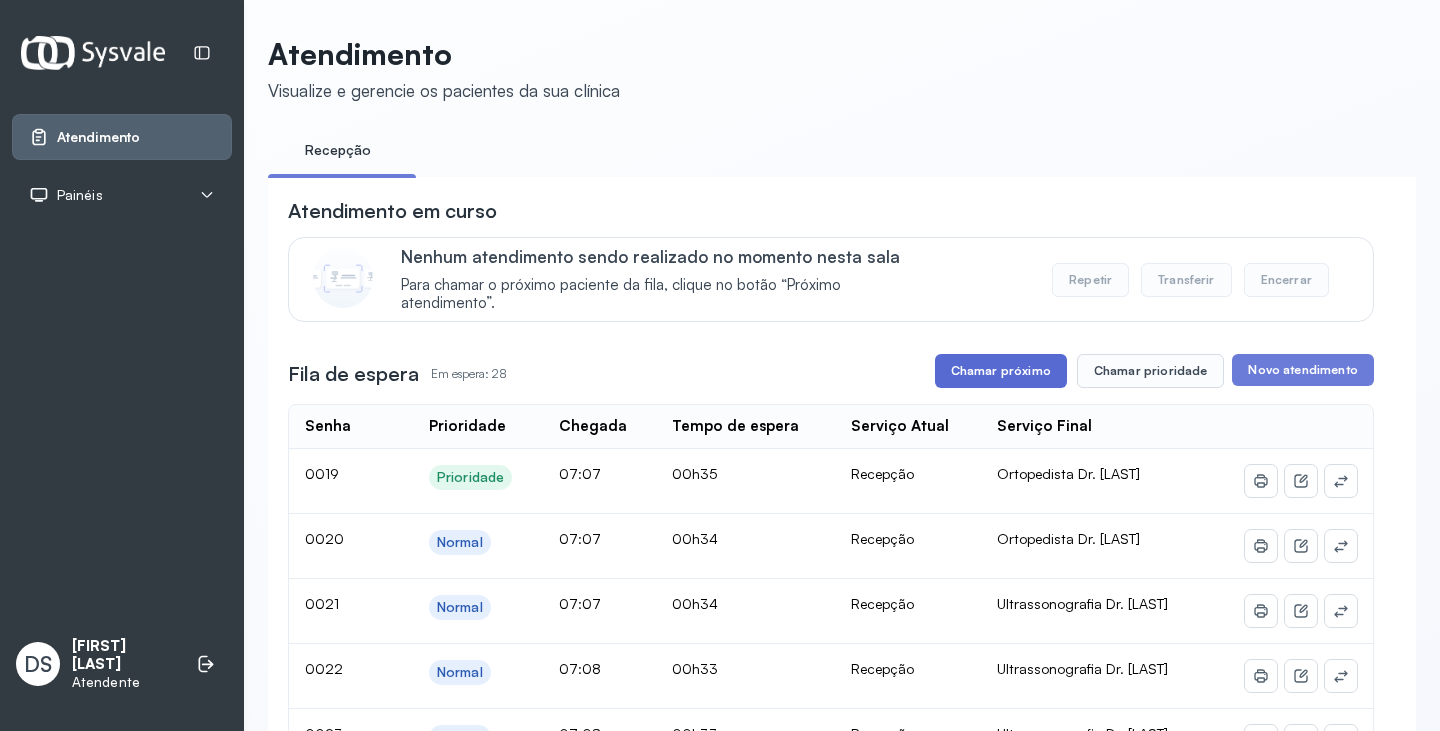 click on "Chamar próximo" at bounding box center [1001, 371] 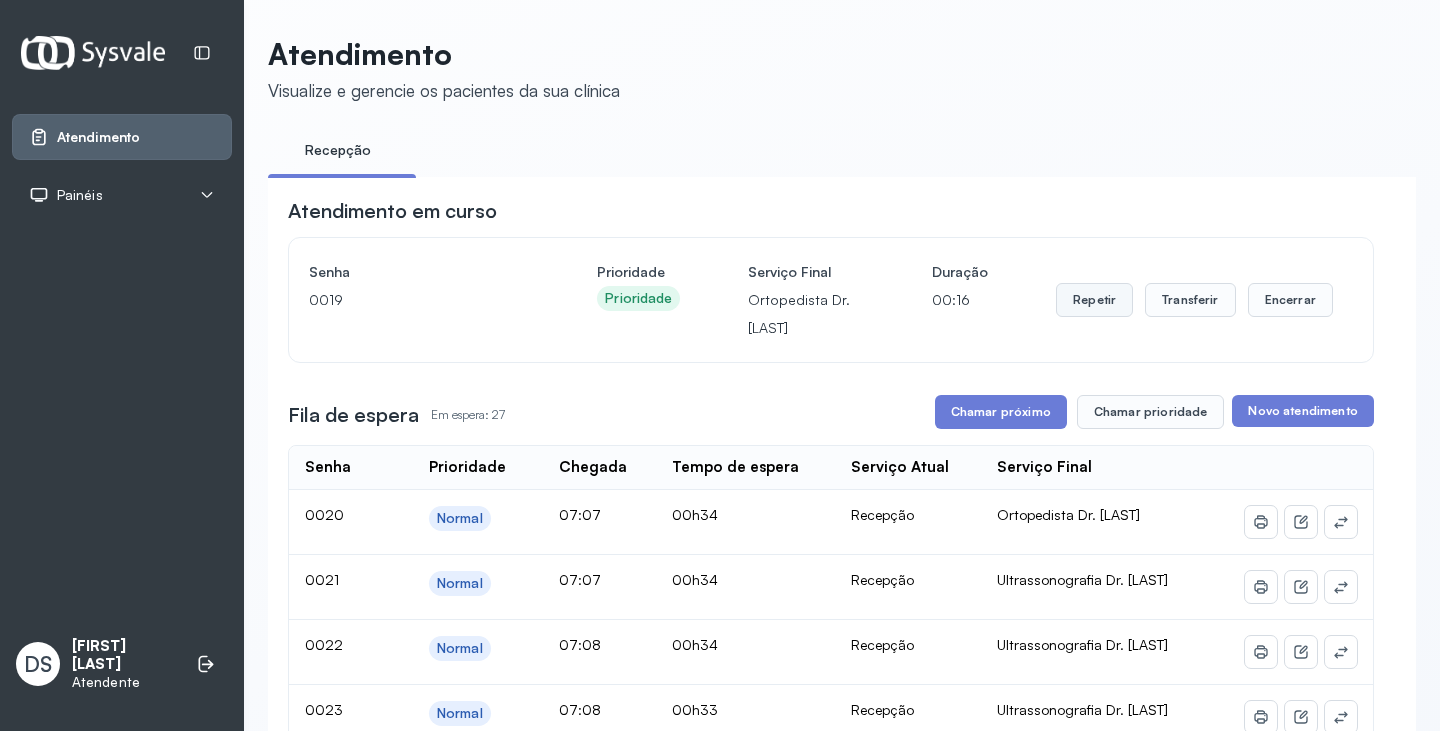 click on "Repetir" at bounding box center [1094, 300] 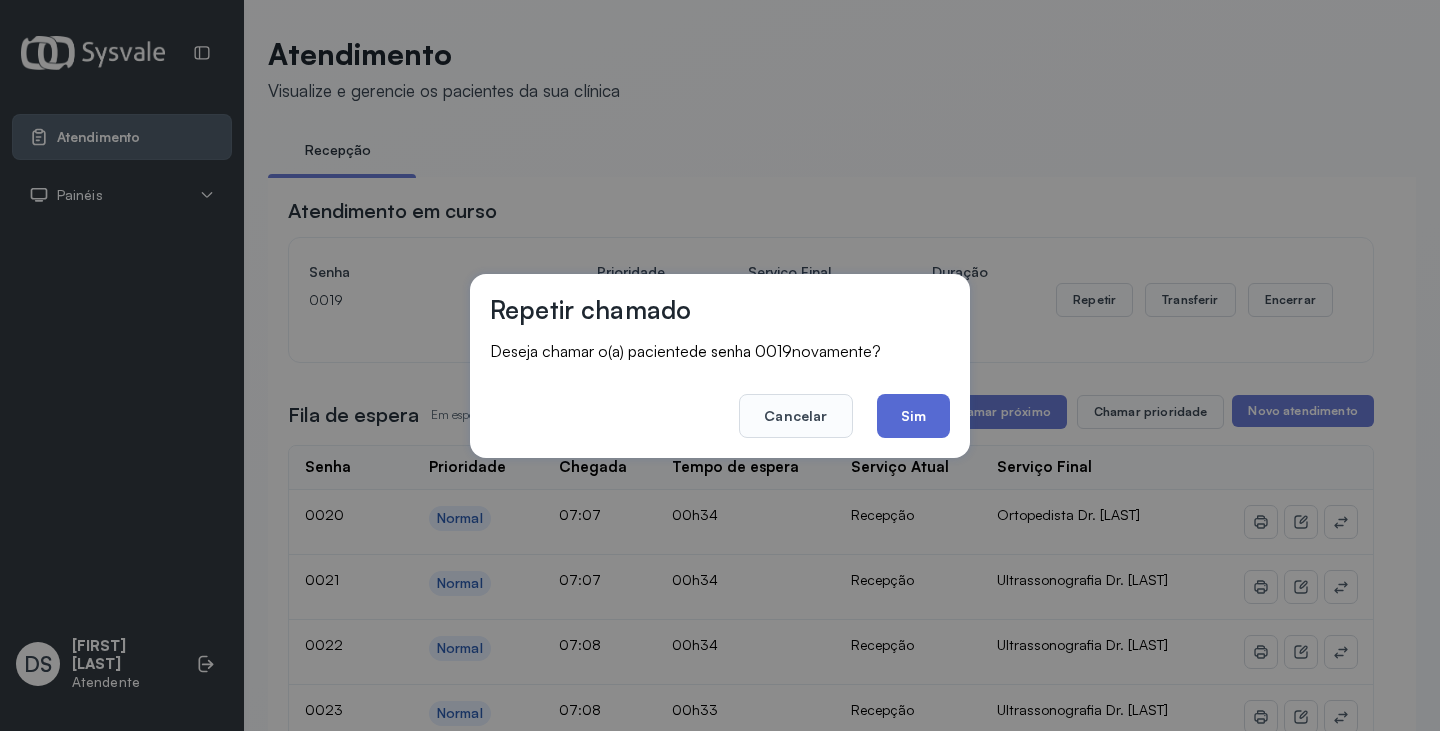 click on "Sim" 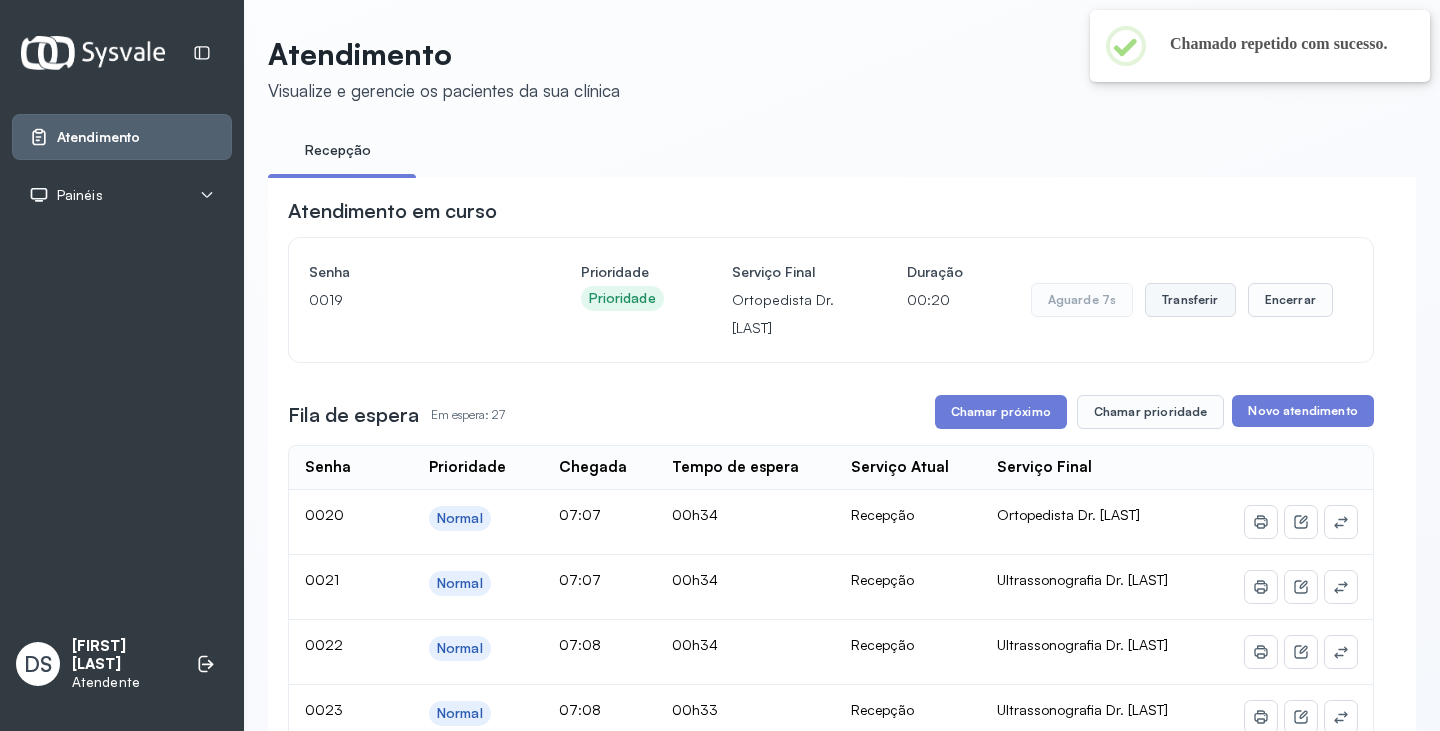 click on "Transferir" at bounding box center [1190, 300] 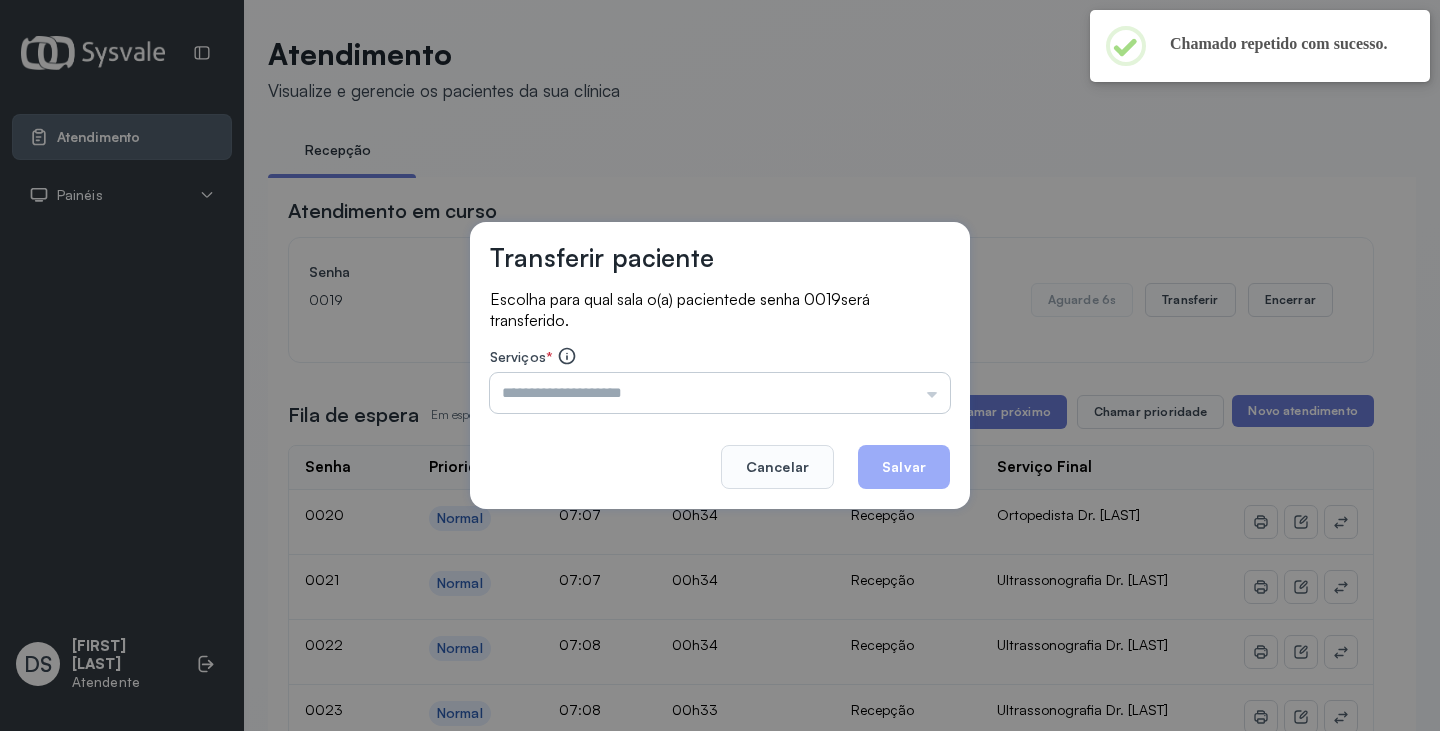 click at bounding box center (720, 393) 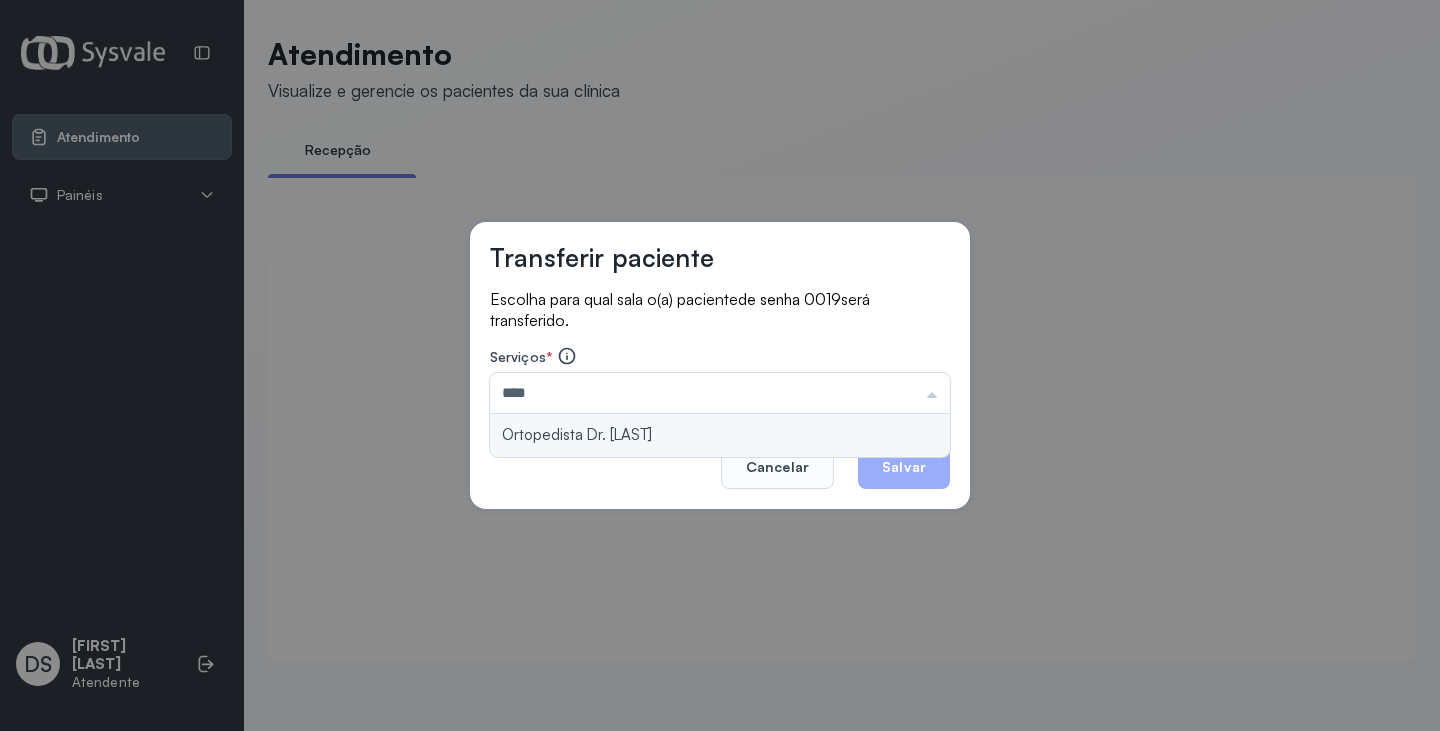 type on "**********" 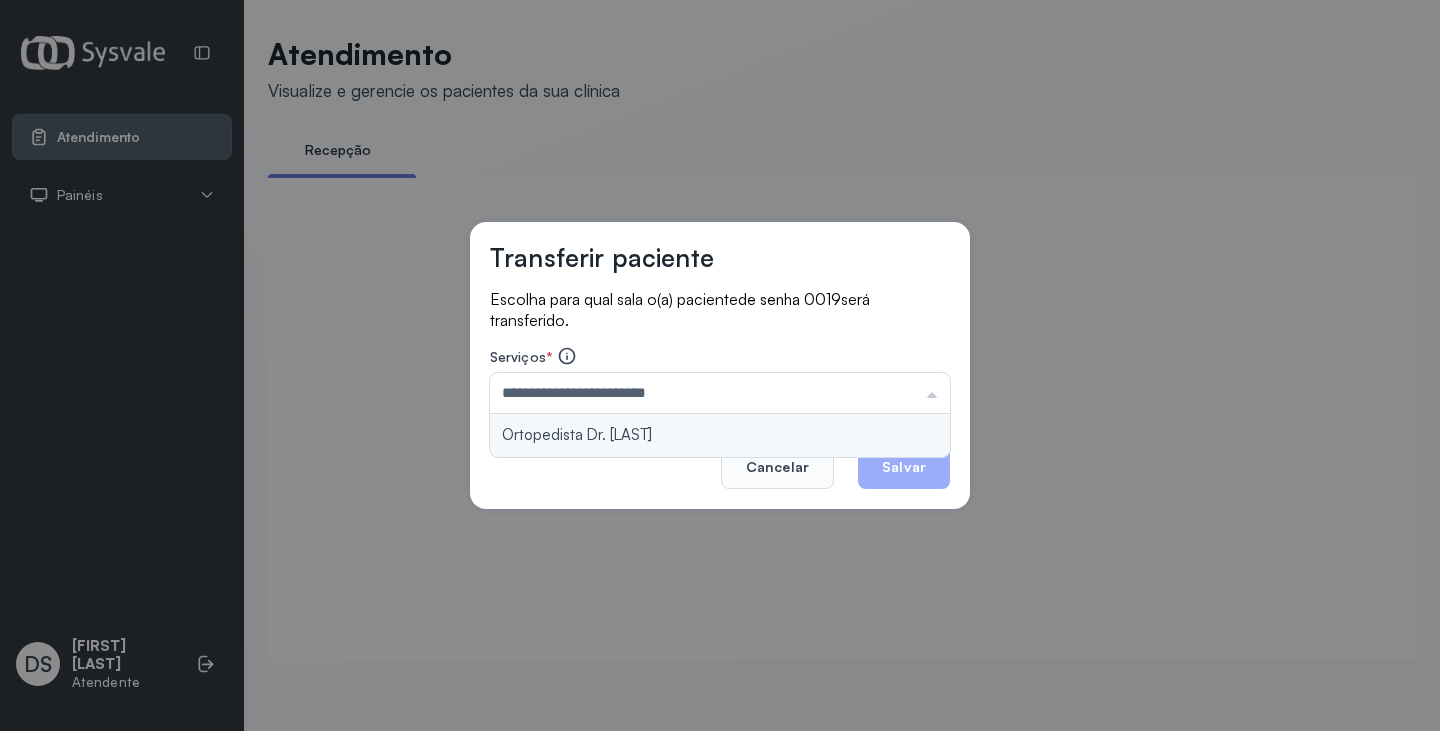 drag, startPoint x: 779, startPoint y: 422, endPoint x: 841, endPoint y: 440, distance: 64.56005 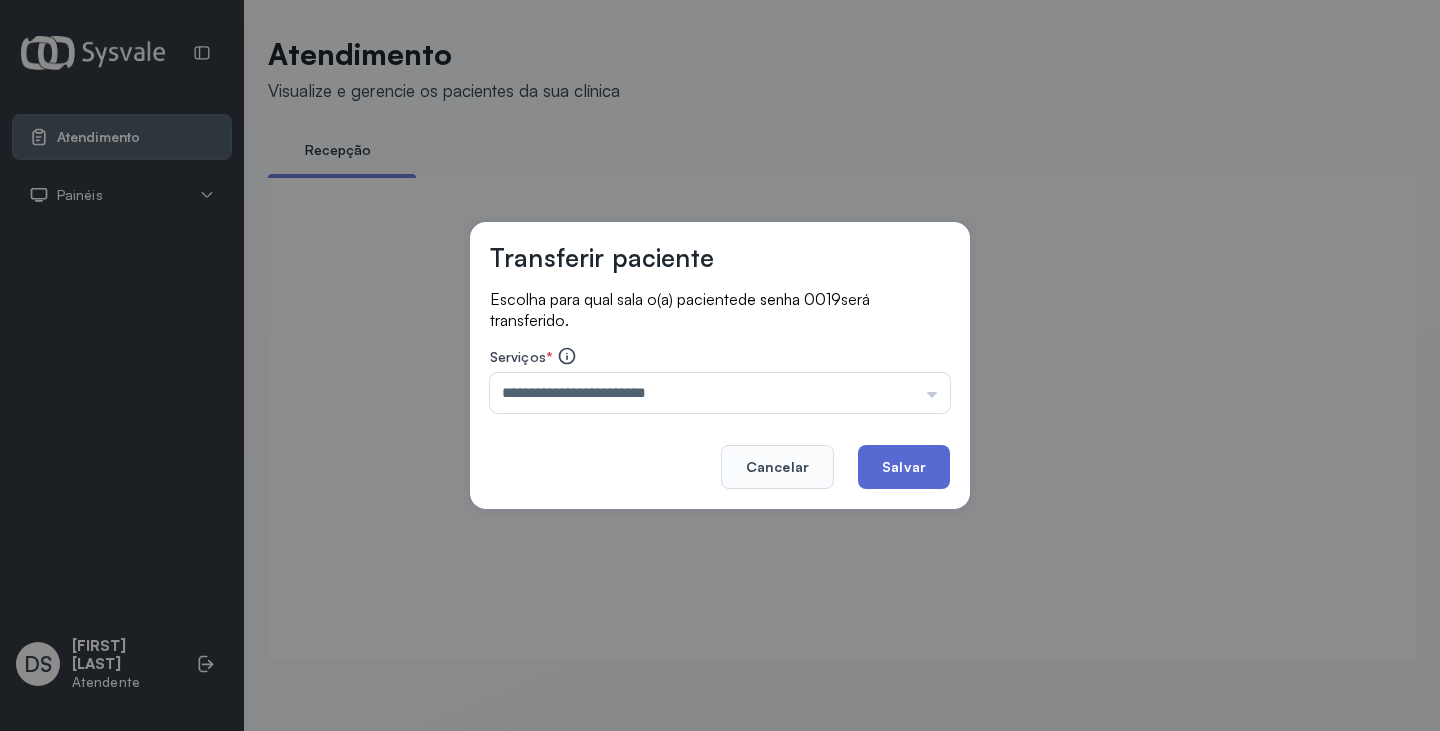 click on "Salvar" 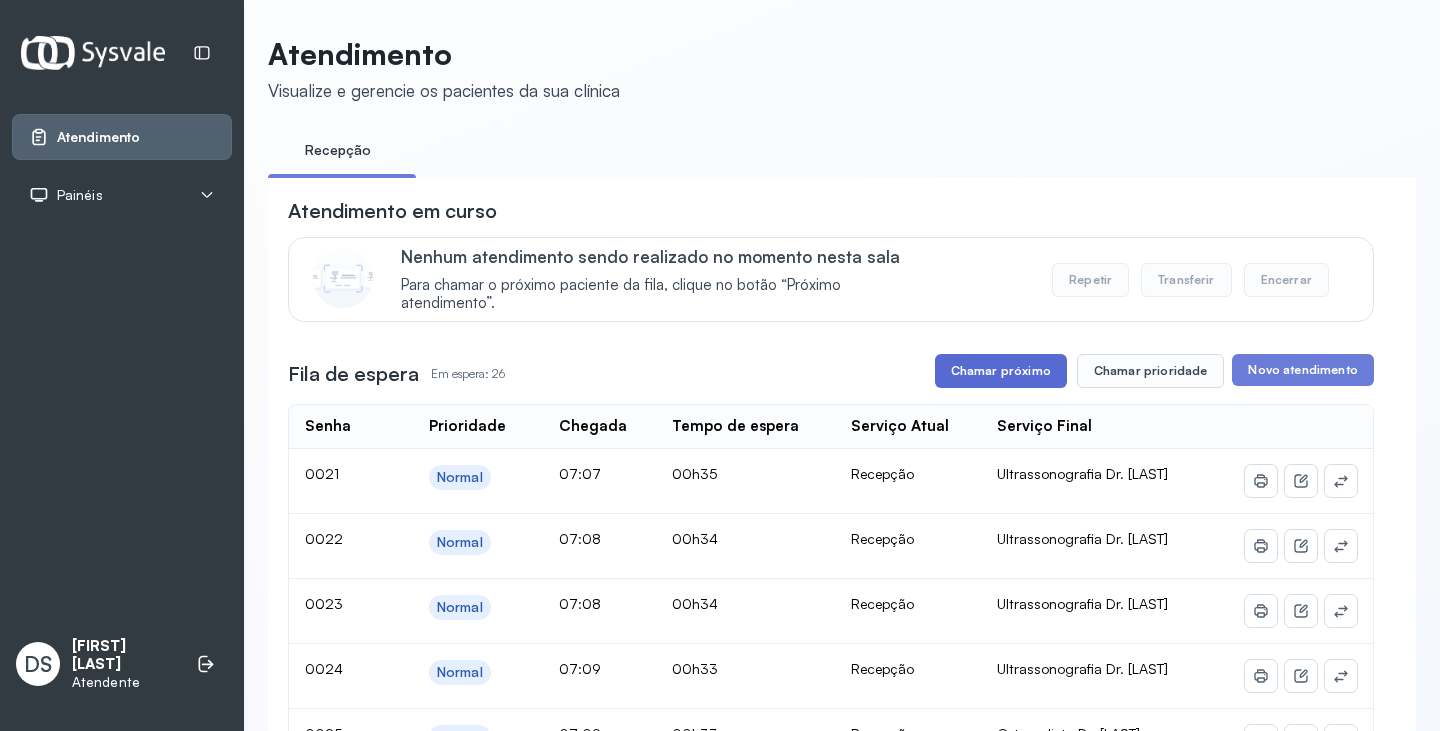 click on "Chamar próximo" at bounding box center (1001, 371) 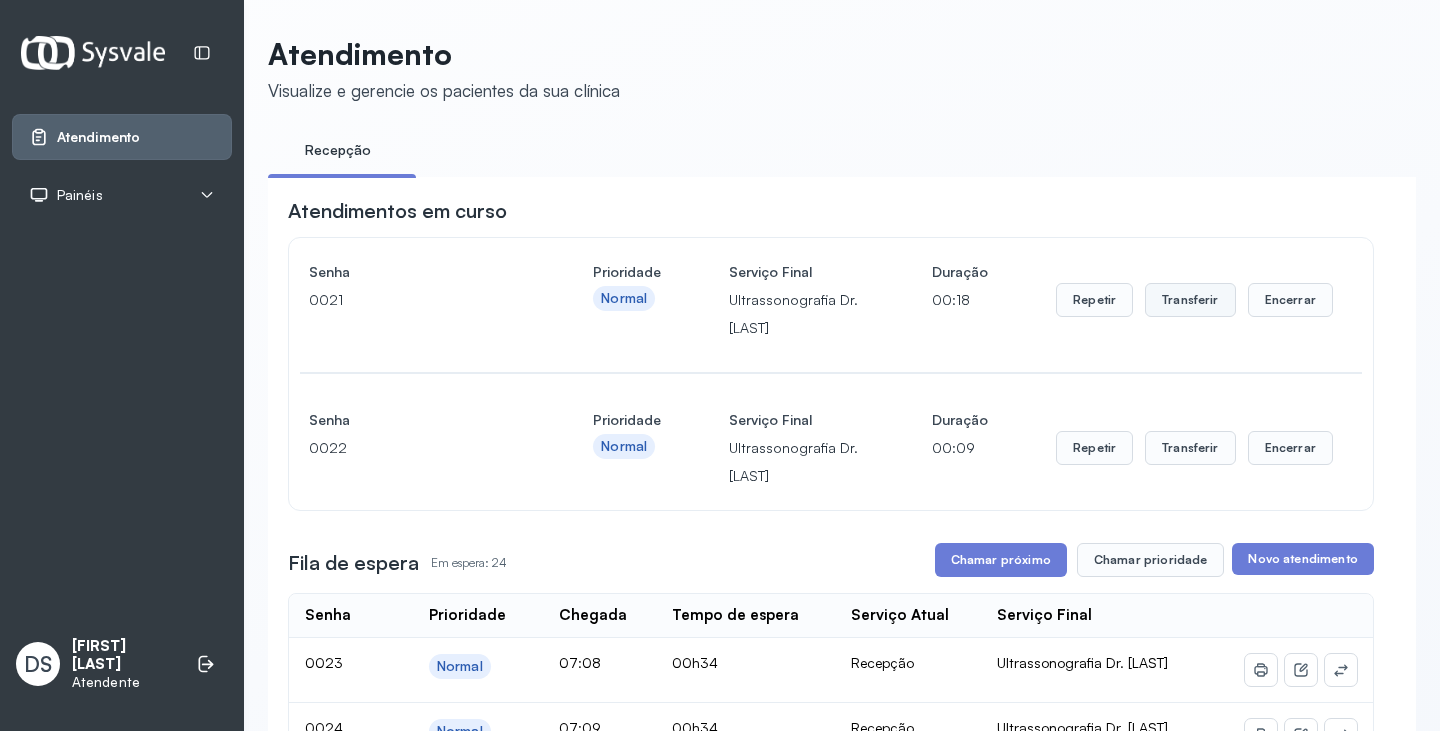 click on "Transferir" at bounding box center [1190, 300] 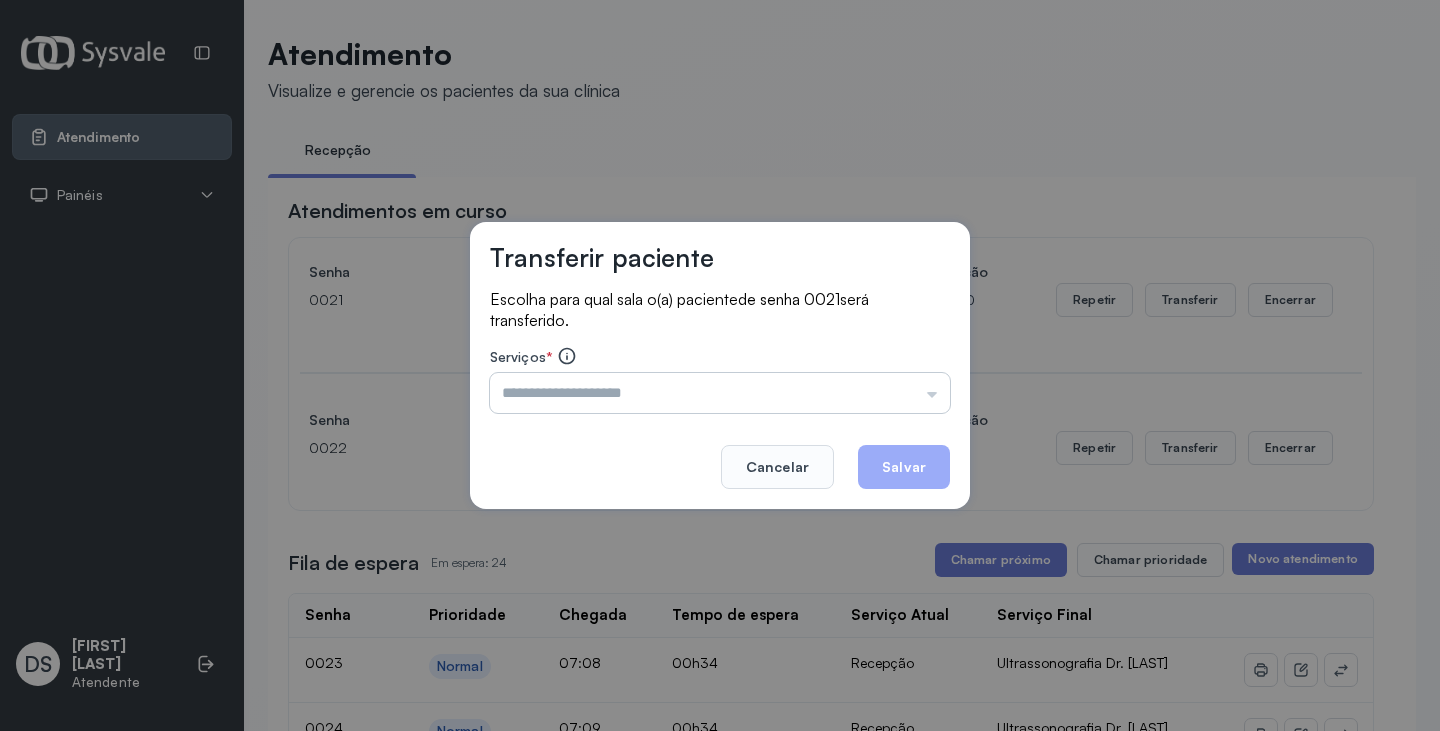 click at bounding box center [720, 393] 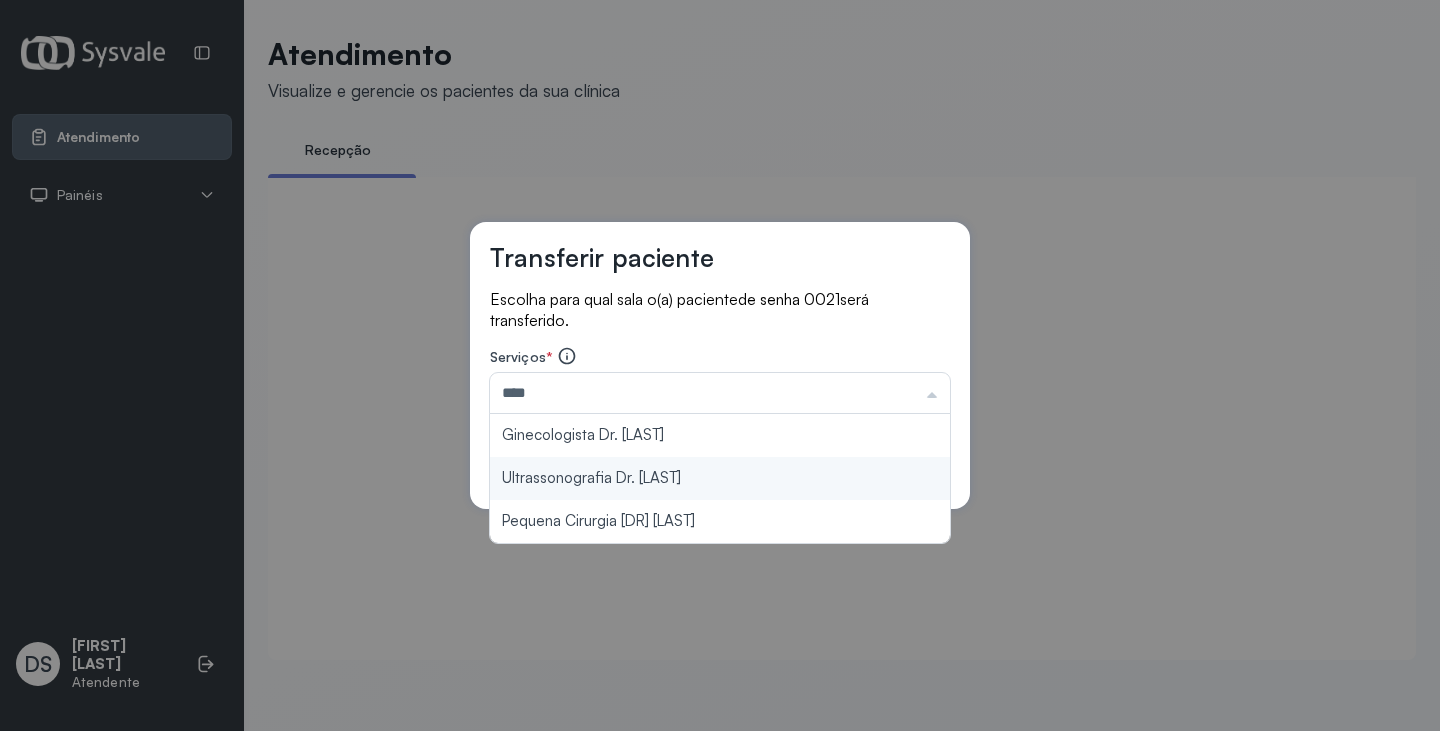 type on "**********" 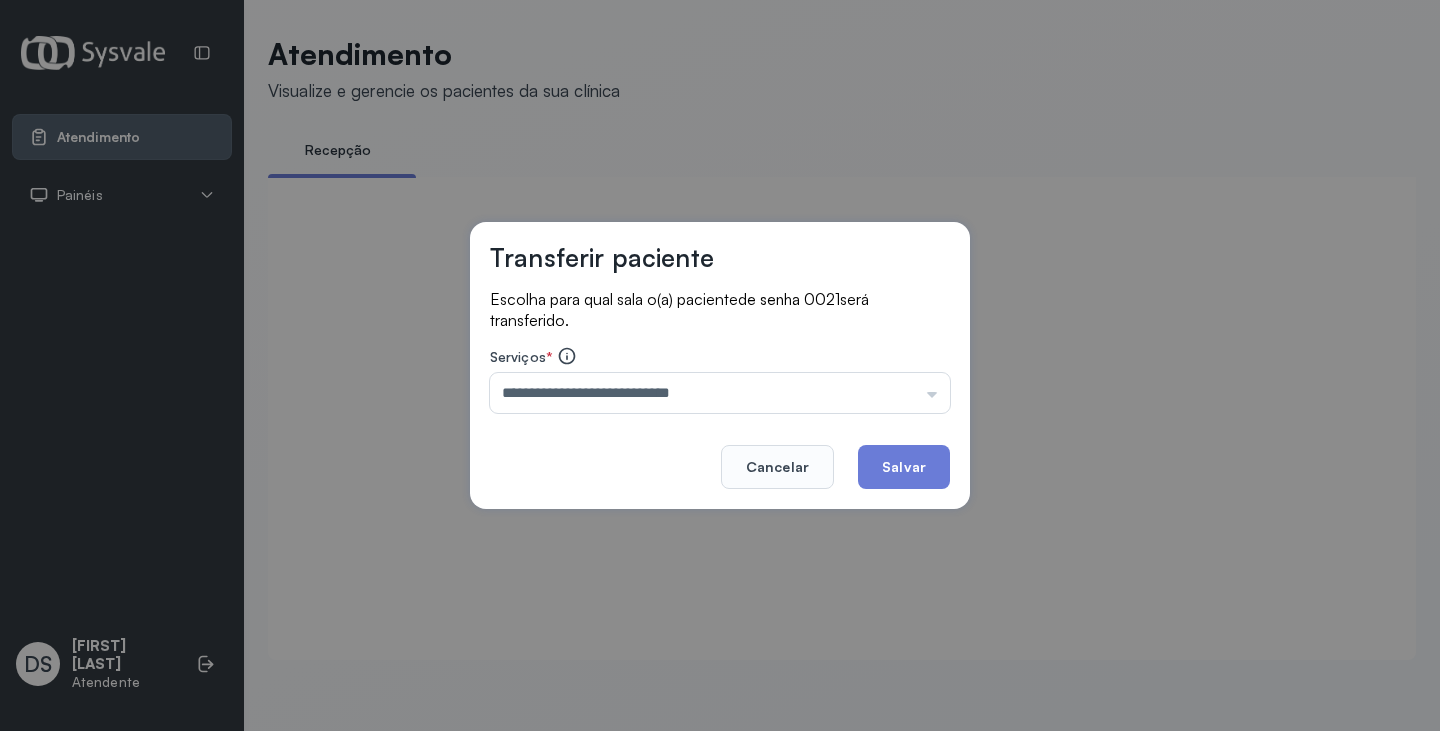 click on "**********" at bounding box center (720, 366) 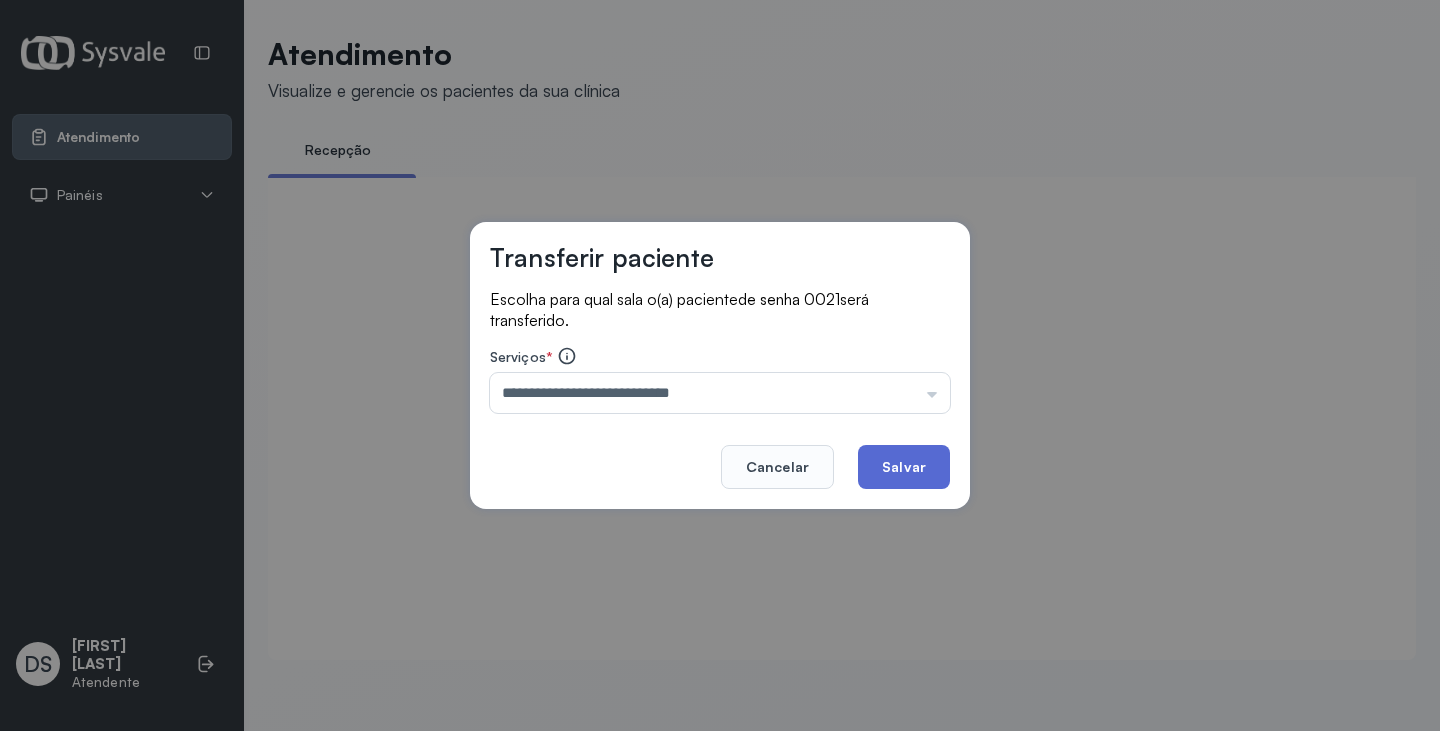 click on "Salvar" 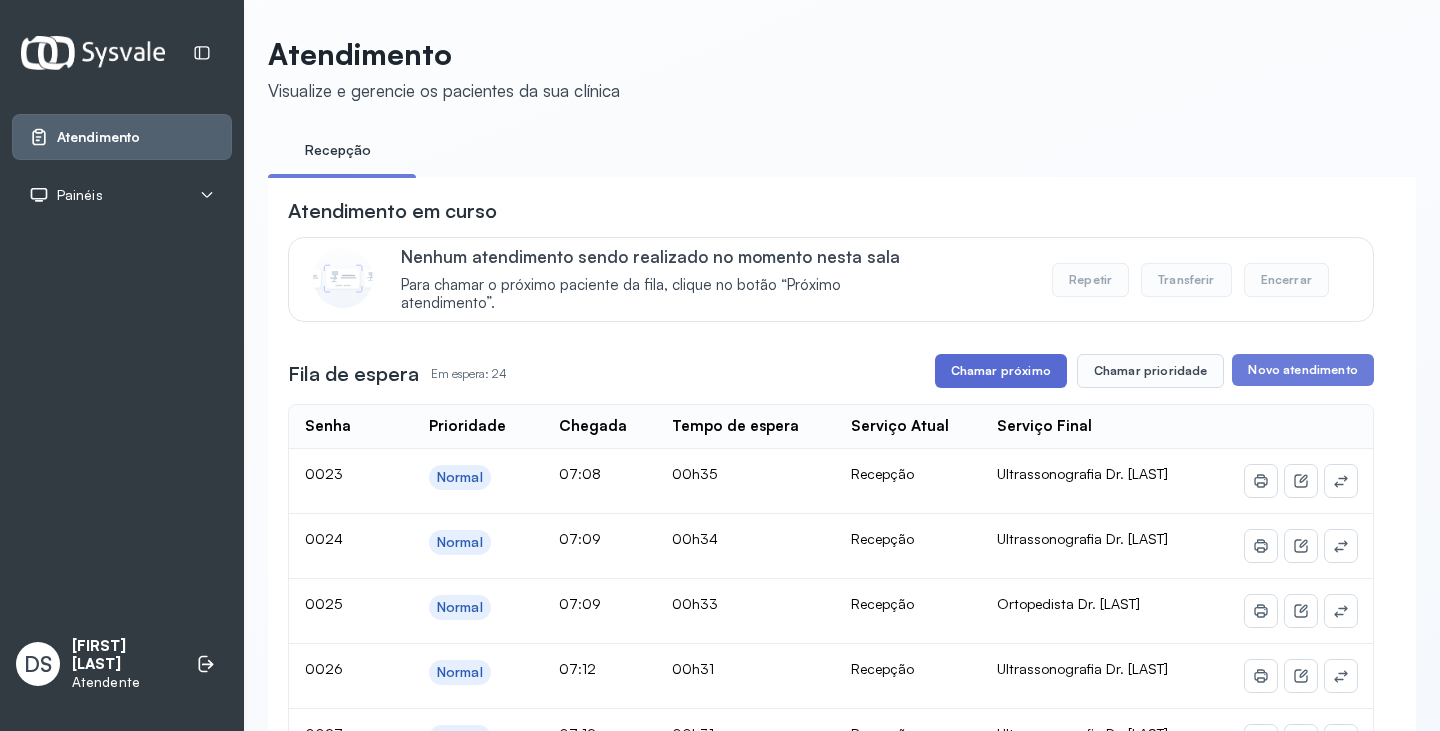 click on "Chamar próximo" at bounding box center (1001, 371) 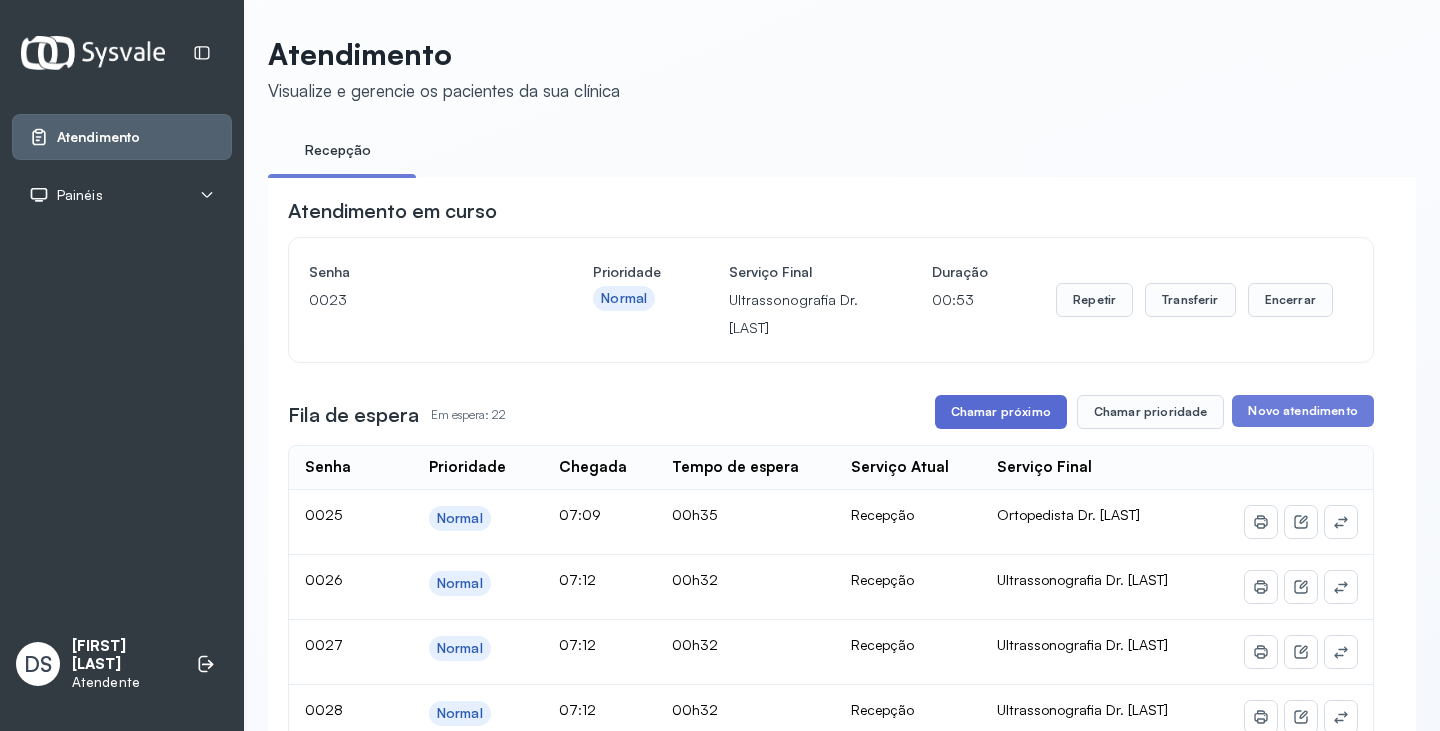 click on "Chamar próximo" at bounding box center [1001, 412] 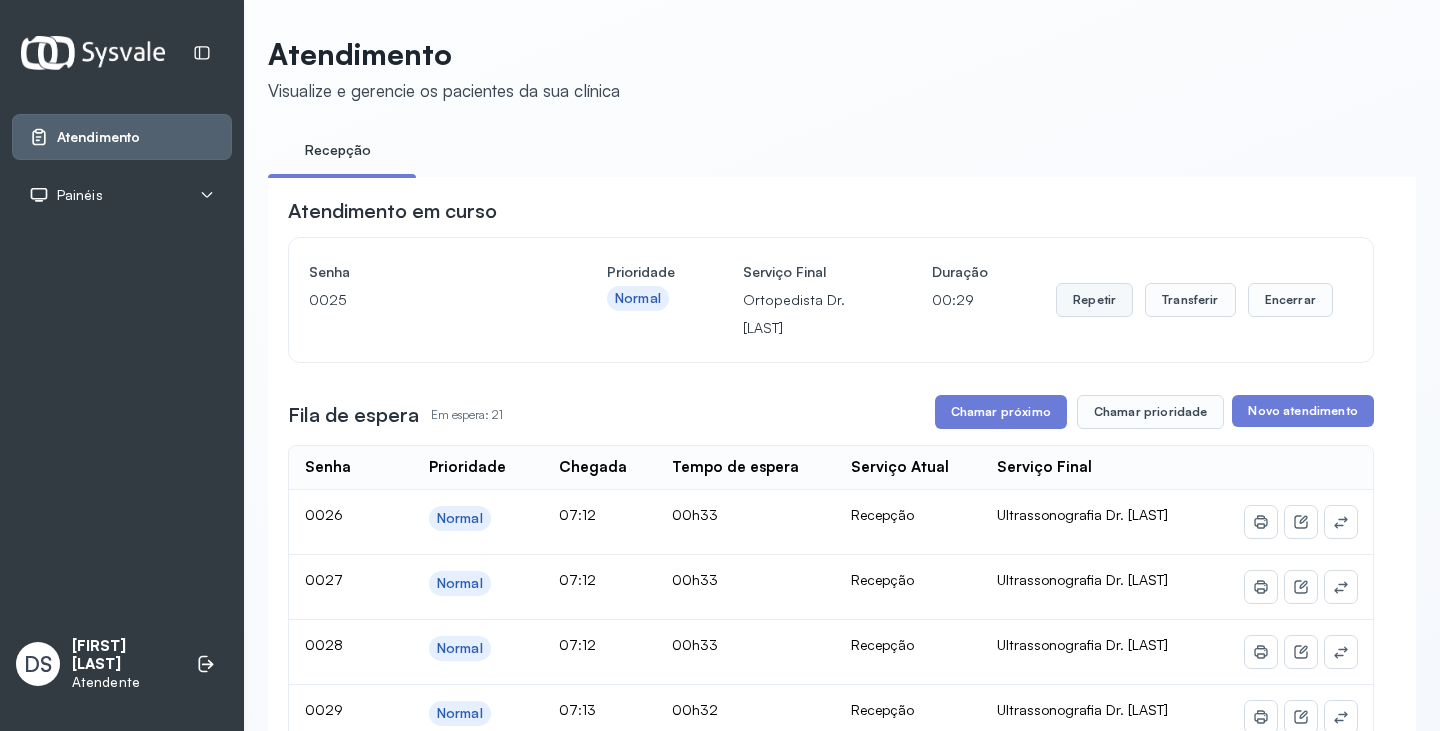 click on "Repetir" at bounding box center [1094, 300] 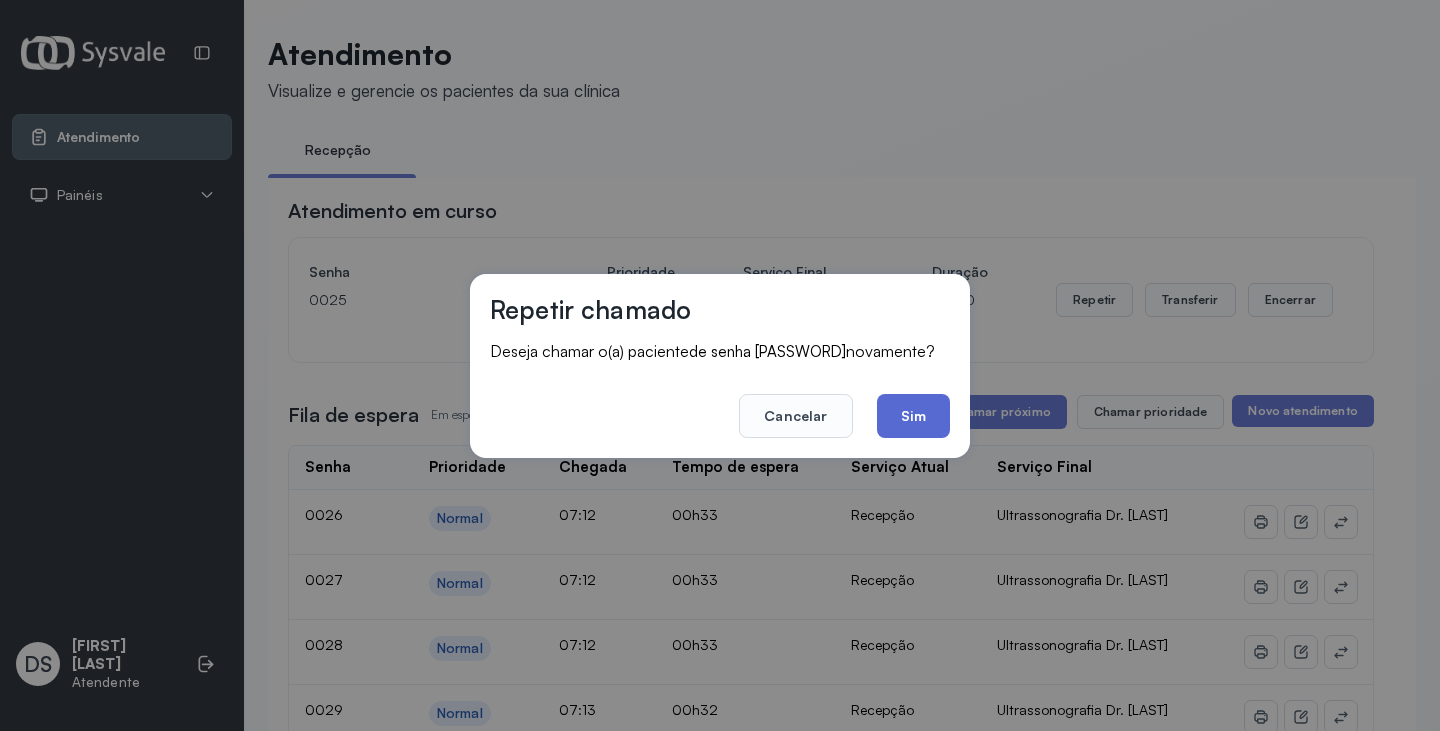 click on "Sim" 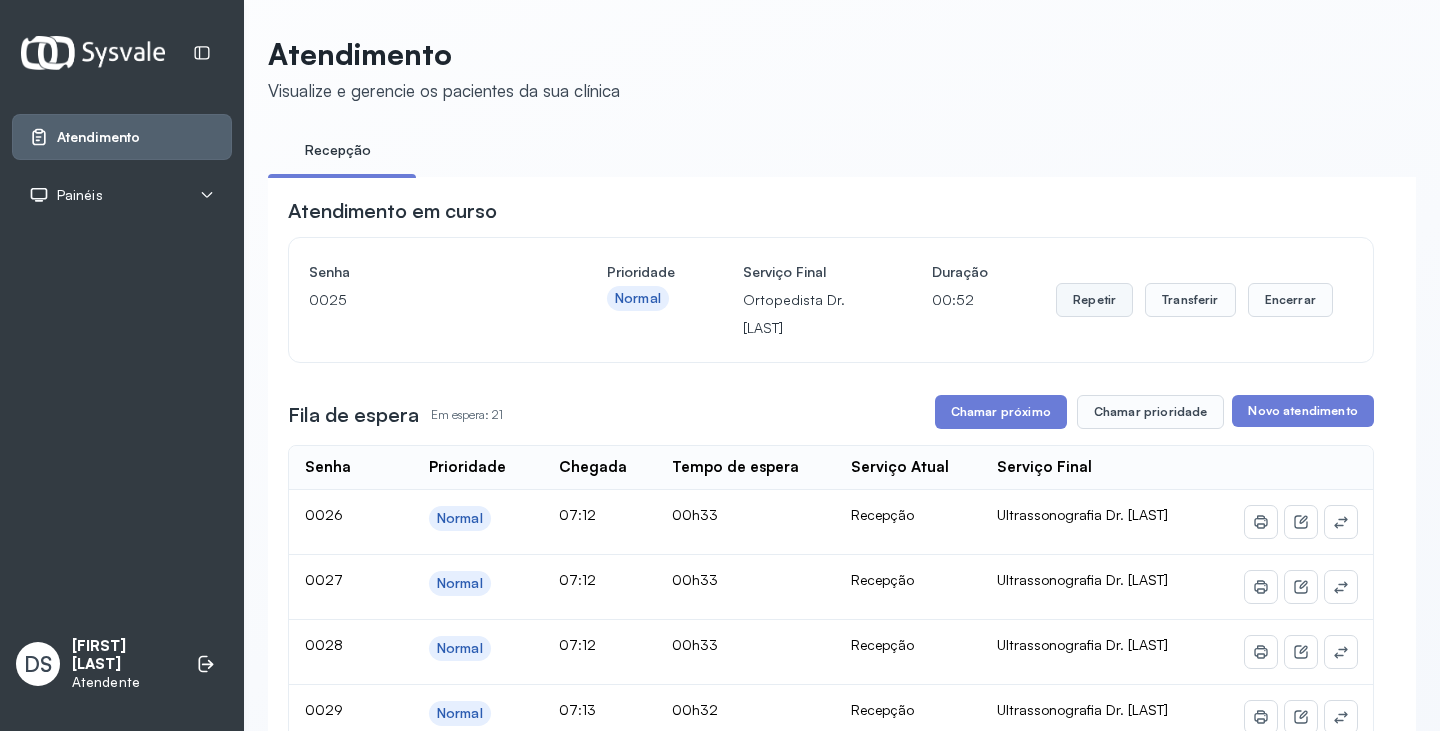 drag, startPoint x: 1095, startPoint y: 299, endPoint x: 1090, endPoint y: 310, distance: 12.083046 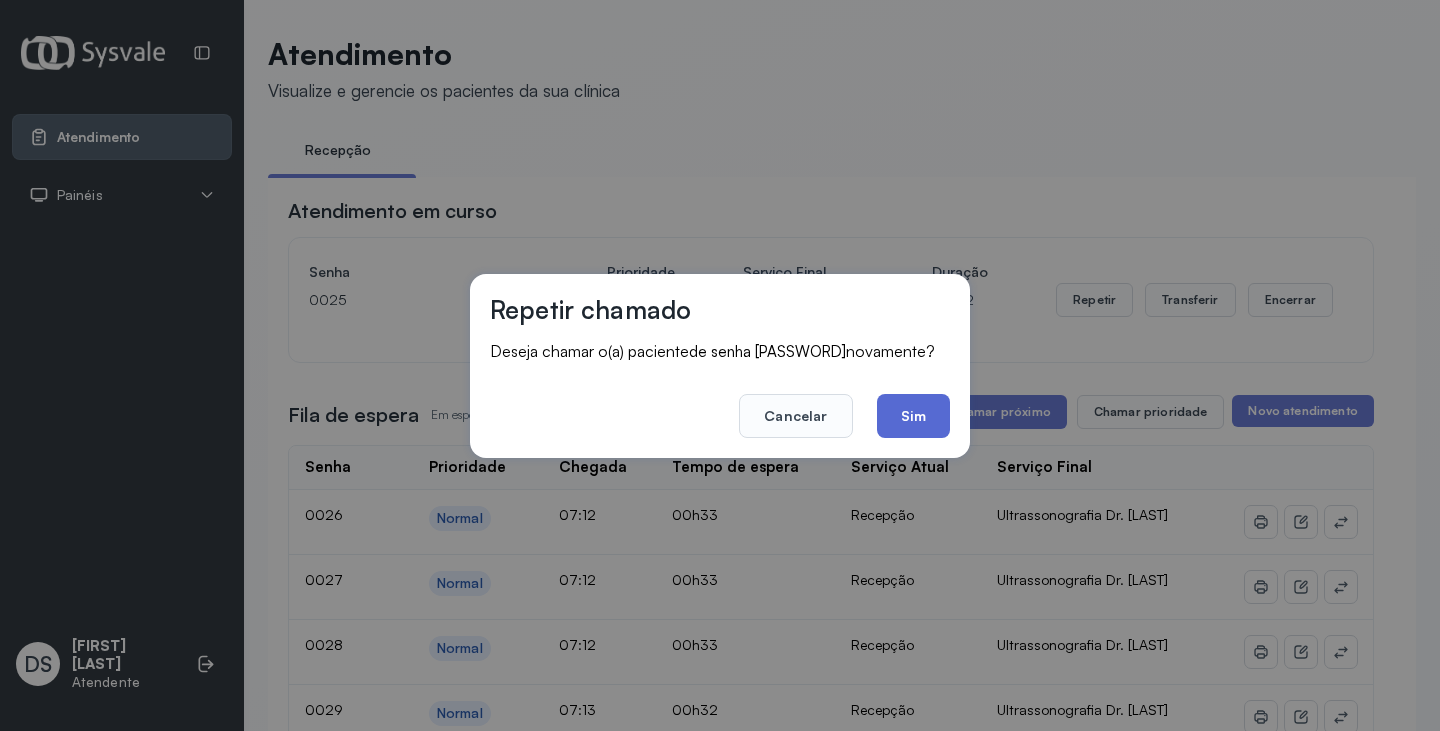 click on "Sim" 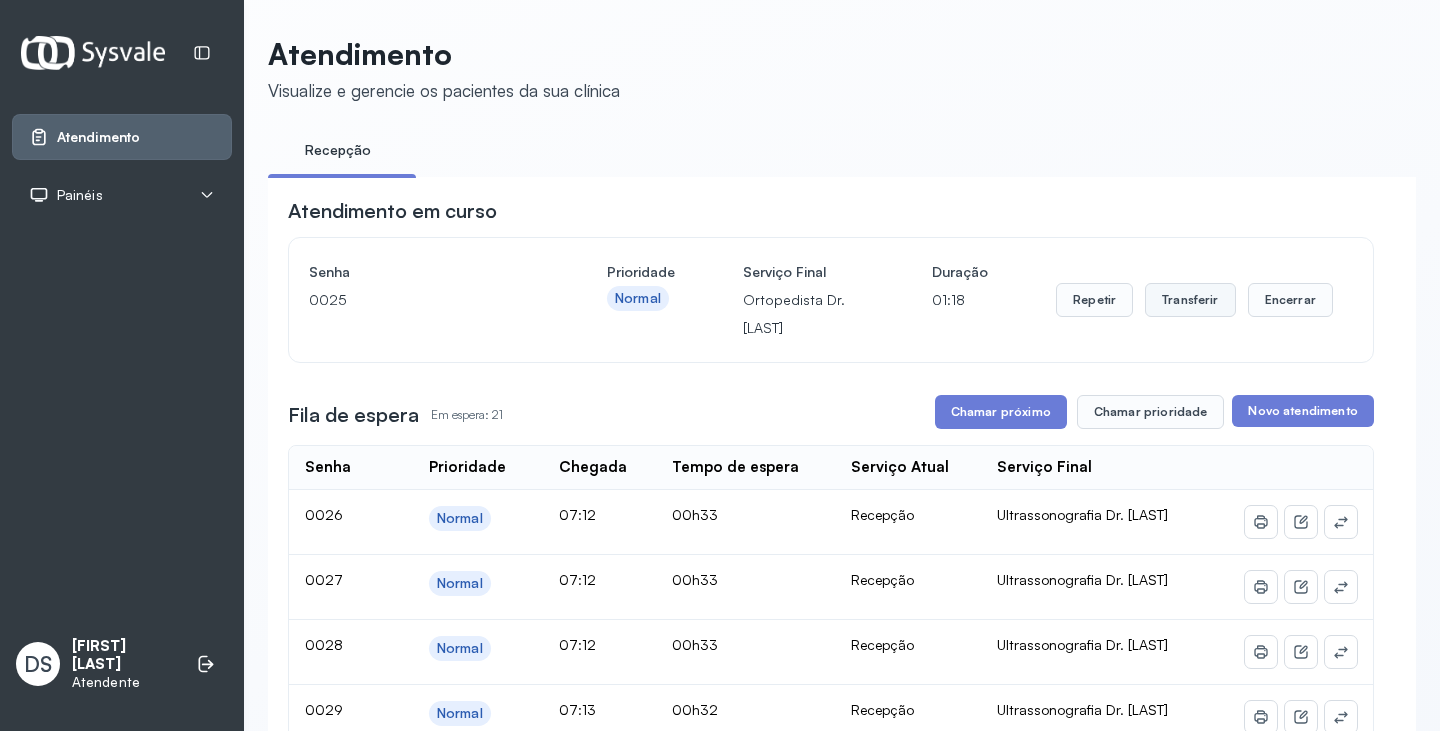 click on "Transferir" at bounding box center [1190, 300] 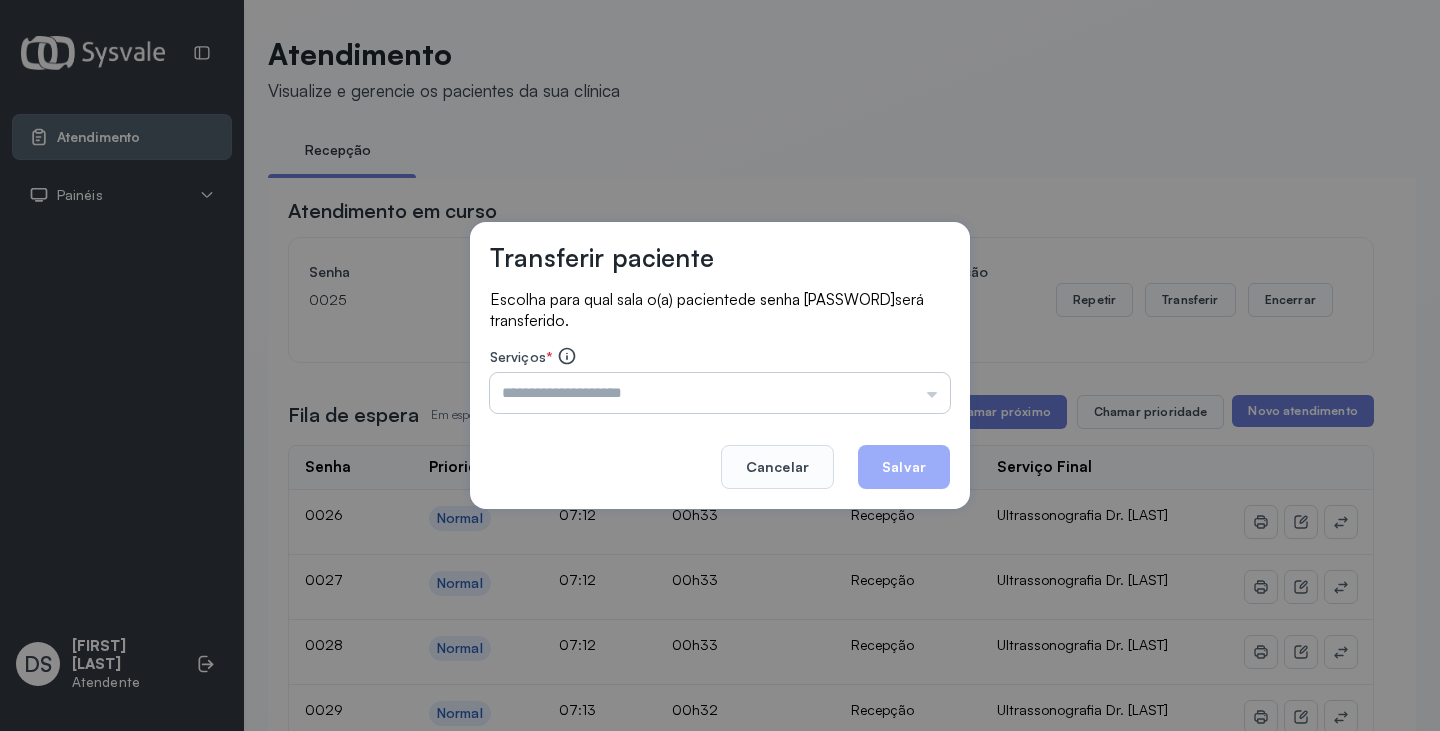 click at bounding box center [720, 393] 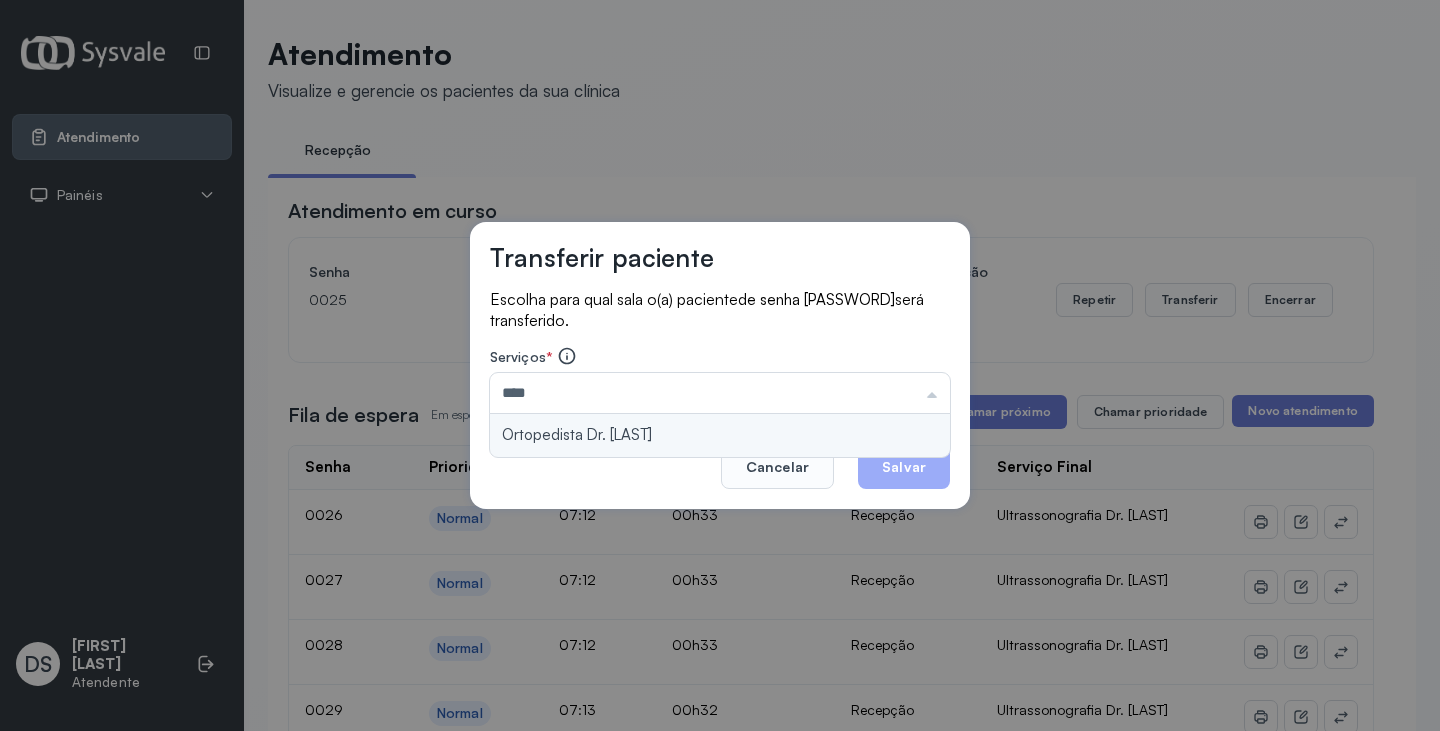 type on "**********" 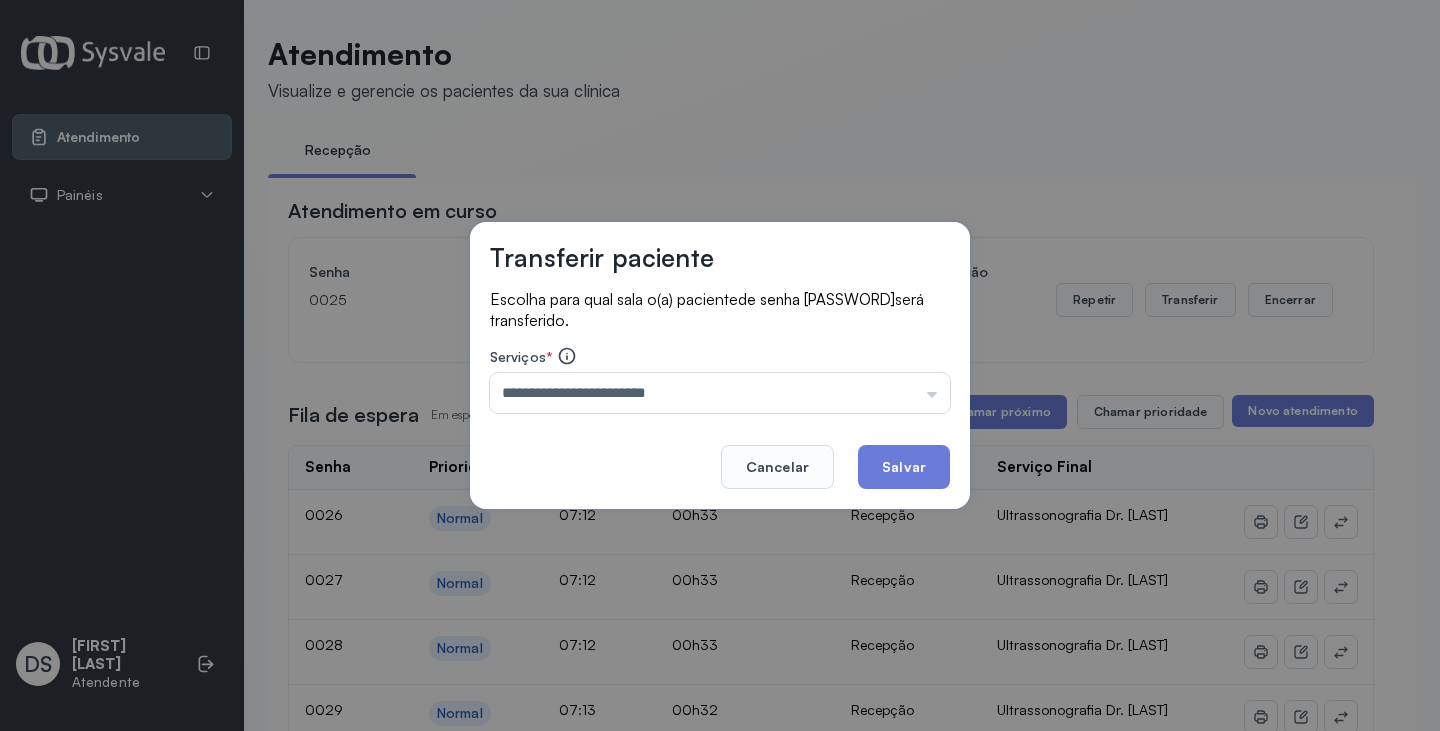 drag, startPoint x: 753, startPoint y: 432, endPoint x: 860, endPoint y: 456, distance: 109.65856 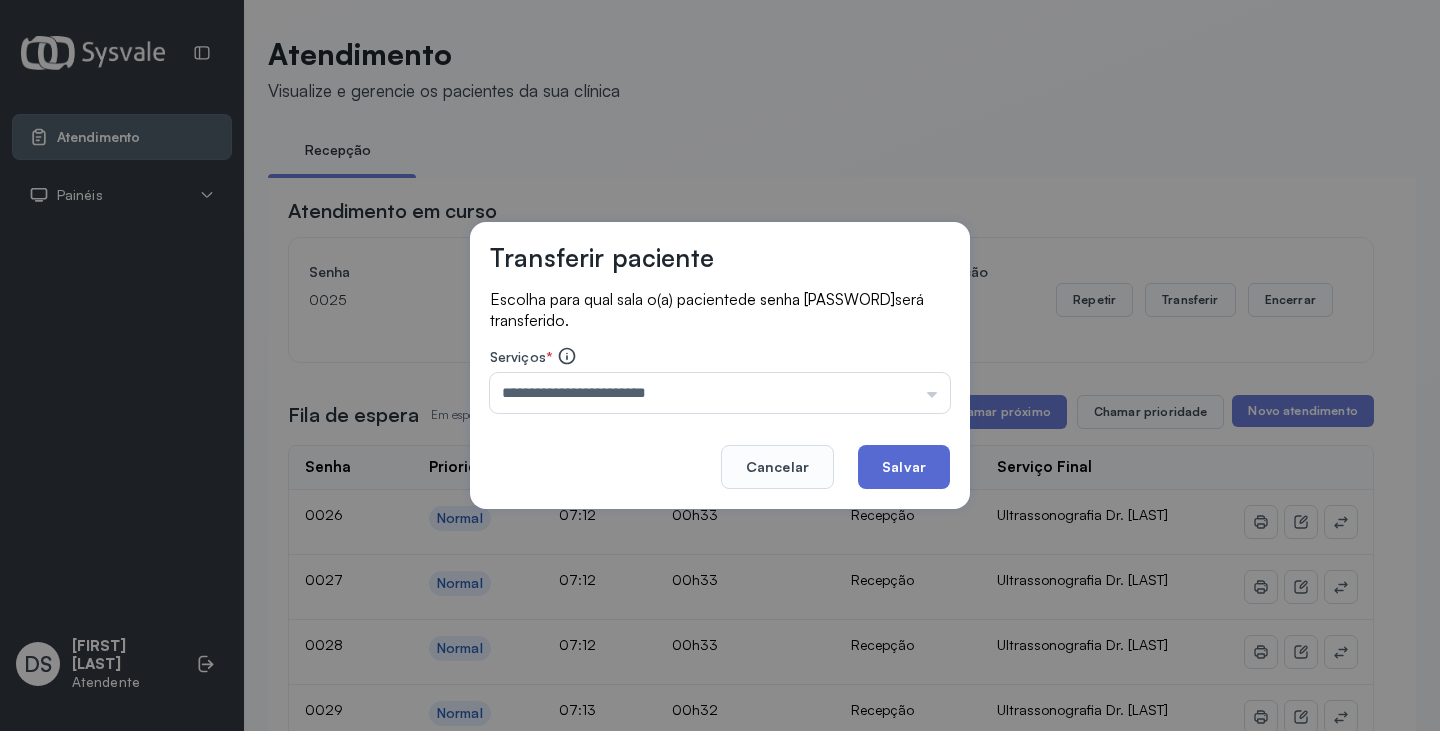 click on "Salvar" 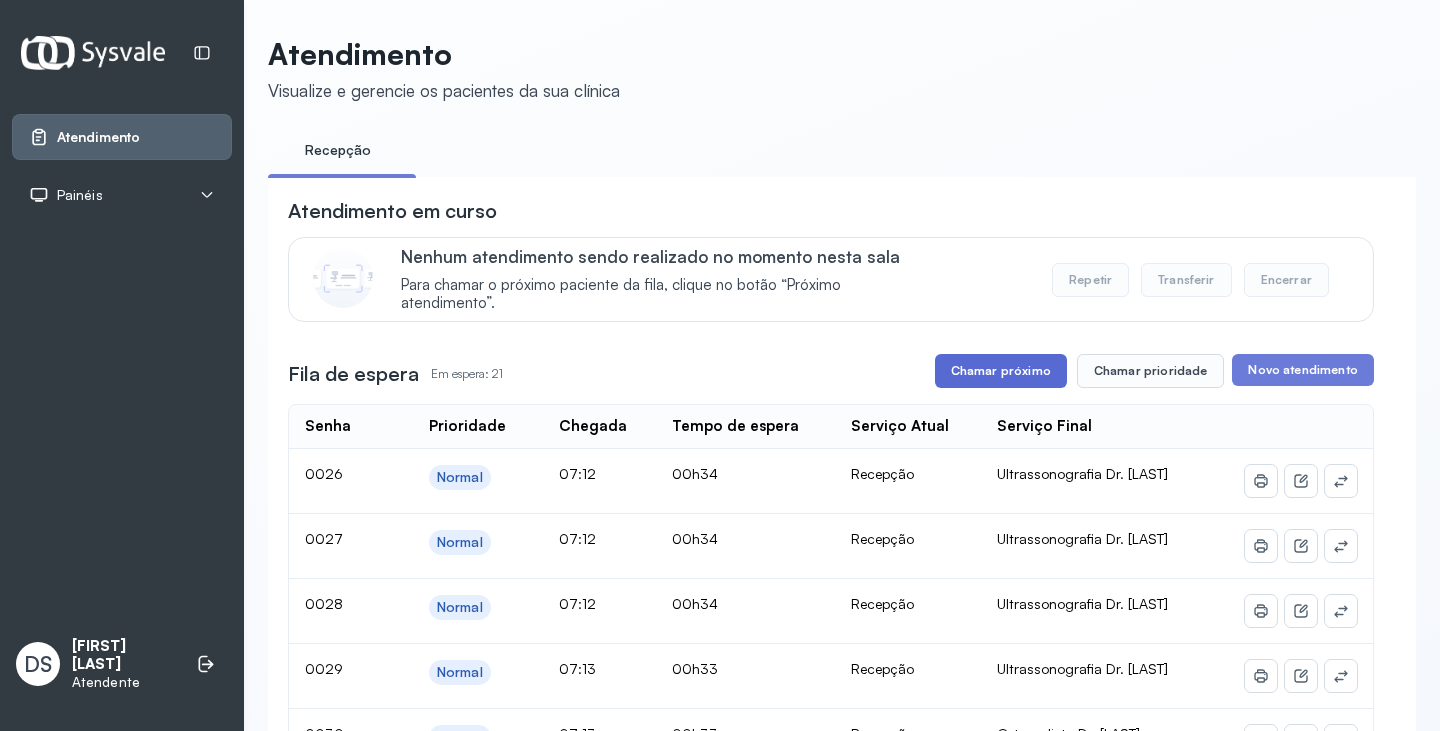 click on "Chamar próximo" at bounding box center [1001, 371] 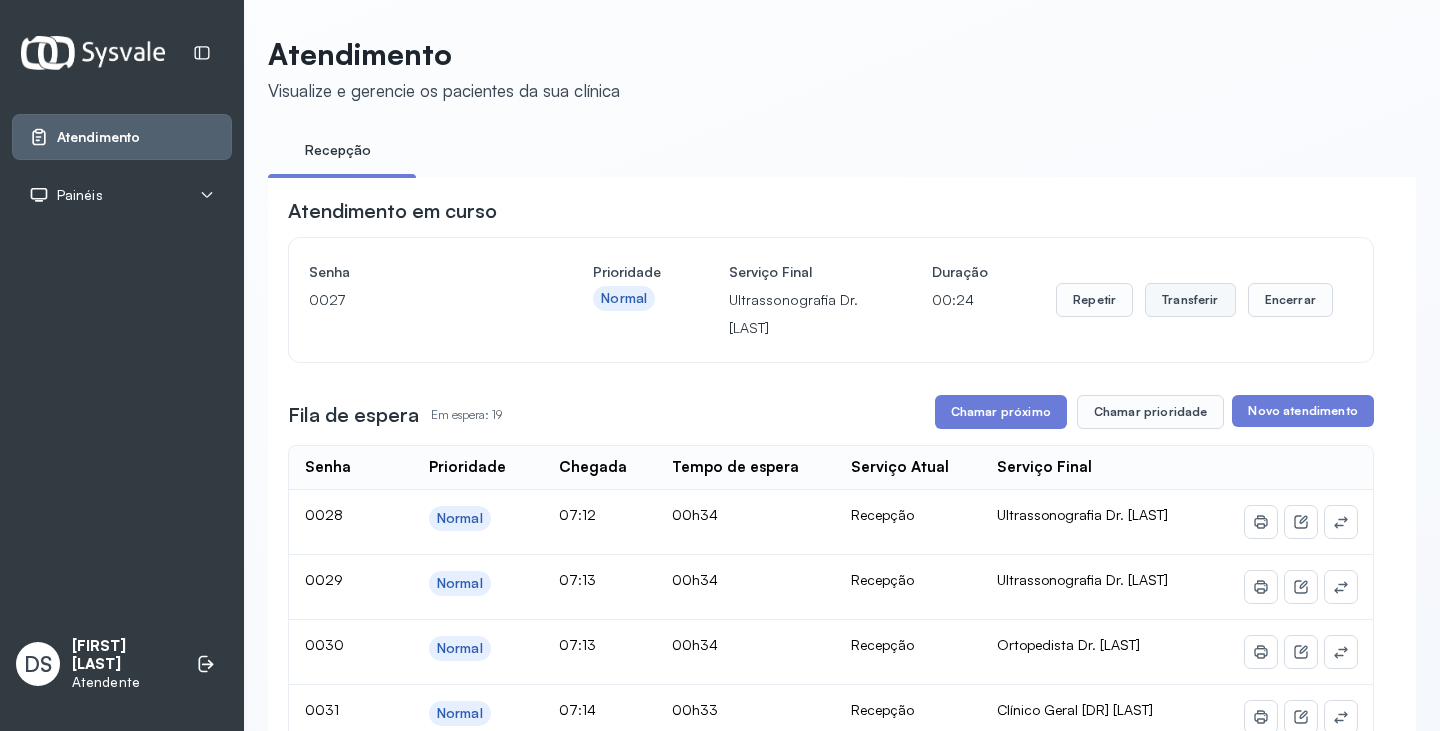 click on "Transferir" at bounding box center (1190, 300) 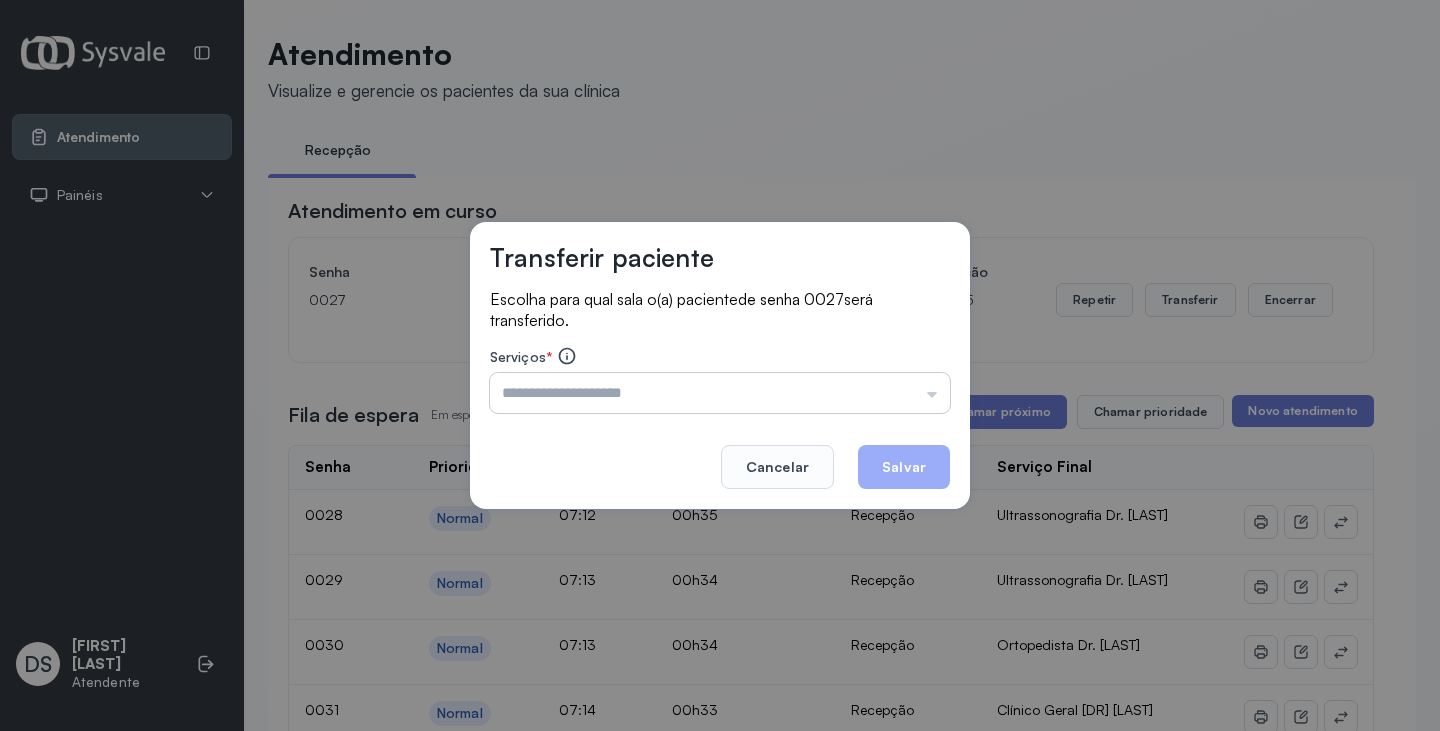 click at bounding box center [720, 393] 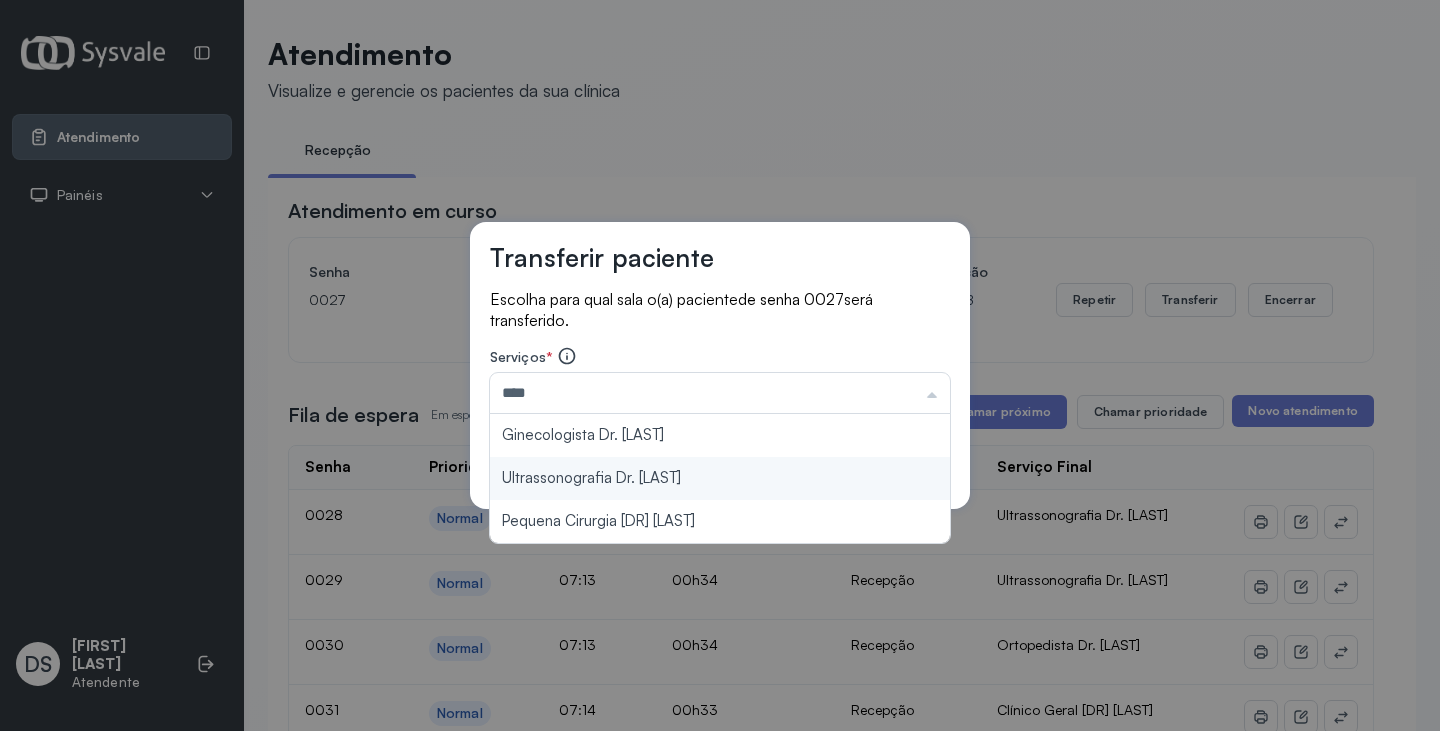 type on "**********" 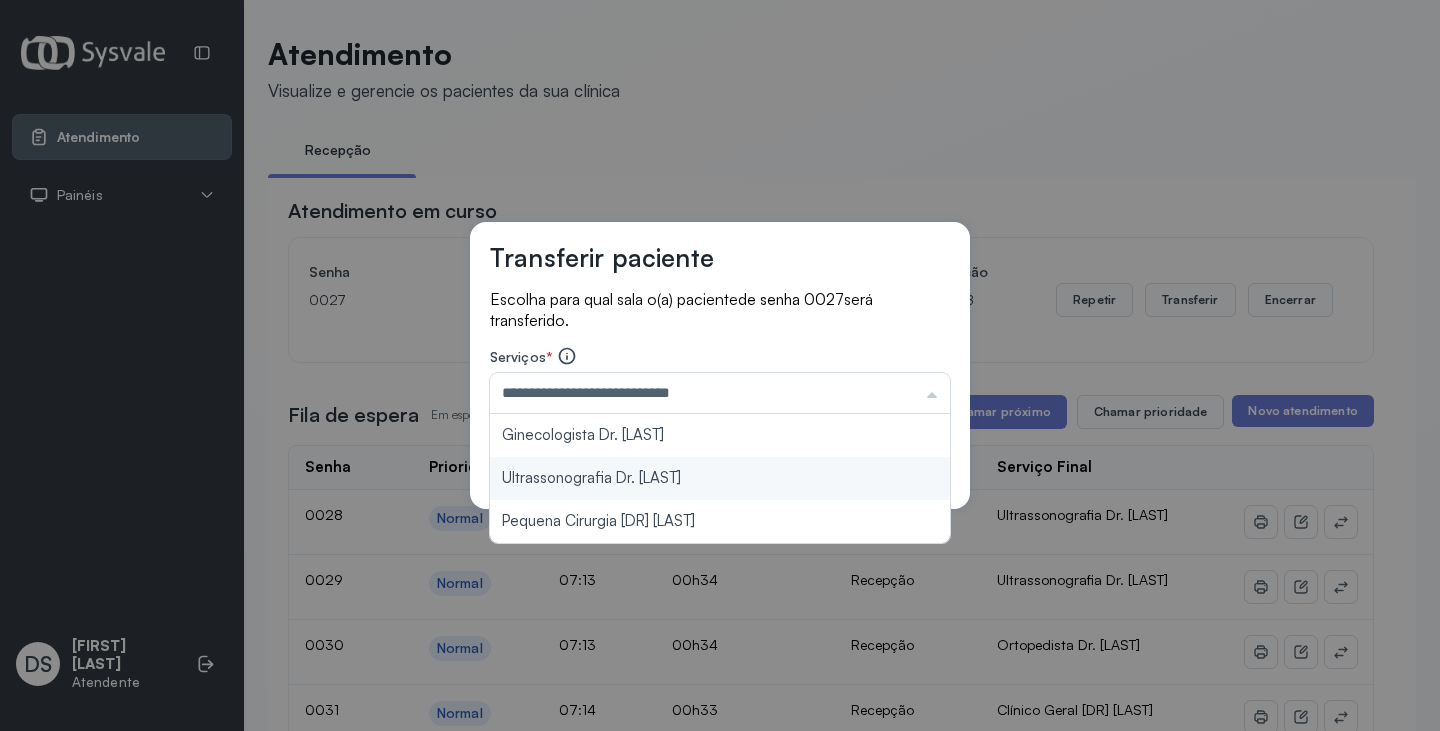 drag, startPoint x: 737, startPoint y: 476, endPoint x: 821, endPoint y: 475, distance: 84.00595 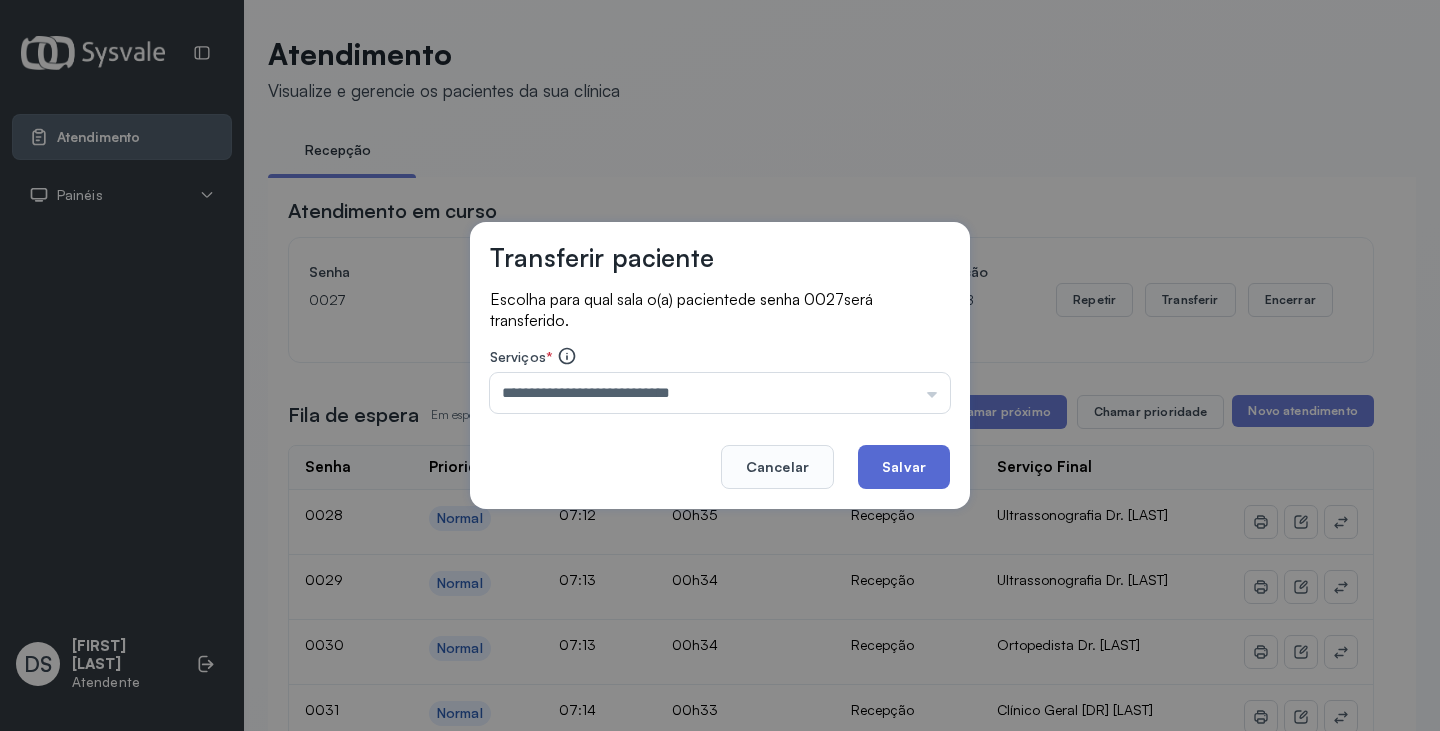 click on "Salvar" 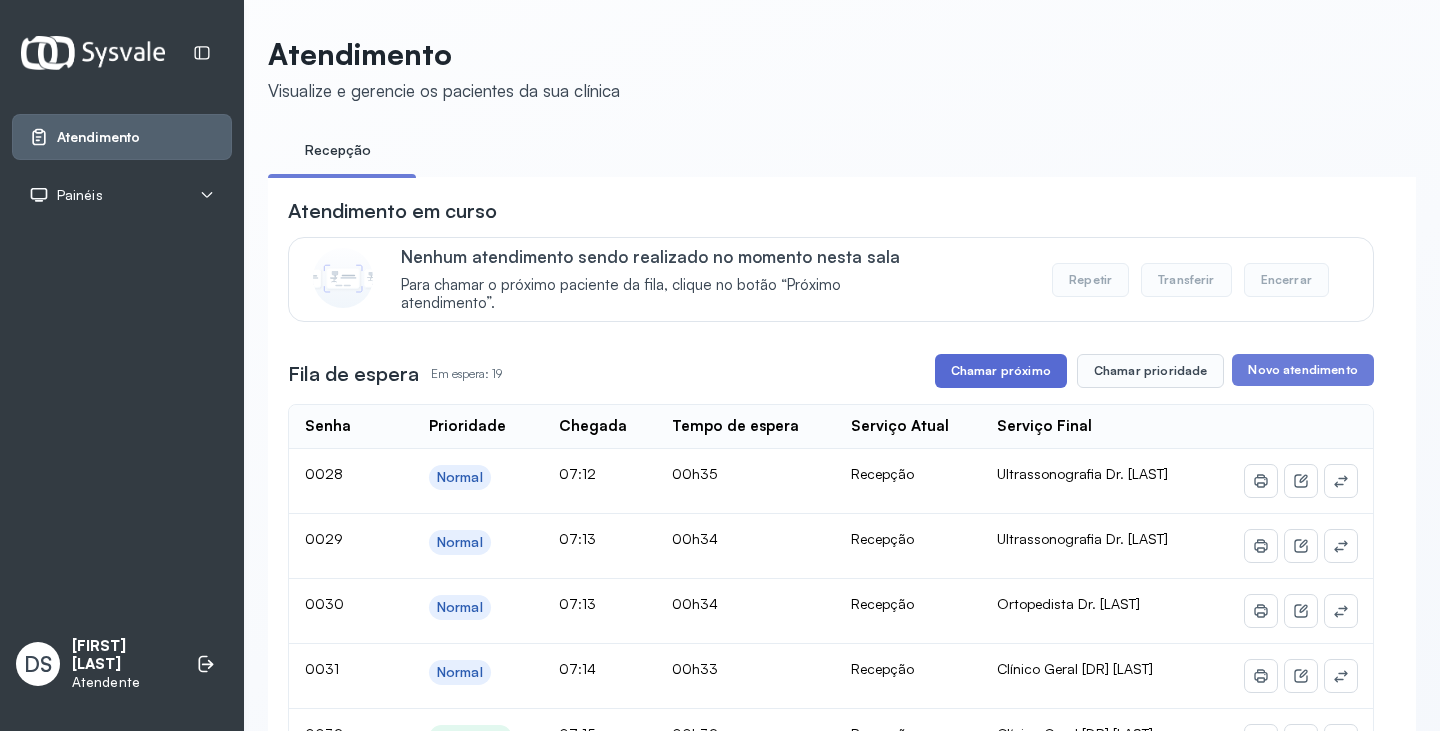 click on "Chamar próximo" at bounding box center [1001, 371] 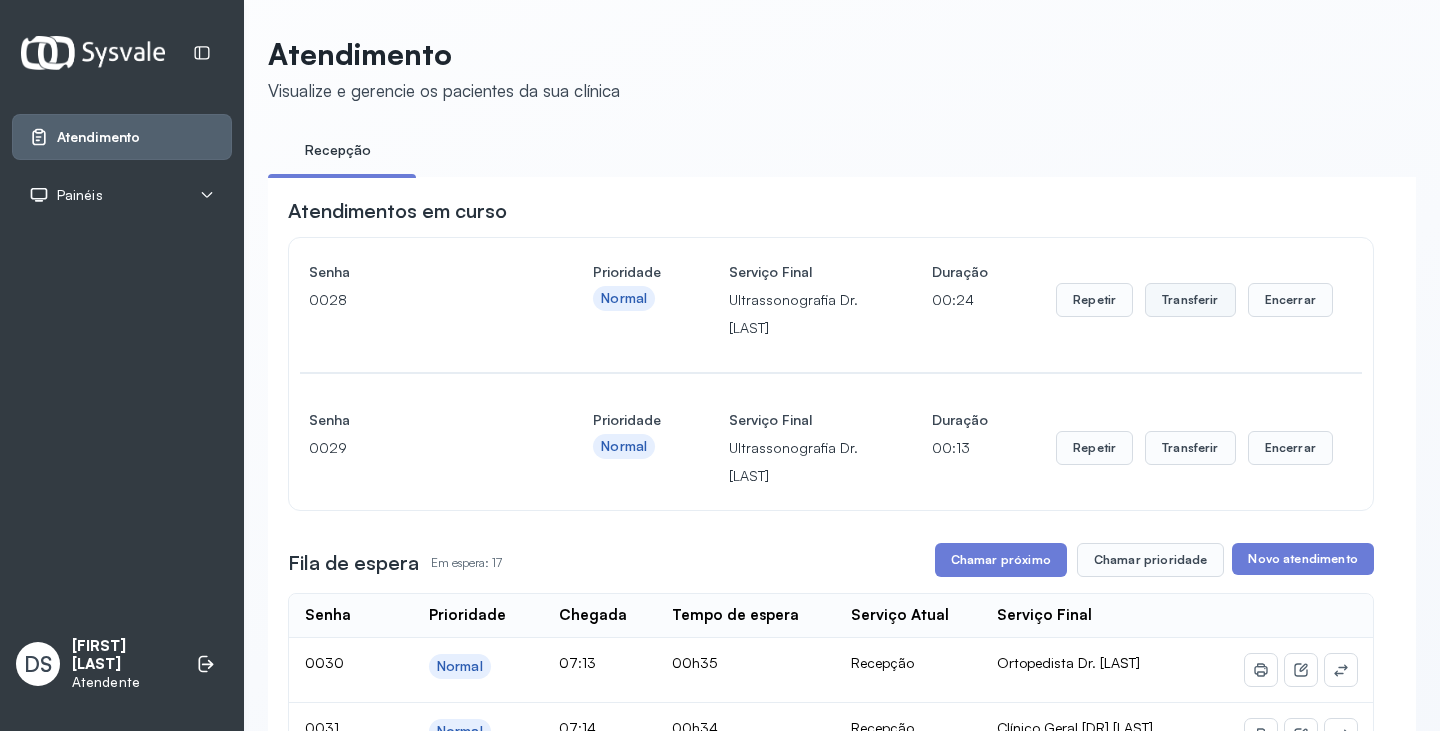 click on "Transferir" at bounding box center [1190, 300] 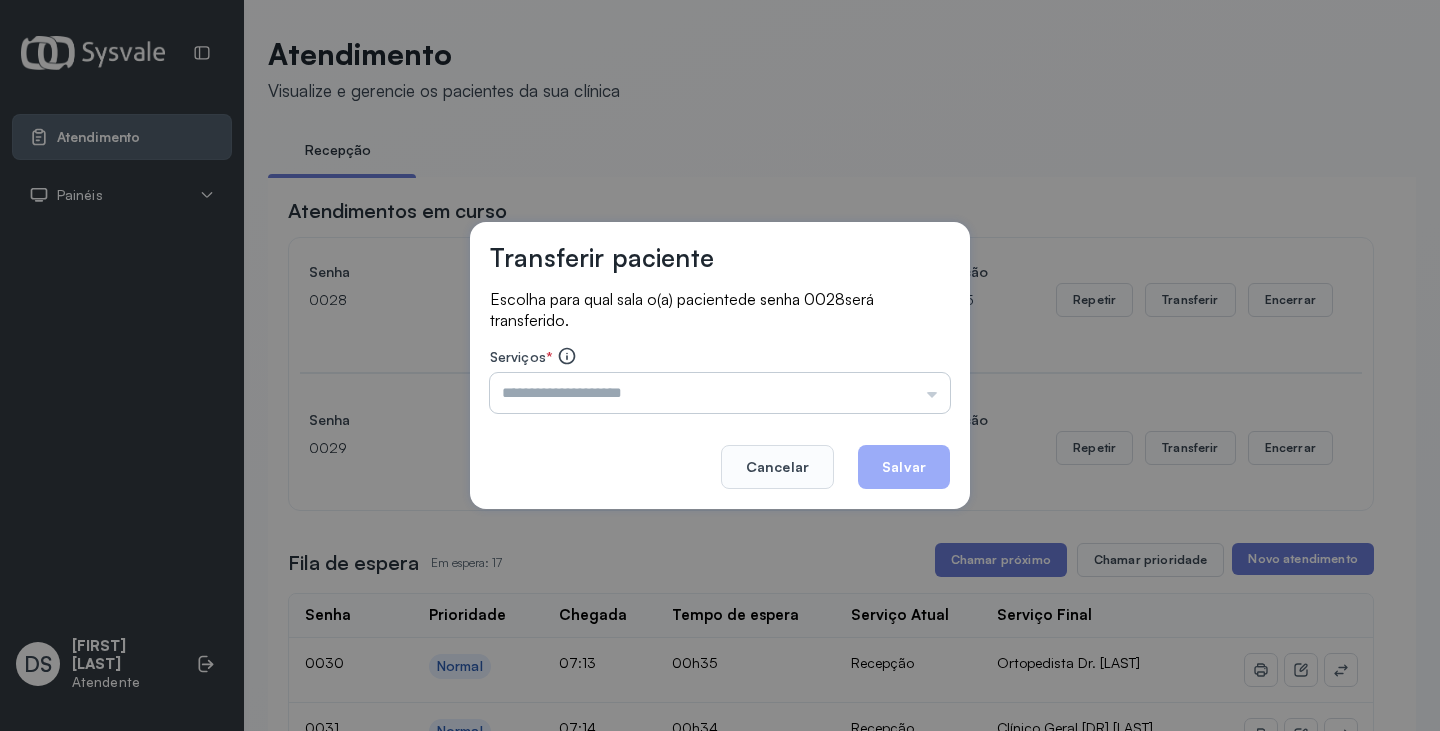 click at bounding box center (720, 393) 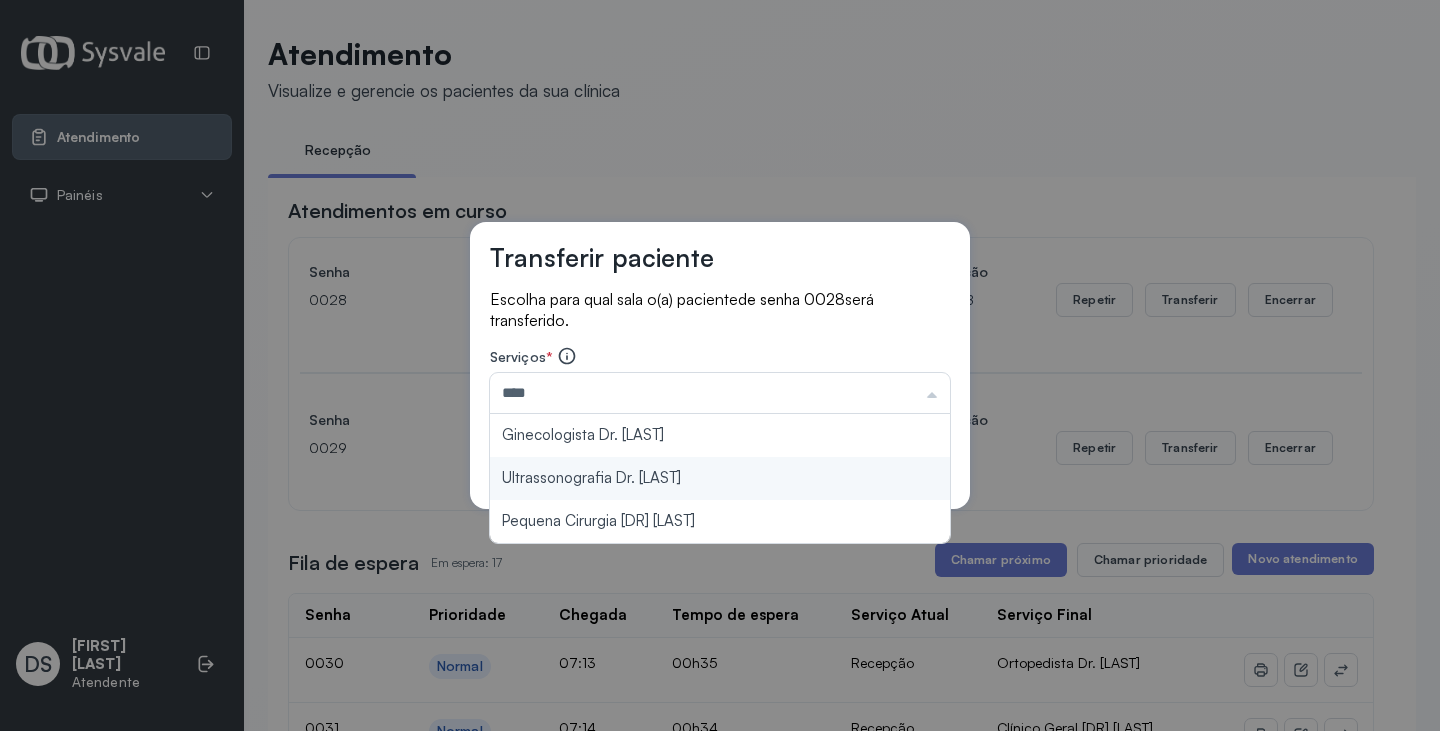 type on "**********" 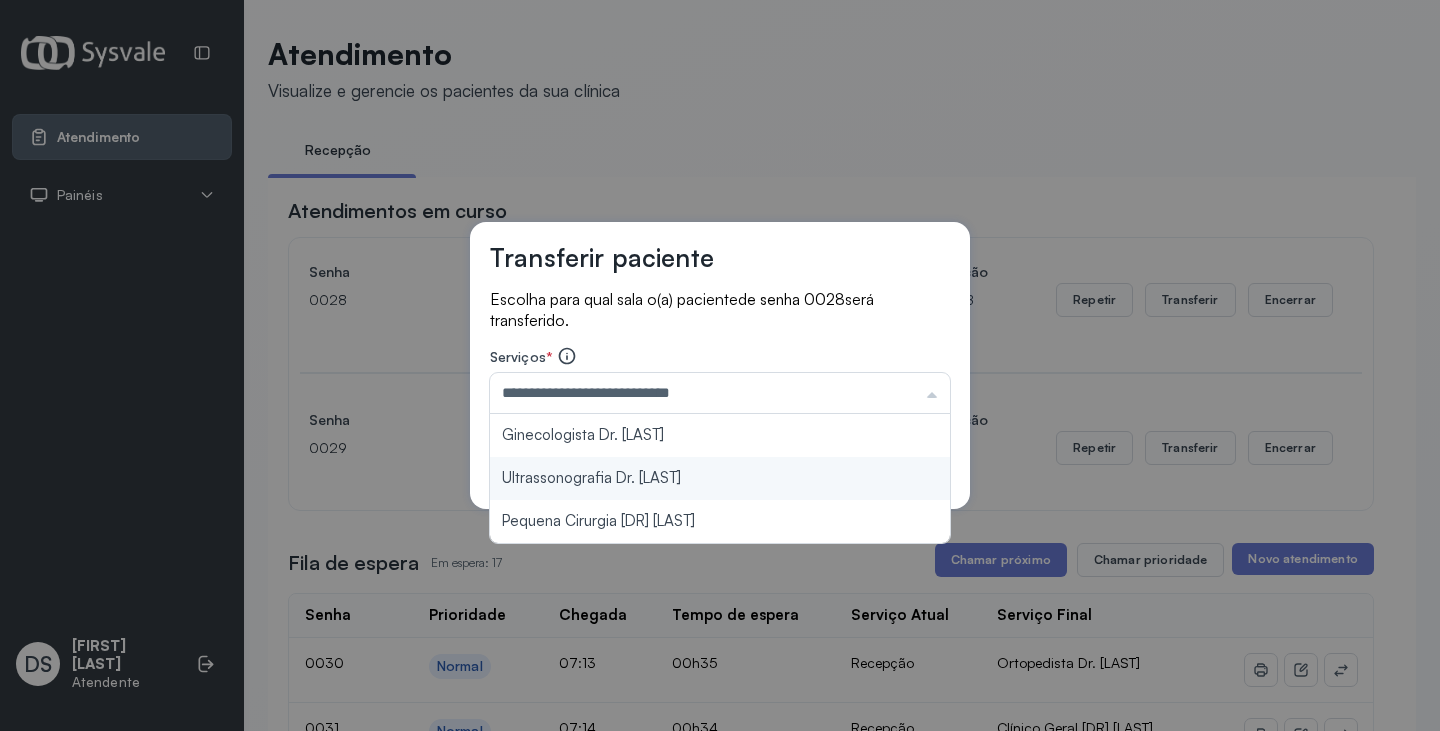 click on "**********" at bounding box center [720, 366] 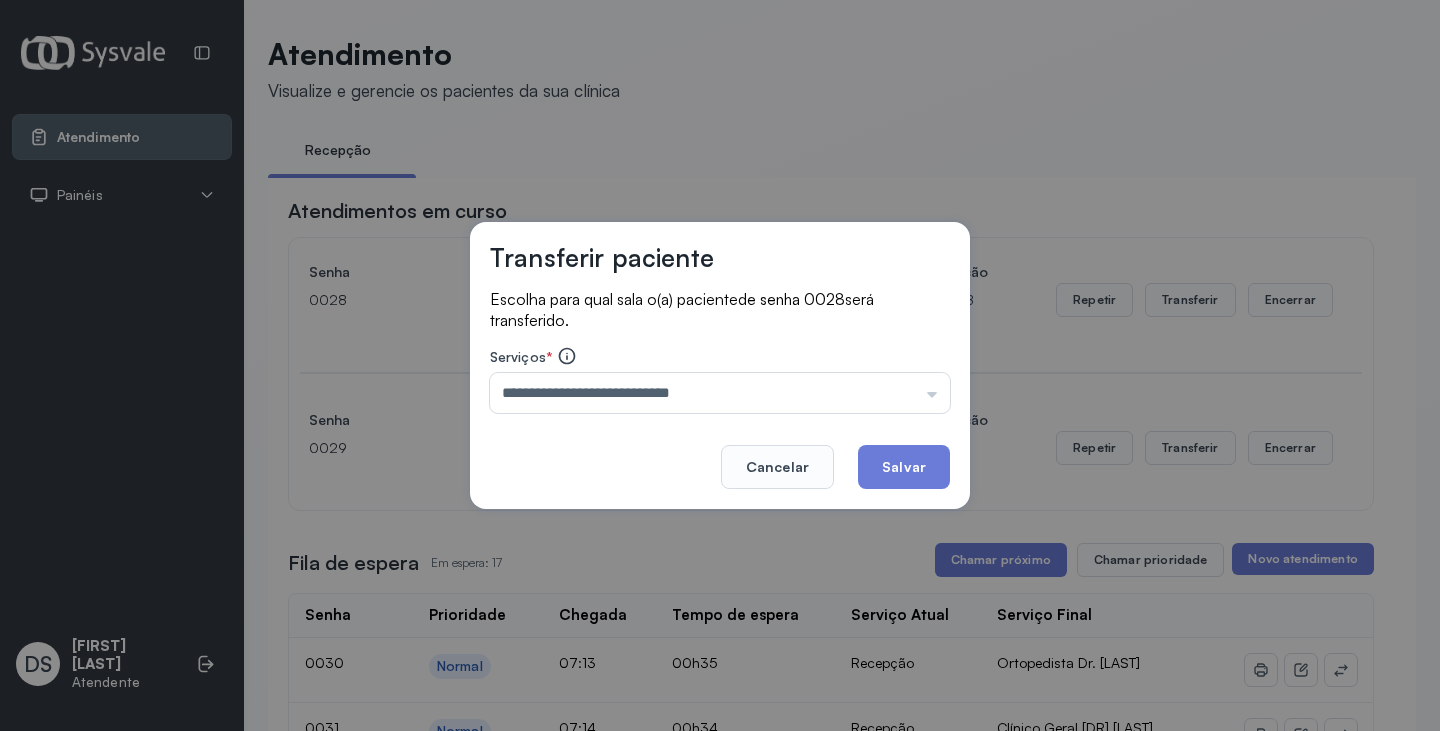 click on "Salvar" 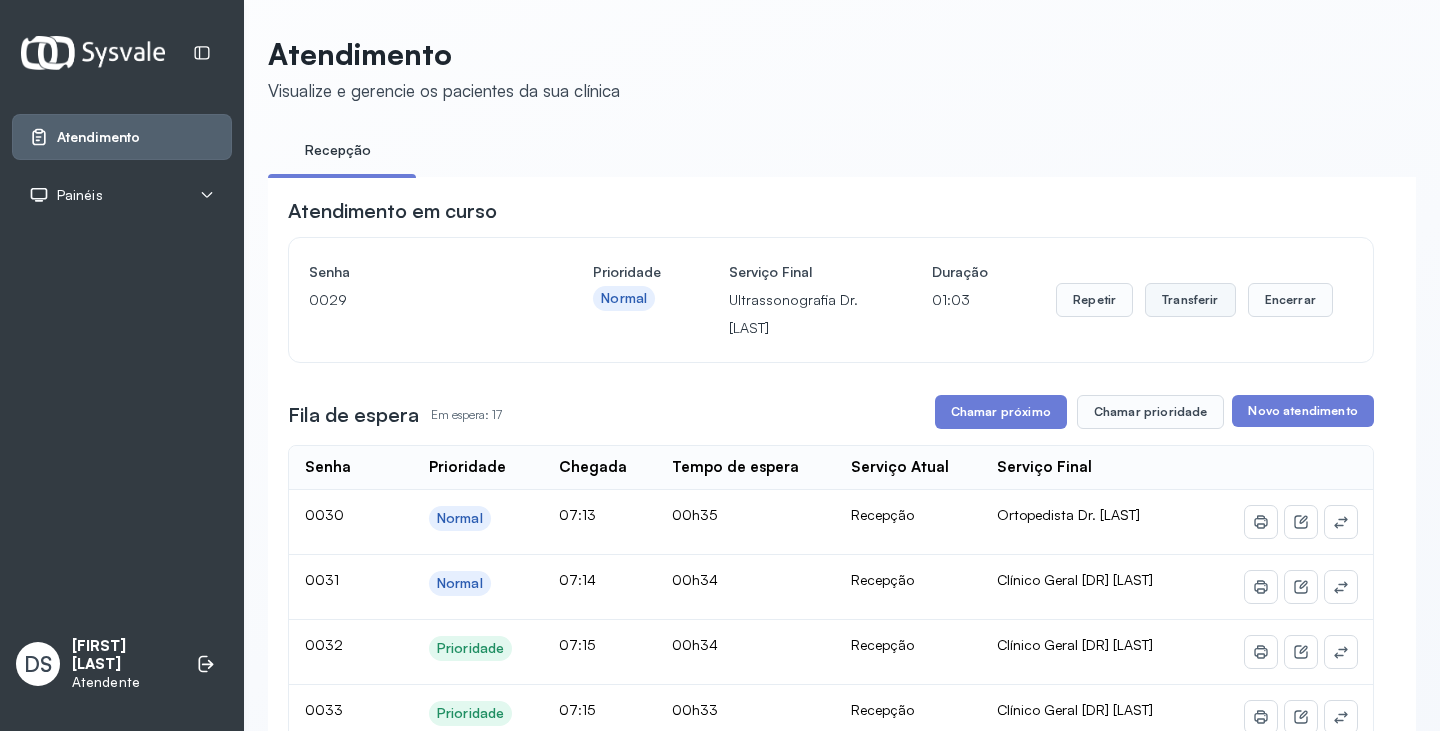 click on "Transferir" at bounding box center (1190, 300) 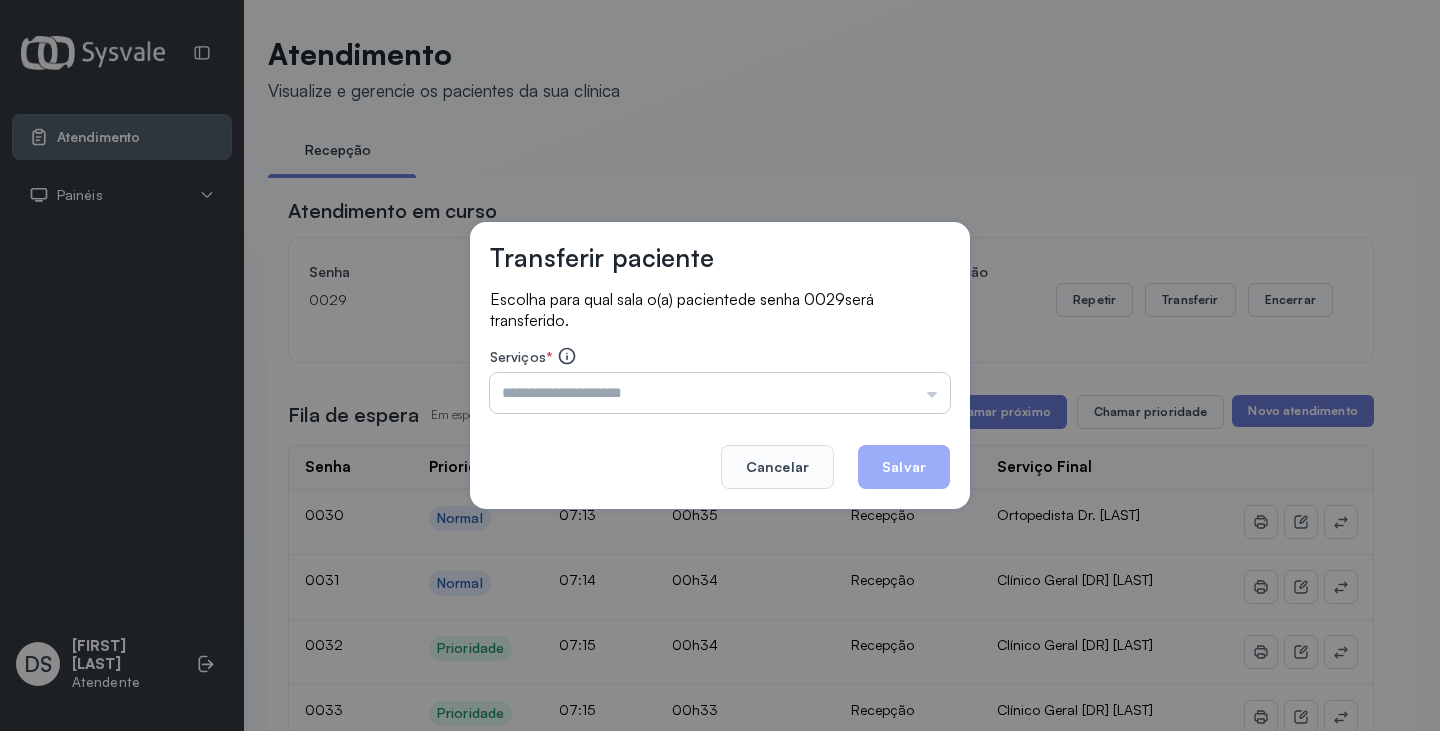 click at bounding box center [720, 393] 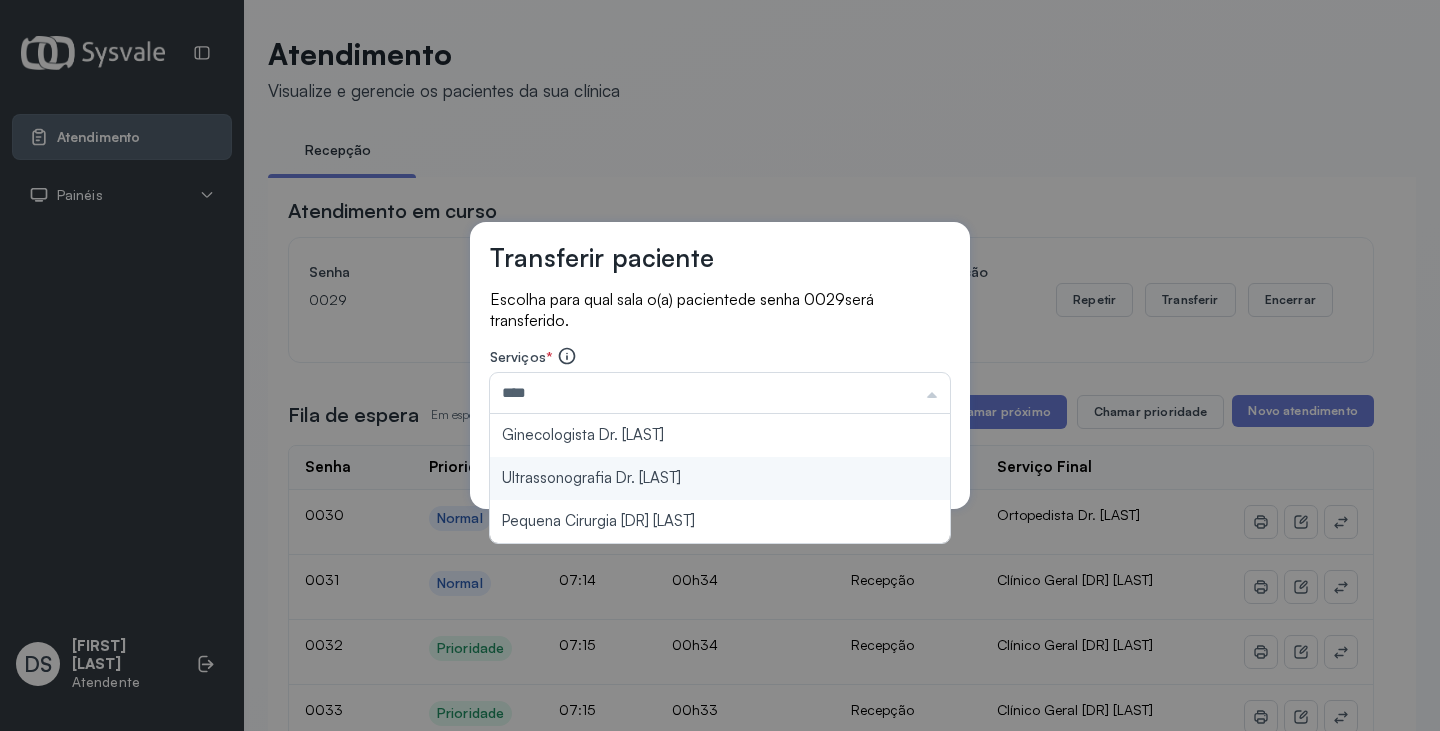 type on "**********" 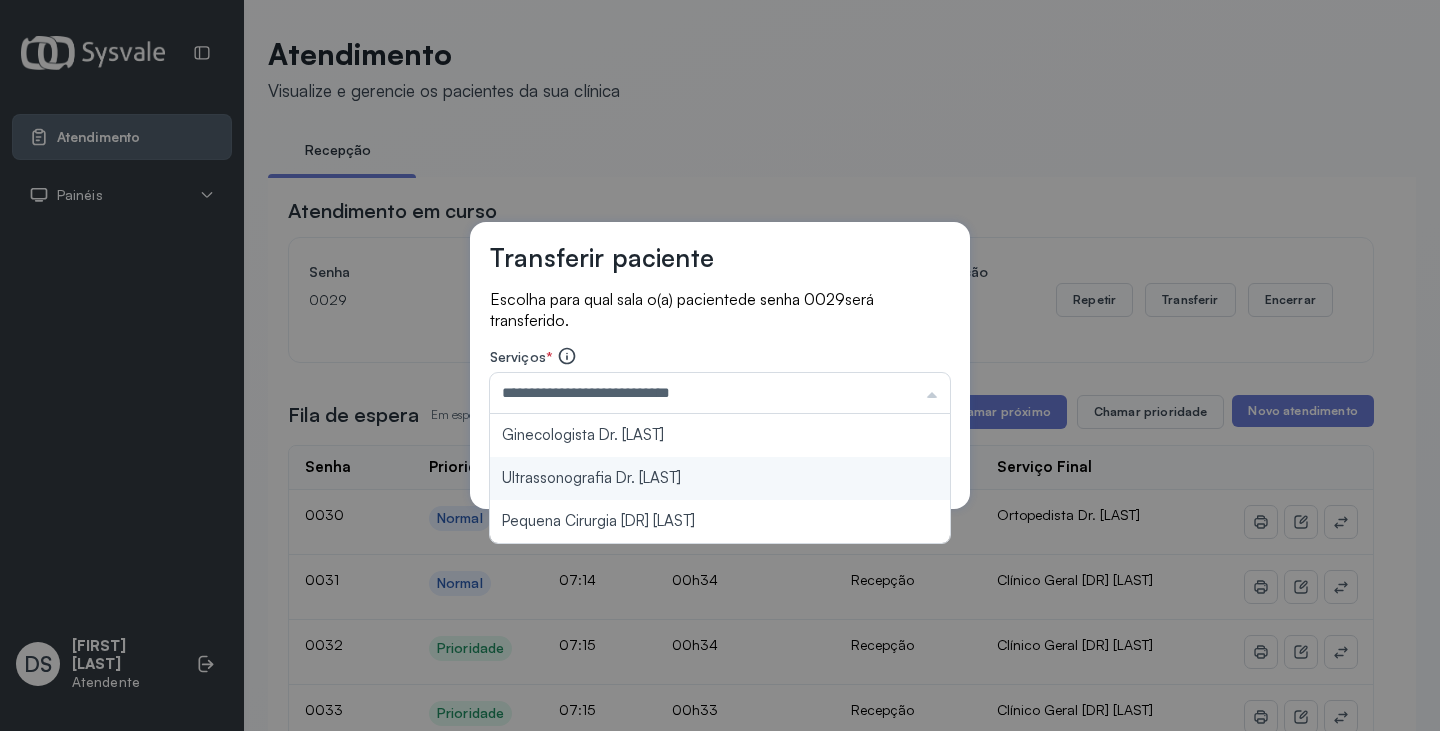 click on "**********" at bounding box center [720, 366] 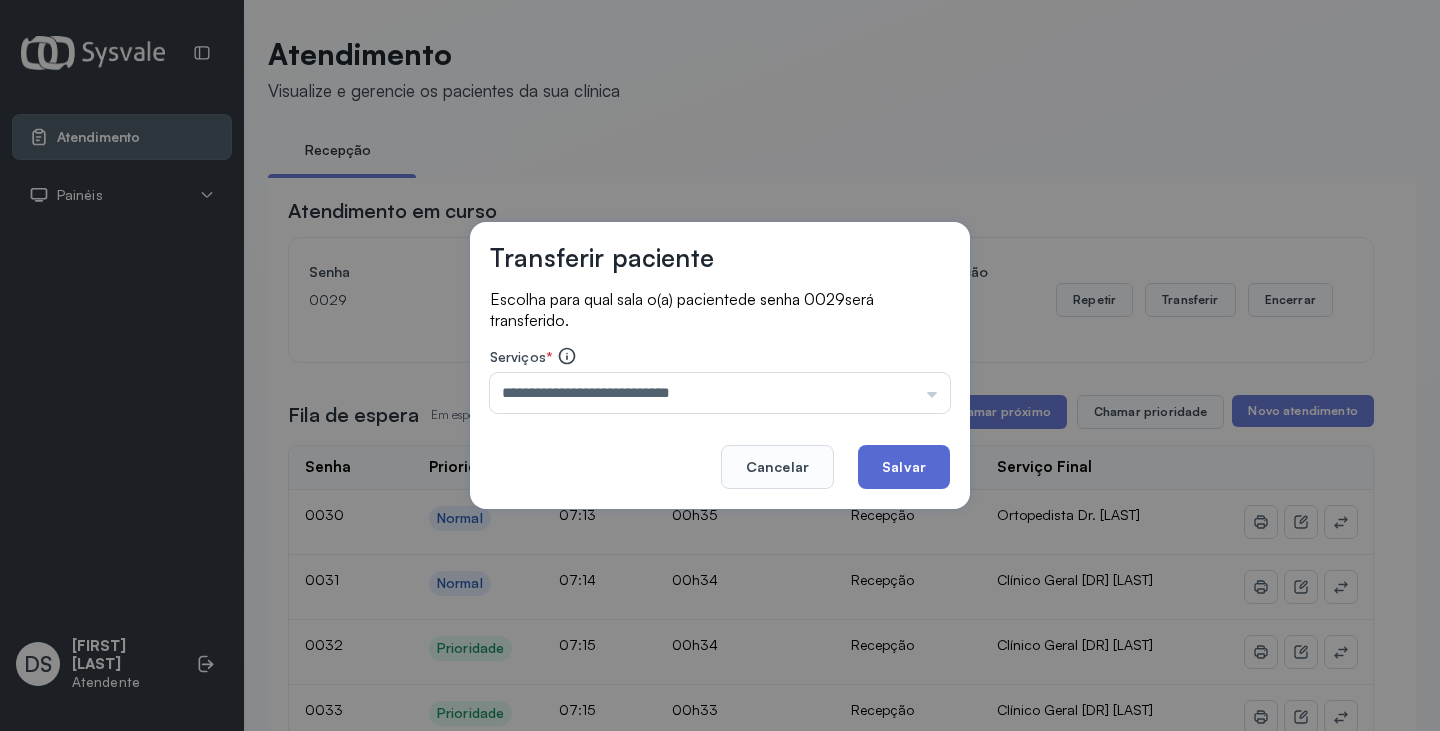 click on "Salvar" 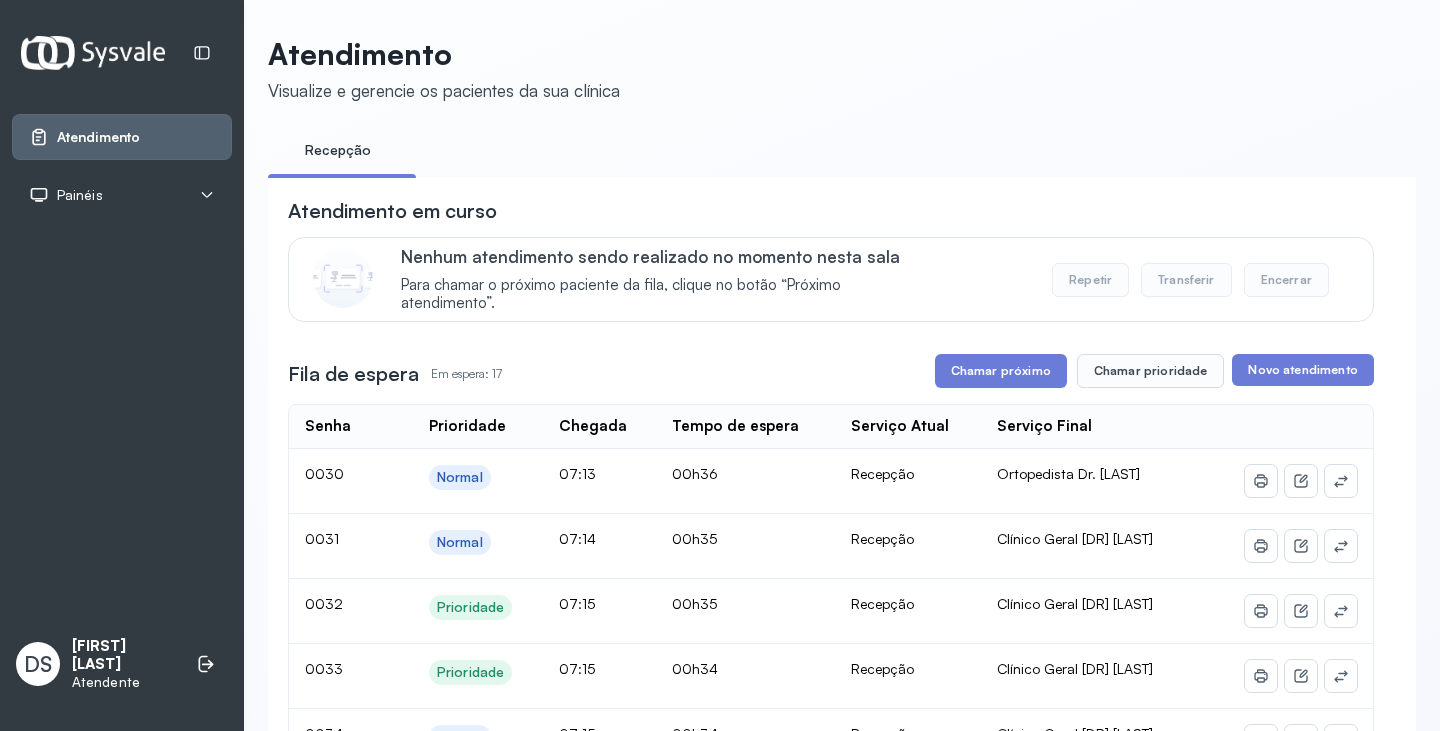 click on "Chamar próximo" at bounding box center (1001, 371) 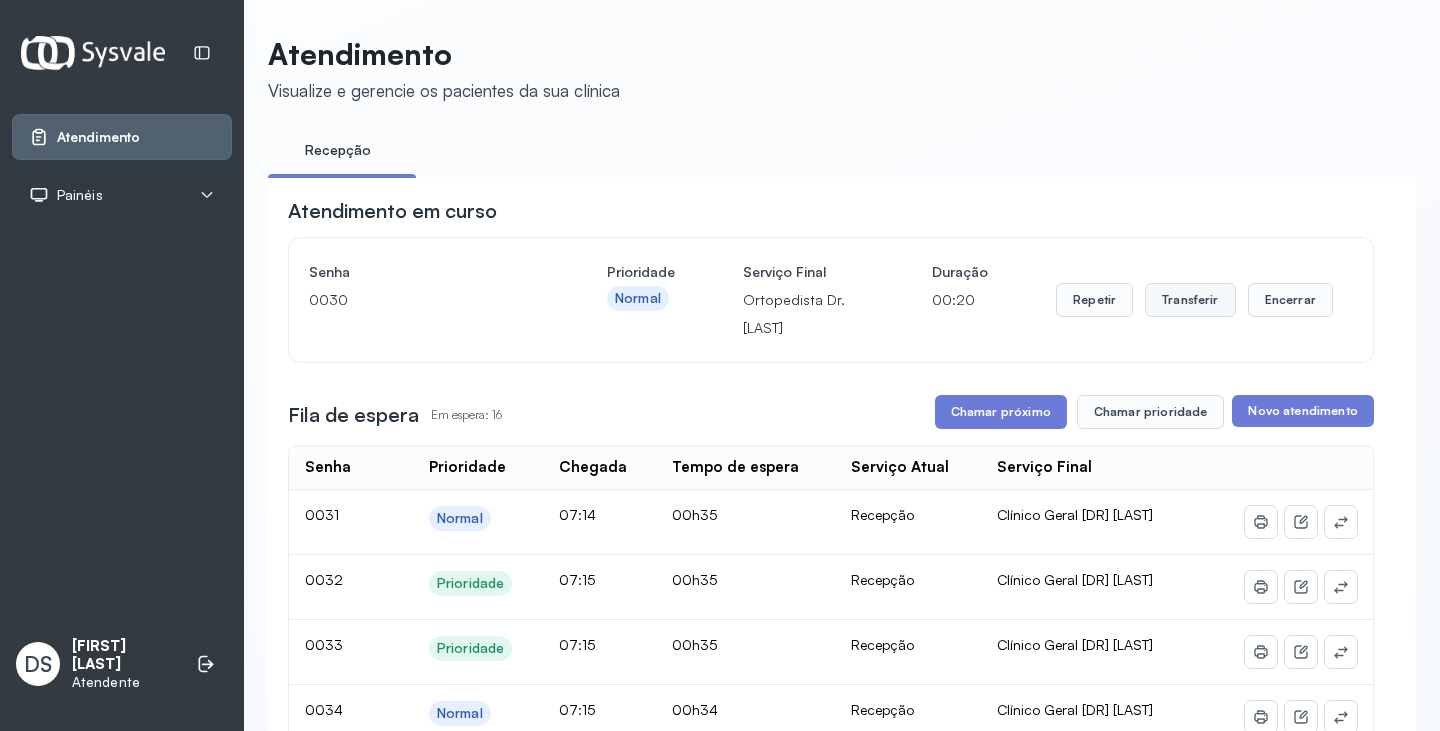 click on "Transferir" at bounding box center (1190, 300) 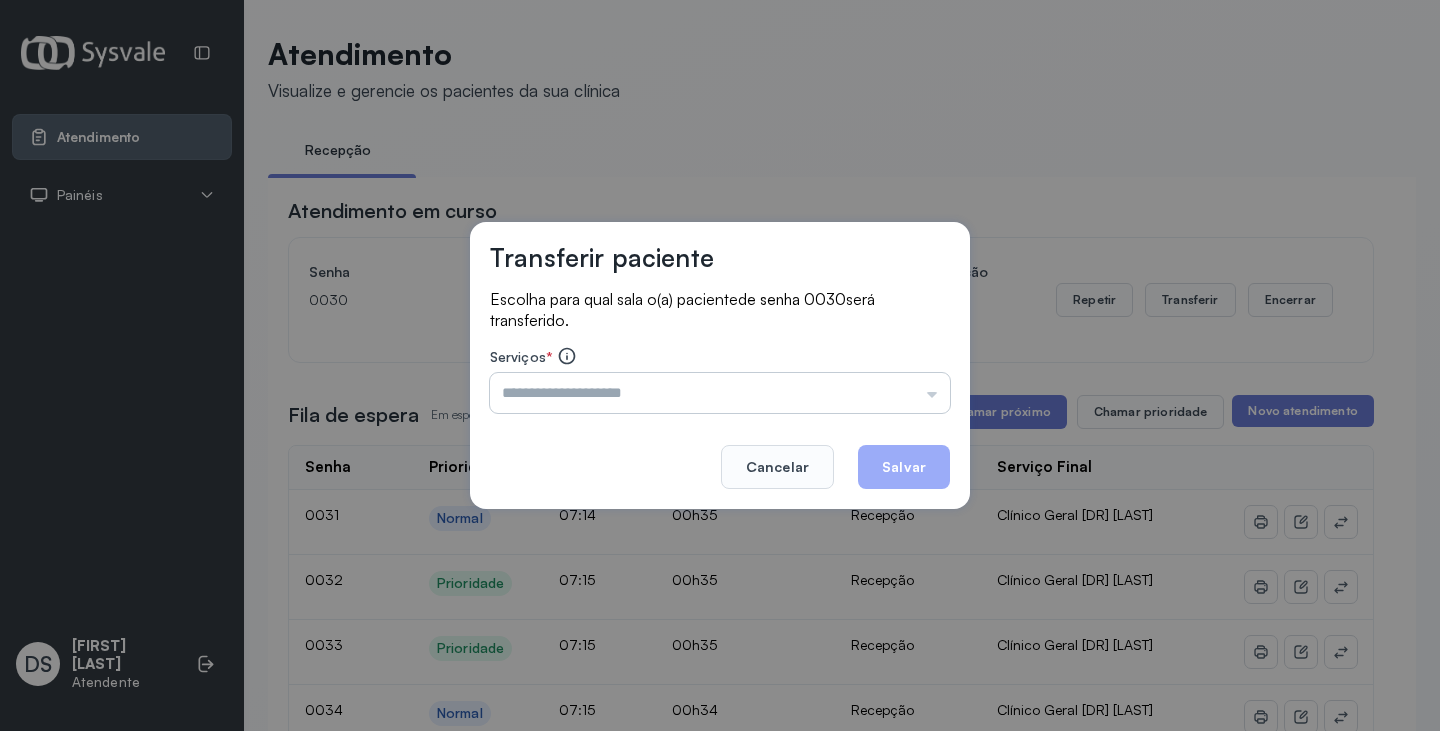 click at bounding box center [720, 393] 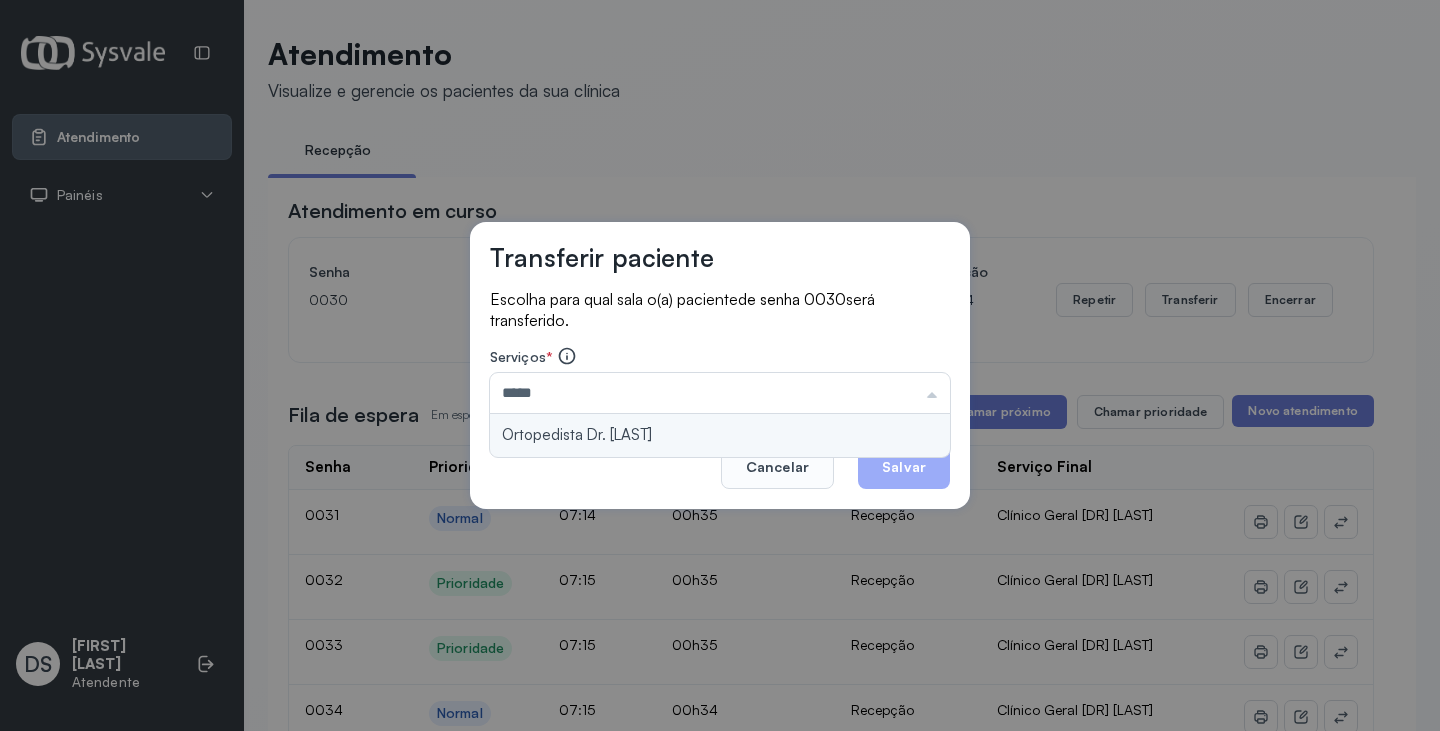type on "**********" 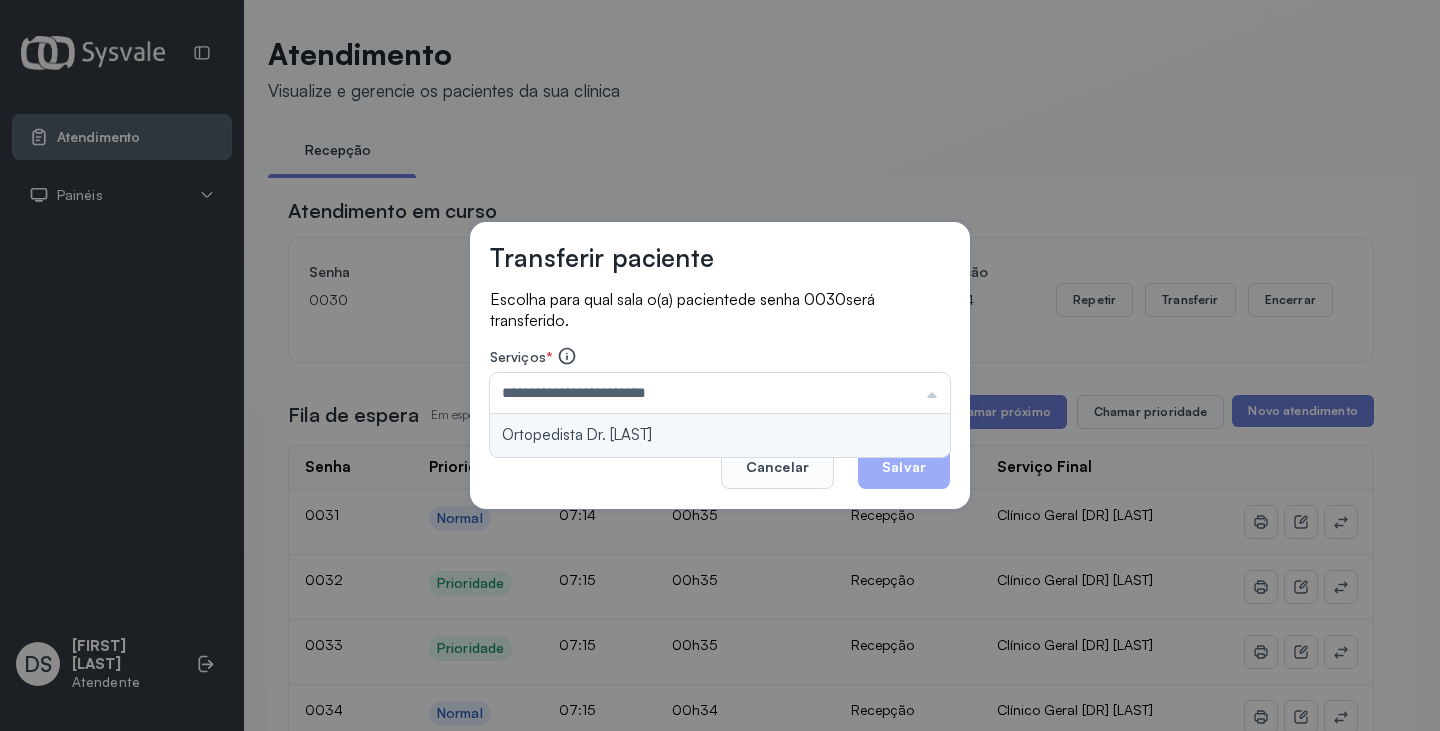 click on "**********" at bounding box center (720, 366) 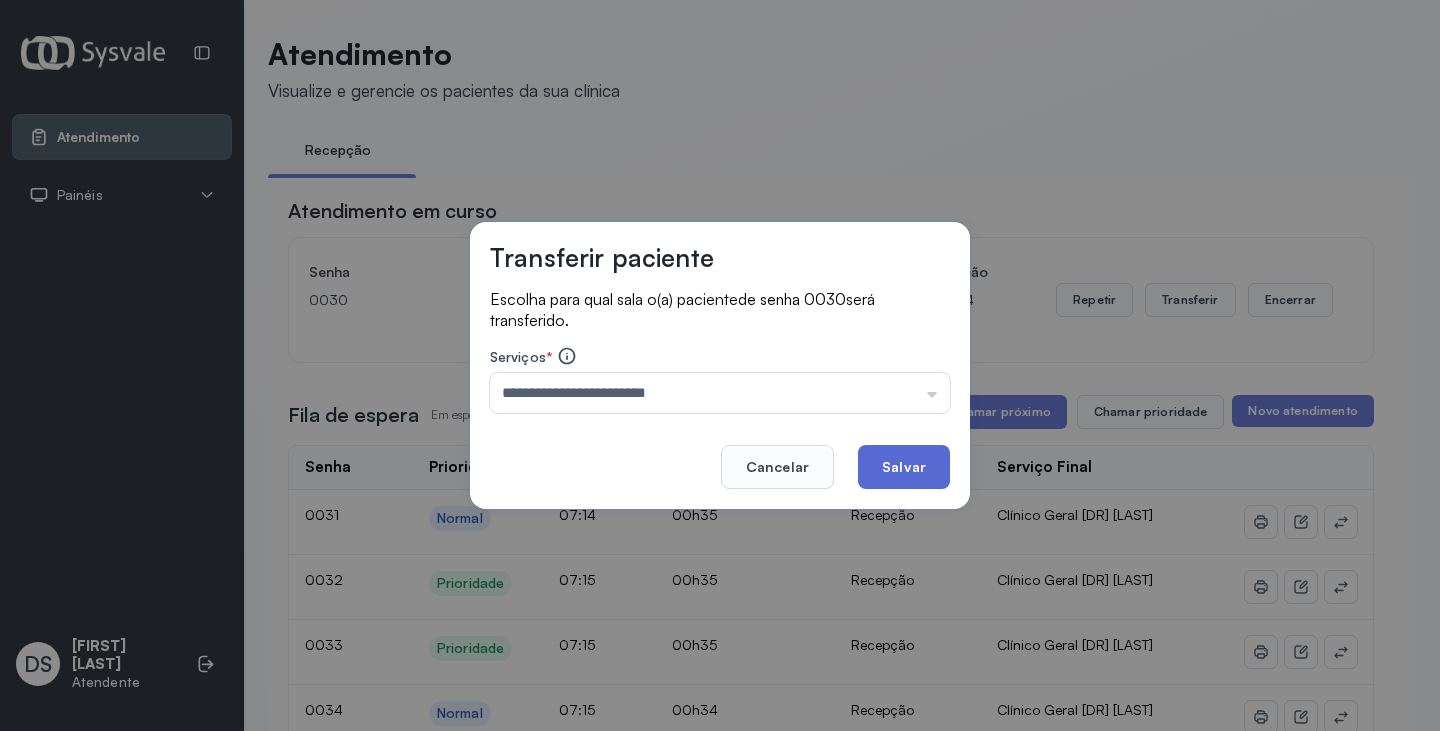 click on "Salvar" 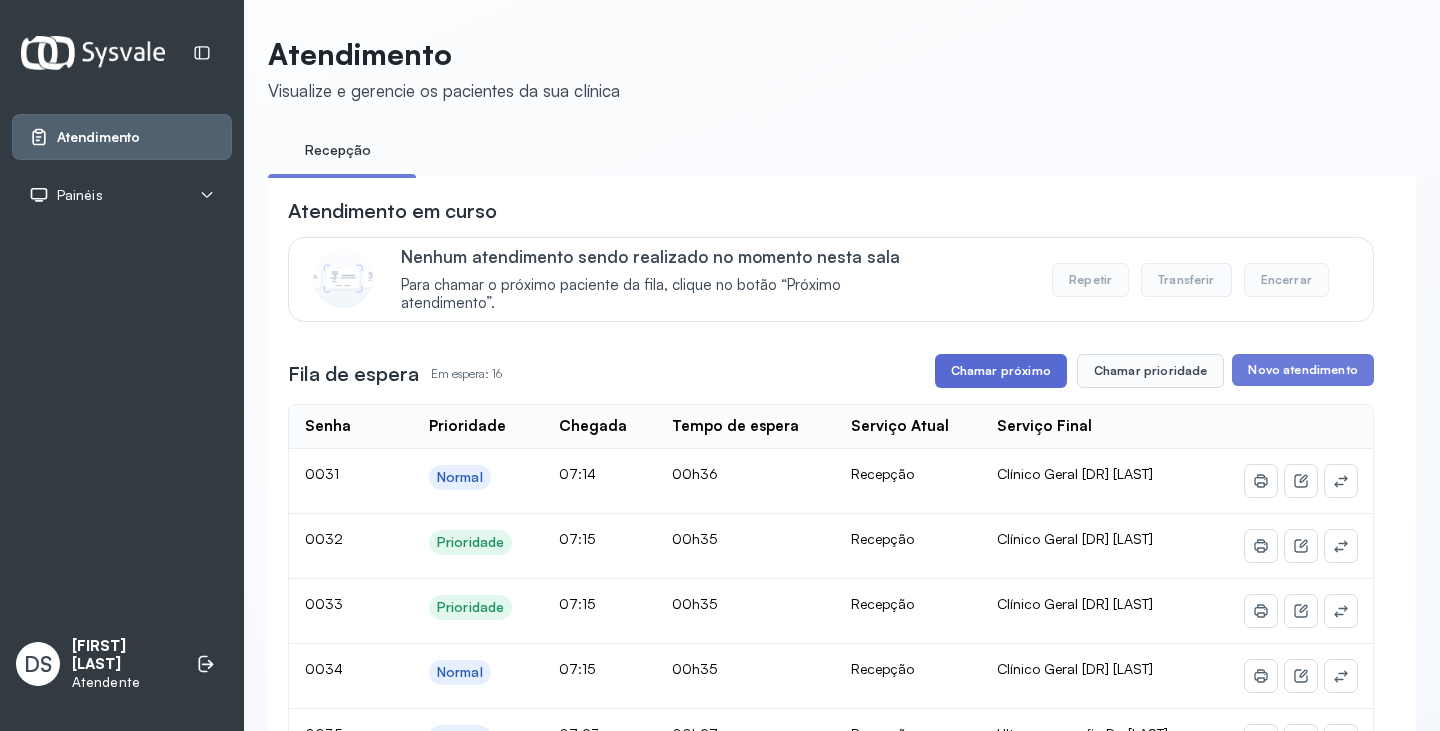 click on "Chamar próximo" at bounding box center [1001, 371] 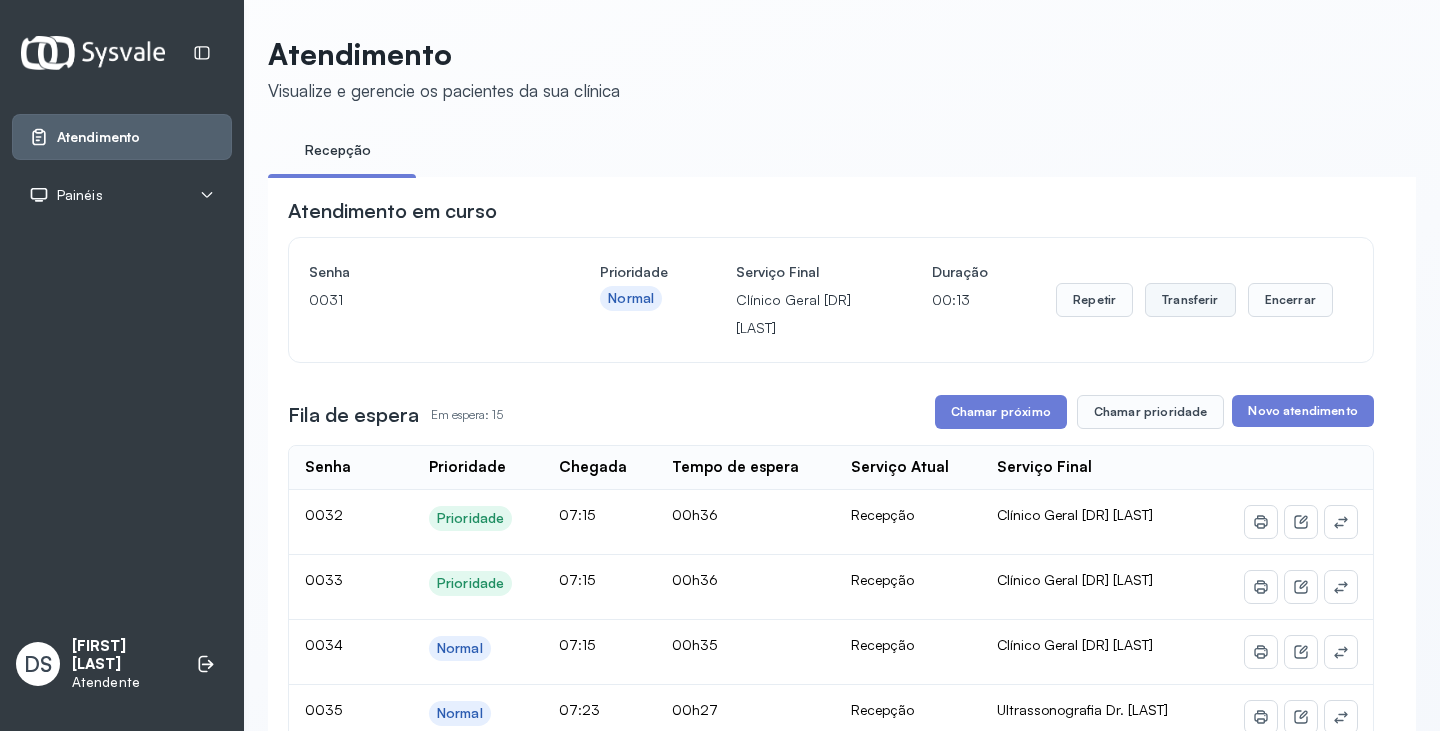 click on "Transferir" at bounding box center [1190, 300] 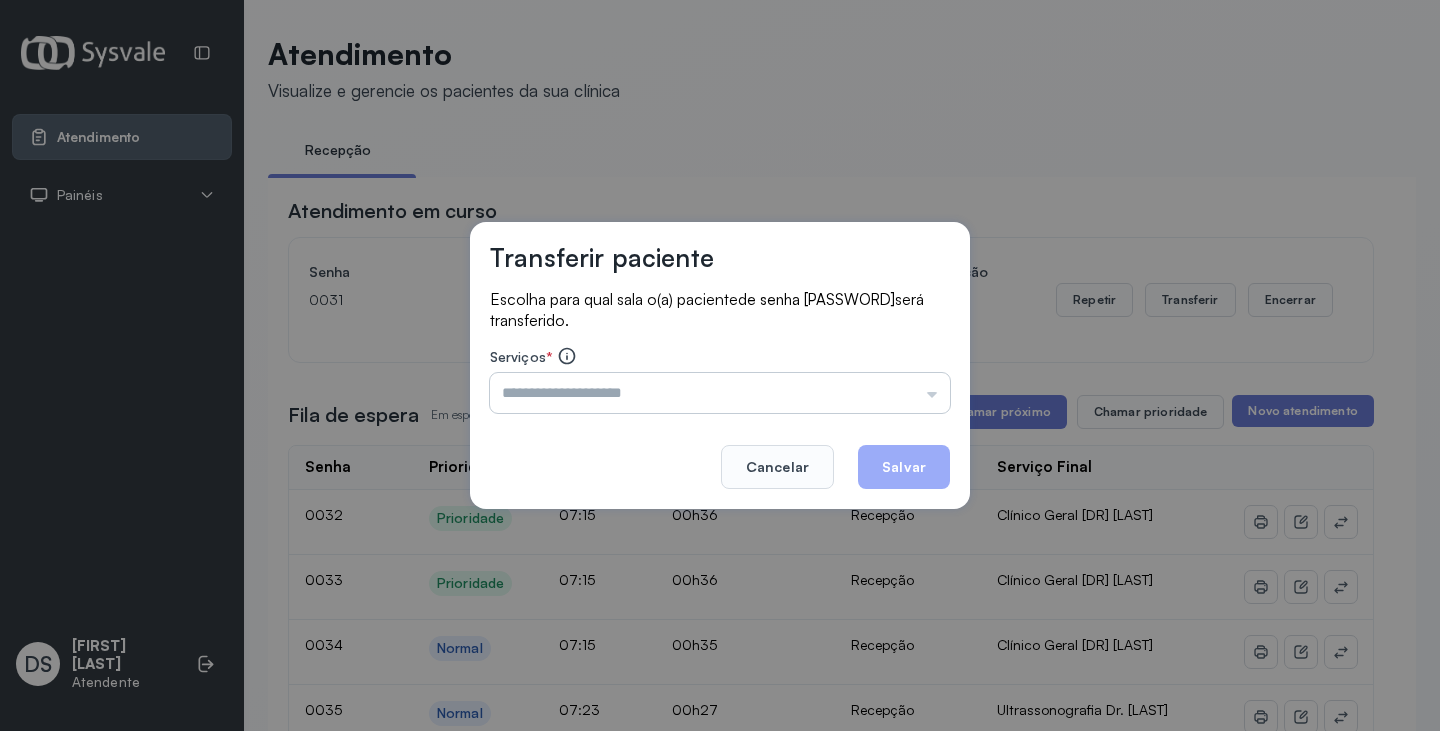 click at bounding box center [720, 393] 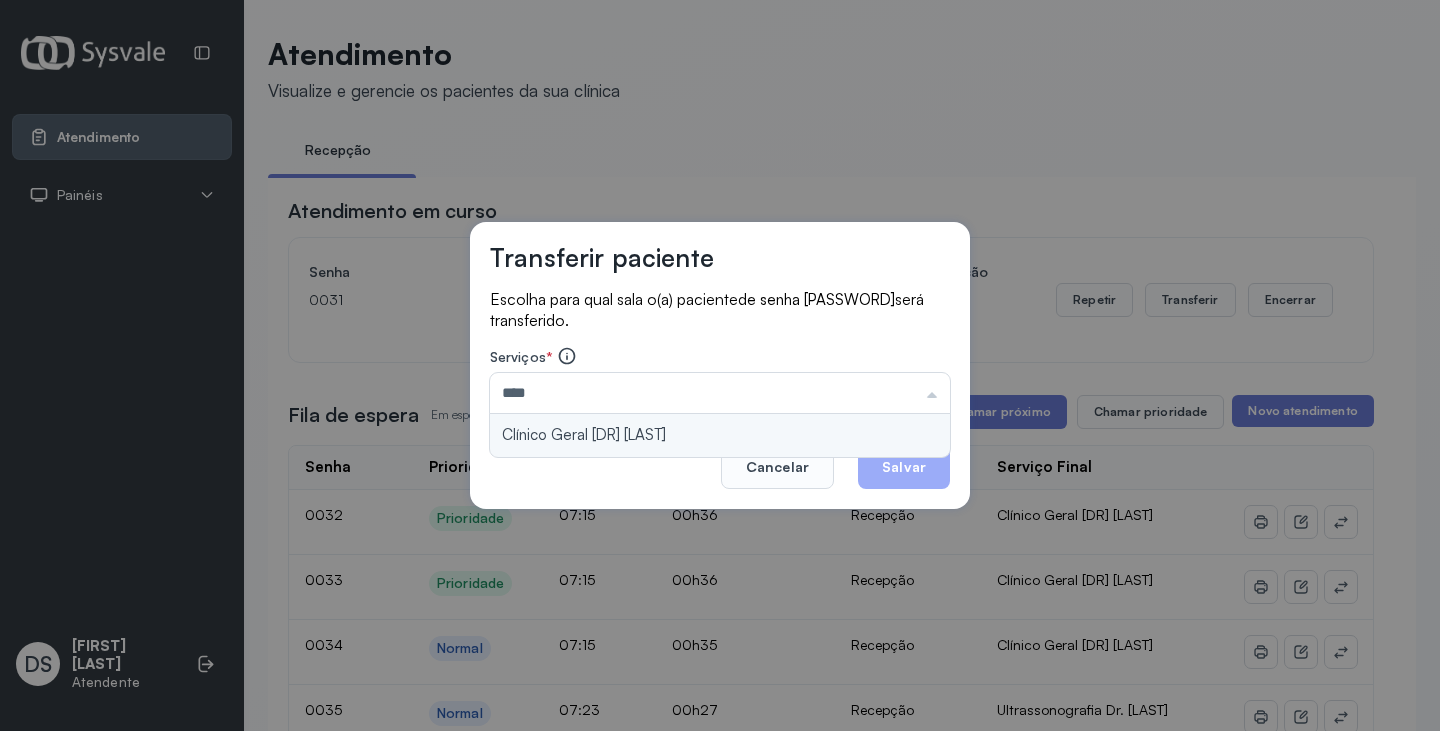 type on "**********" 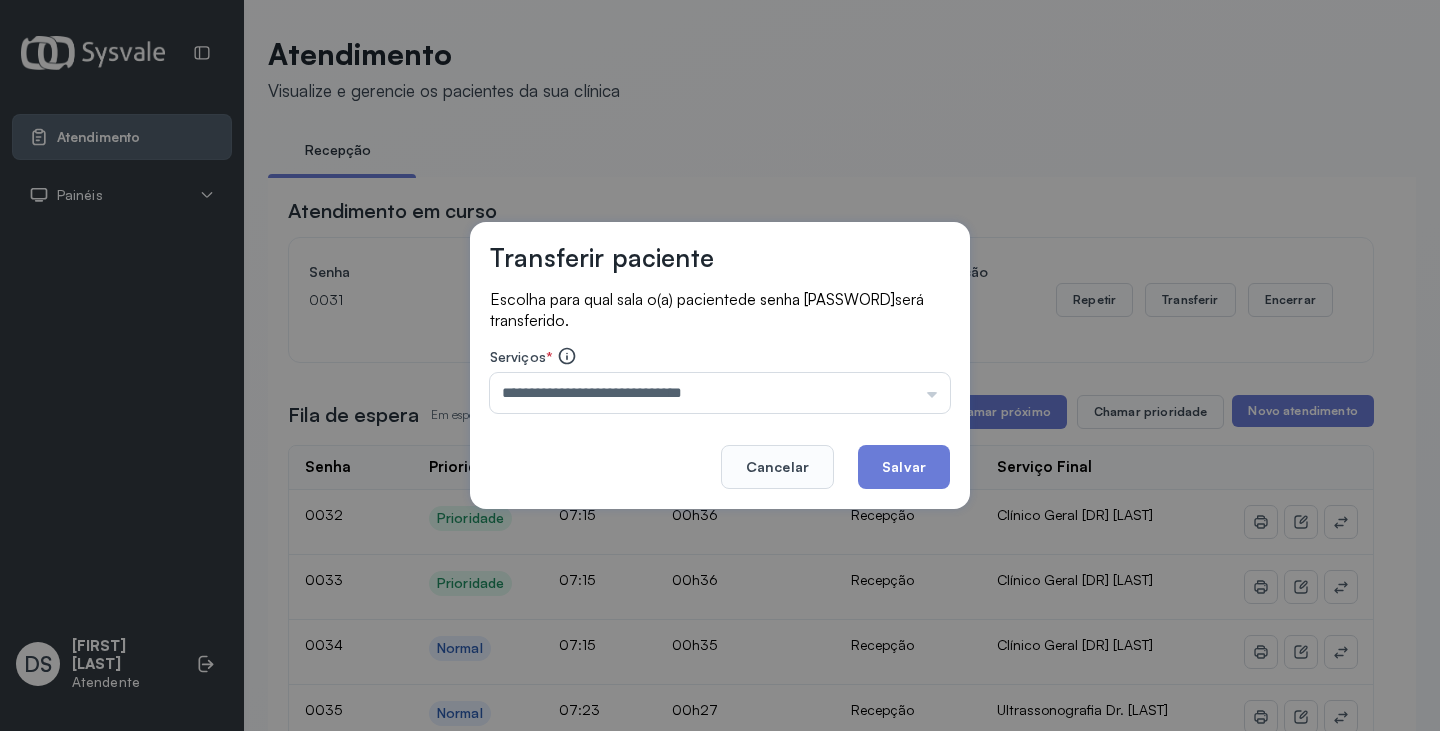 drag, startPoint x: 729, startPoint y: 427, endPoint x: 992, endPoint y: 477, distance: 267.71066 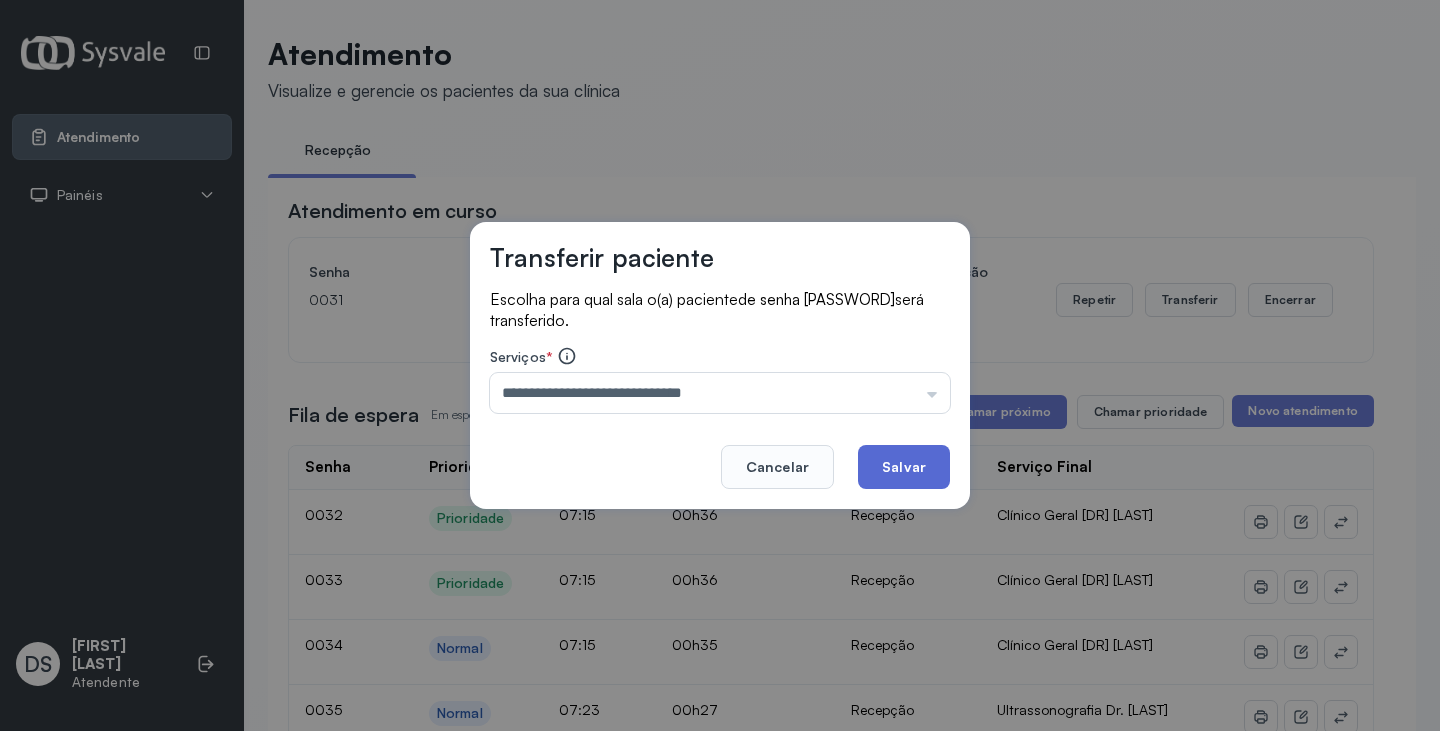 click on "Salvar" 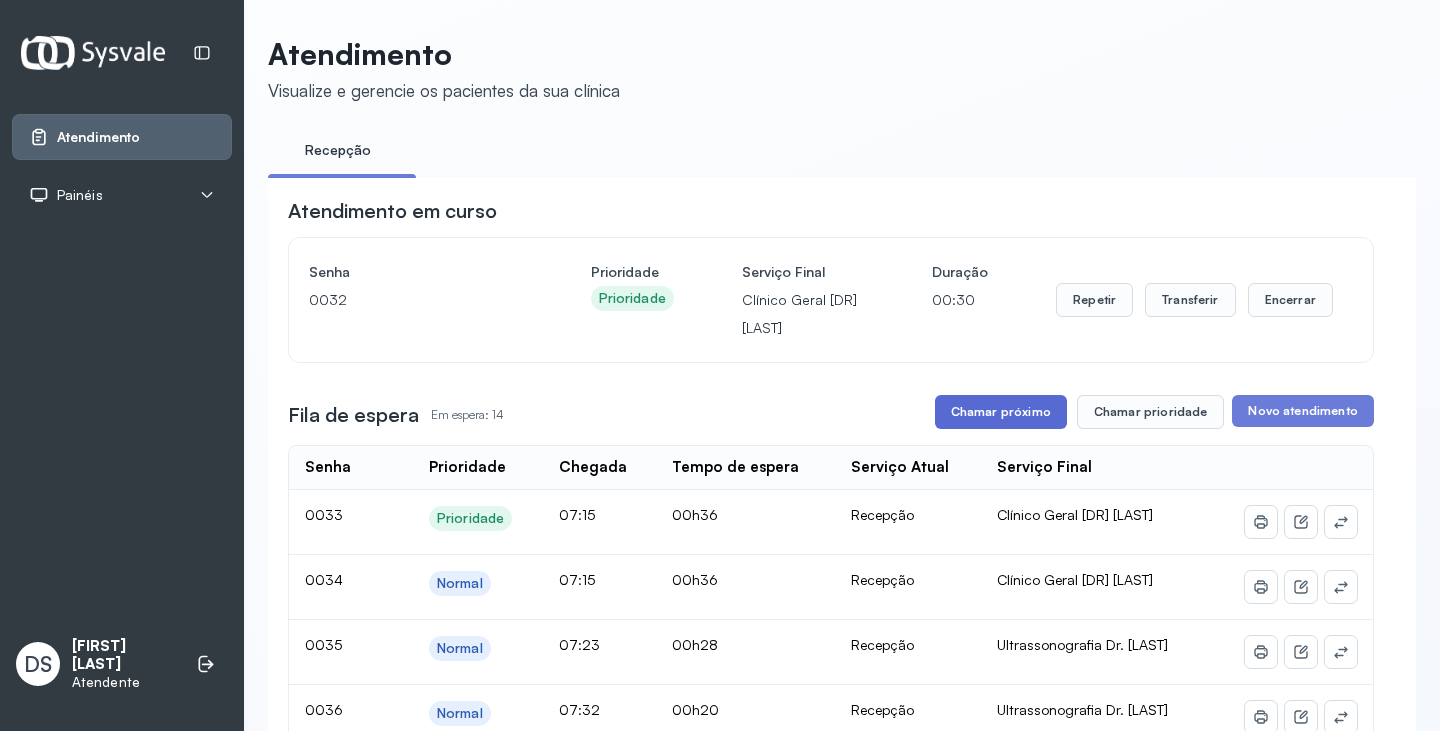 click on "Chamar próximo" at bounding box center (1001, 412) 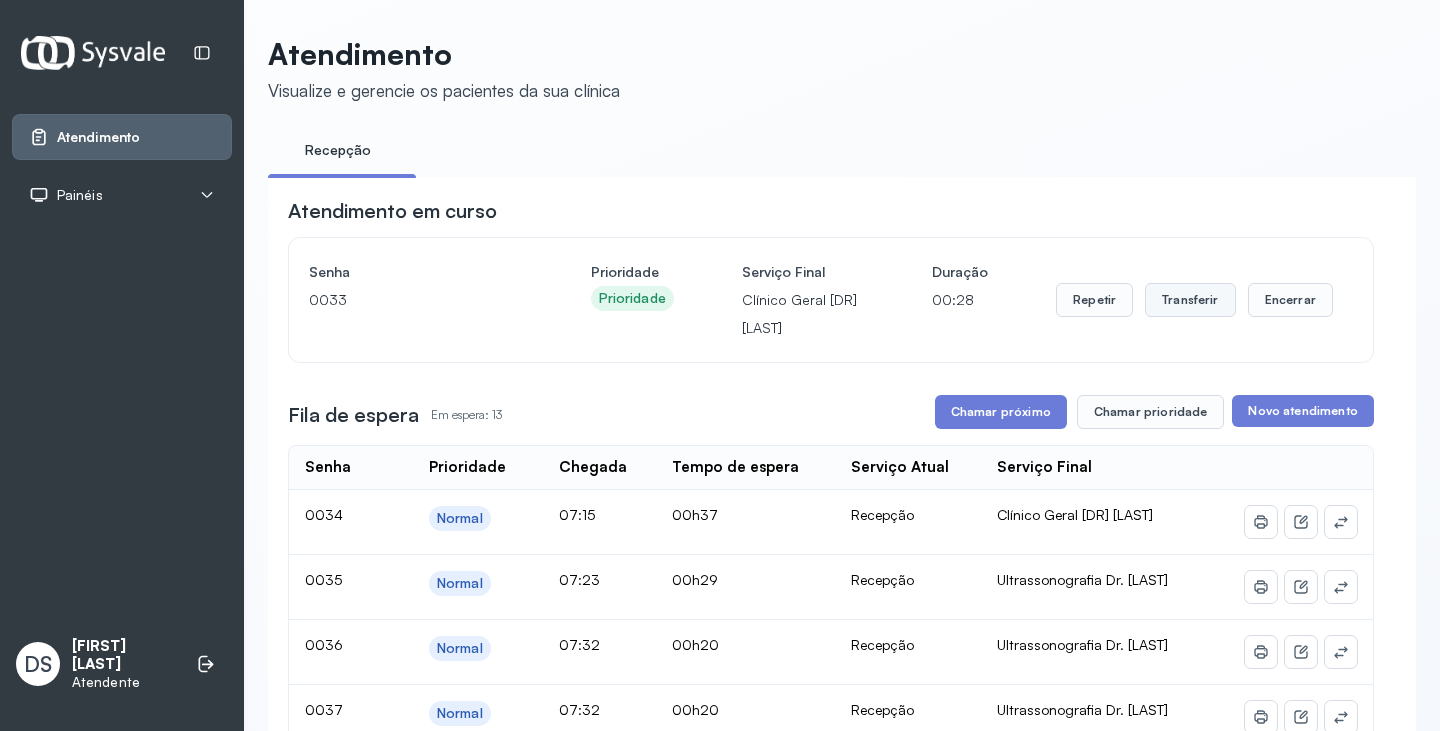 click on "Transferir" at bounding box center [1190, 300] 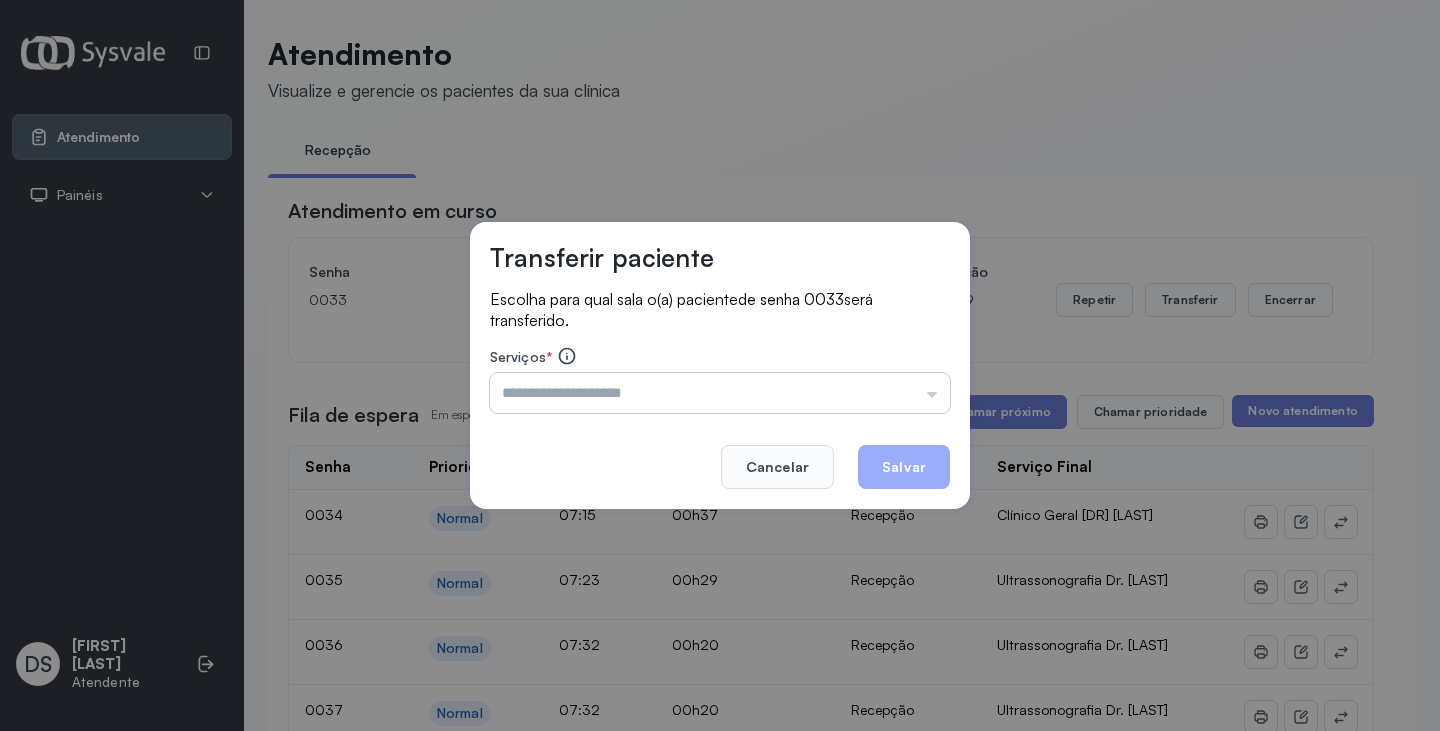 click at bounding box center [720, 393] 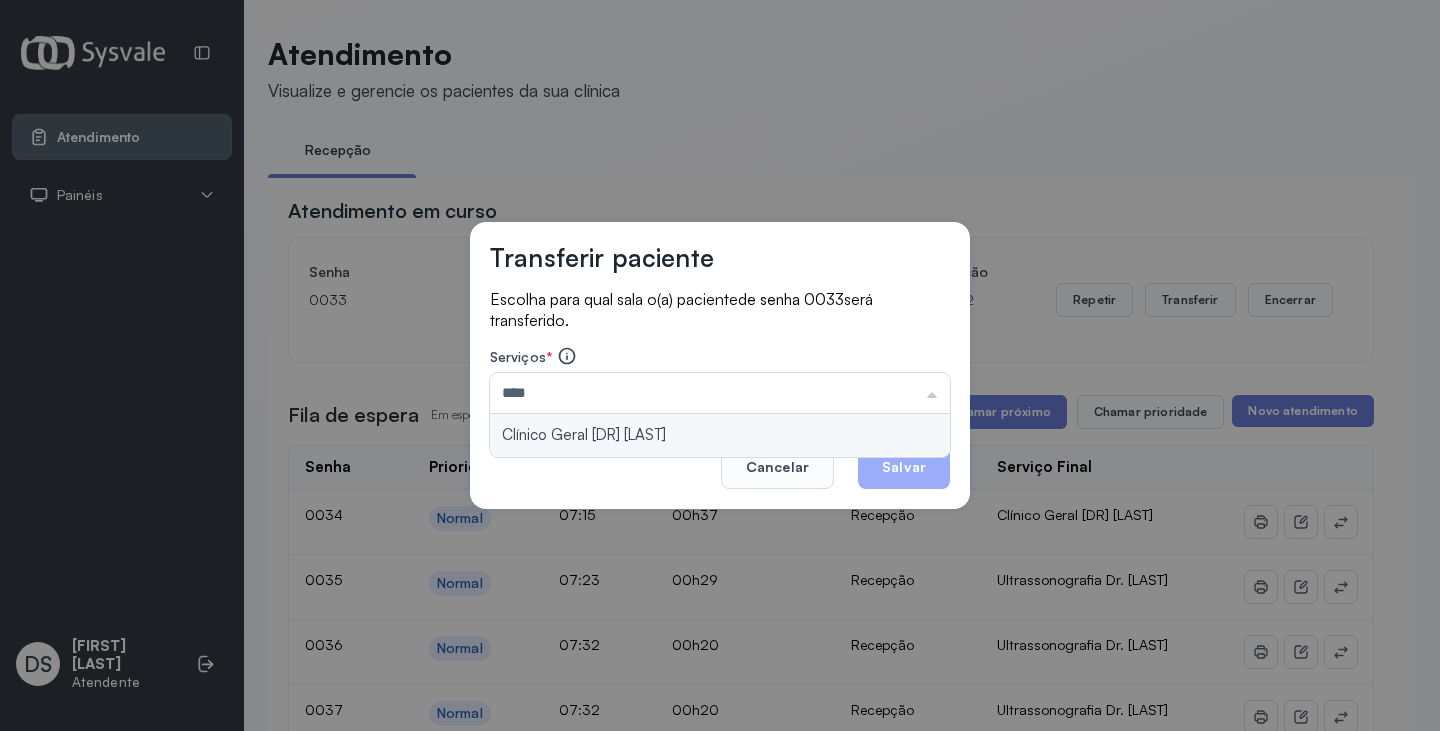 type on "**********" 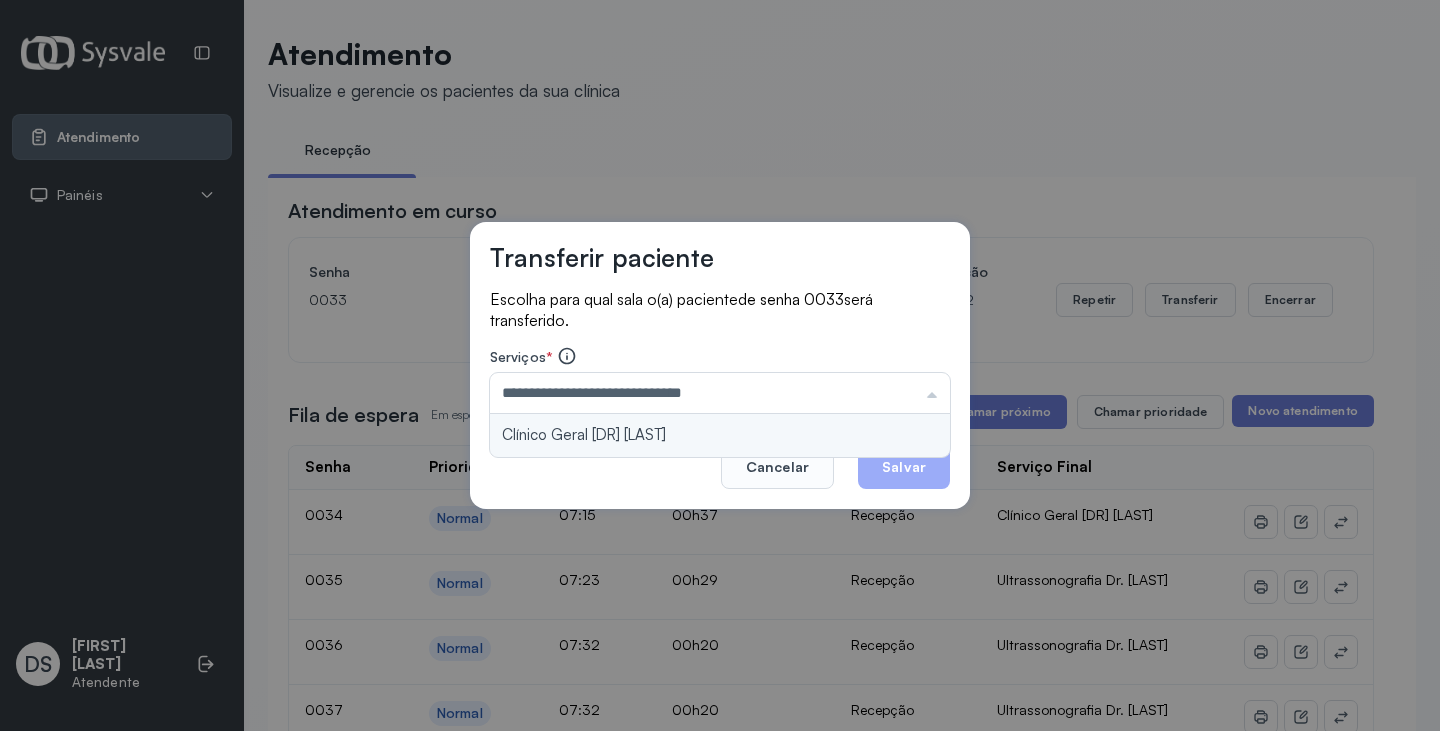 drag, startPoint x: 784, startPoint y: 424, endPoint x: 884, endPoint y: 457, distance: 105.30432 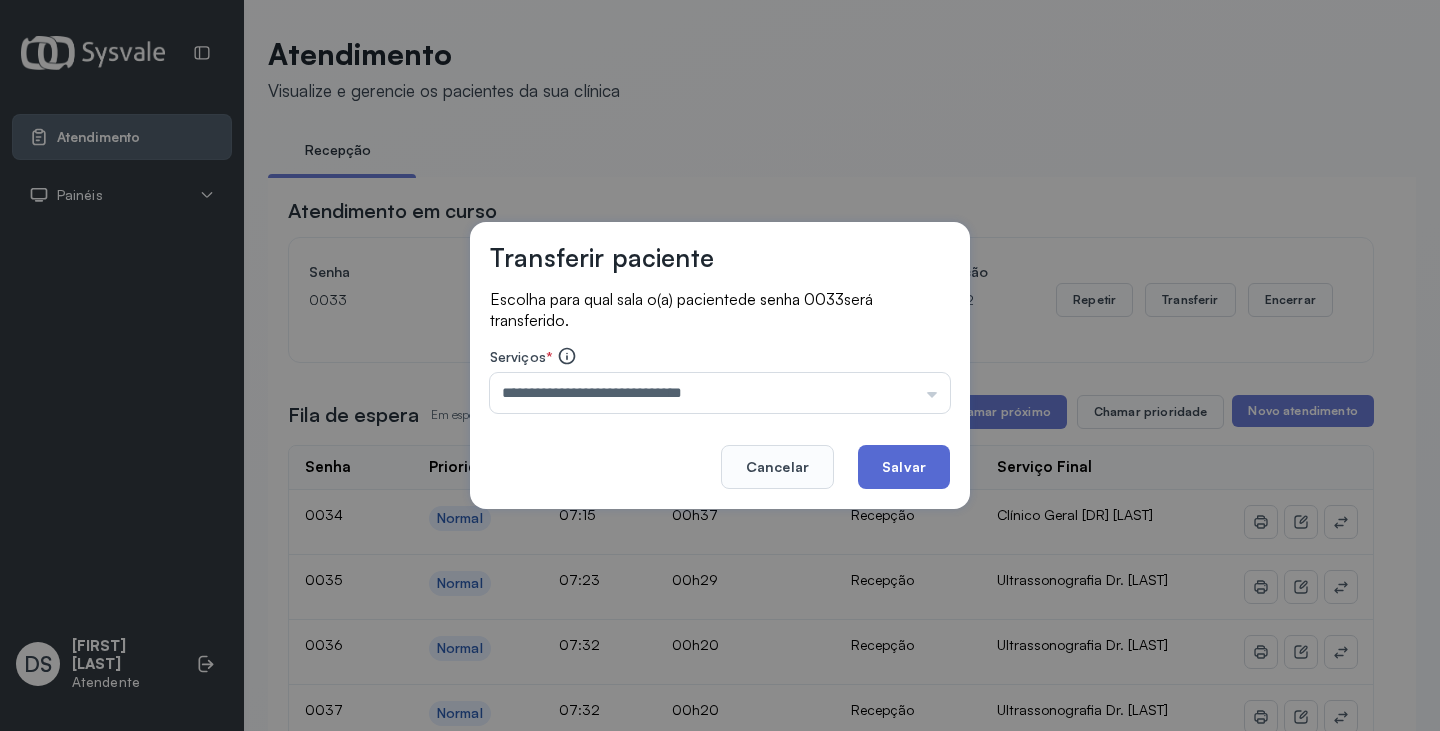 click on "Salvar" 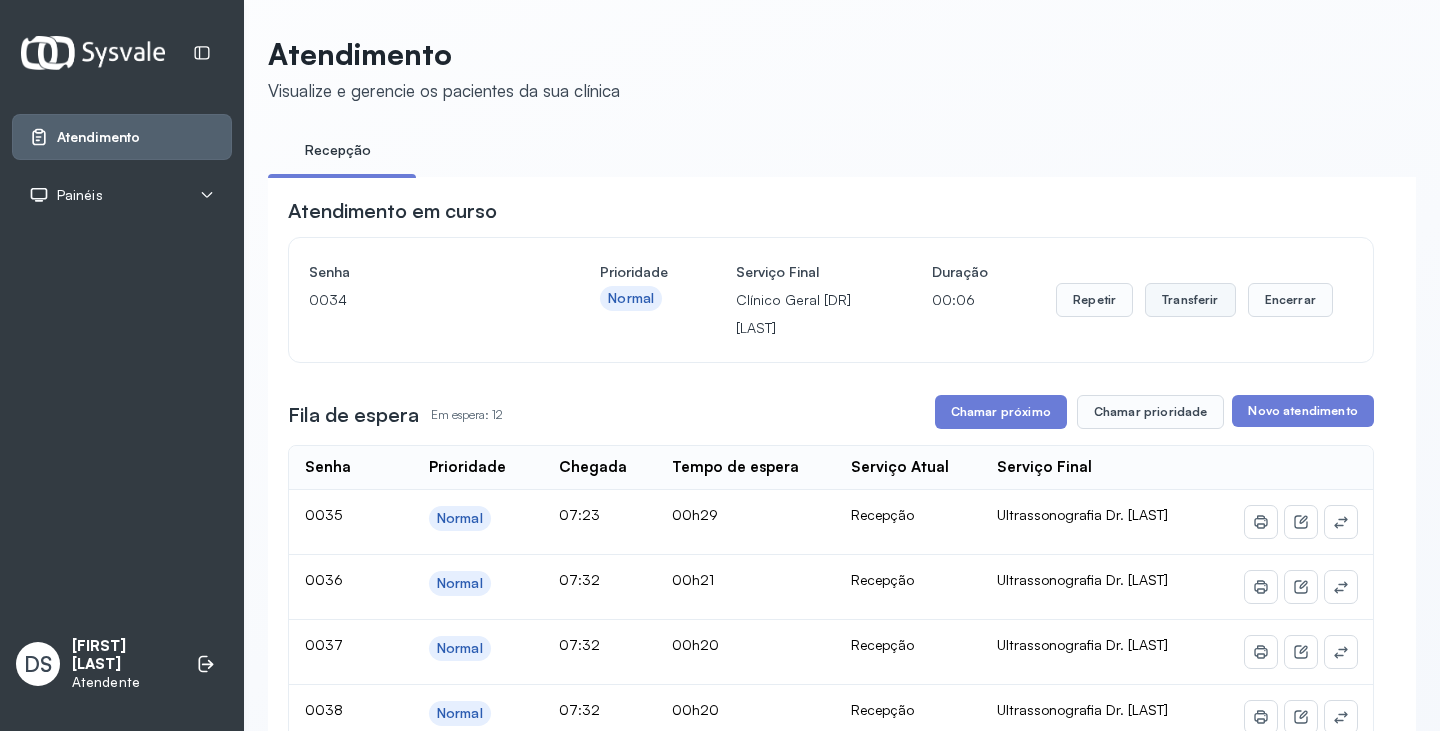 click on "Transferir" at bounding box center (1190, 300) 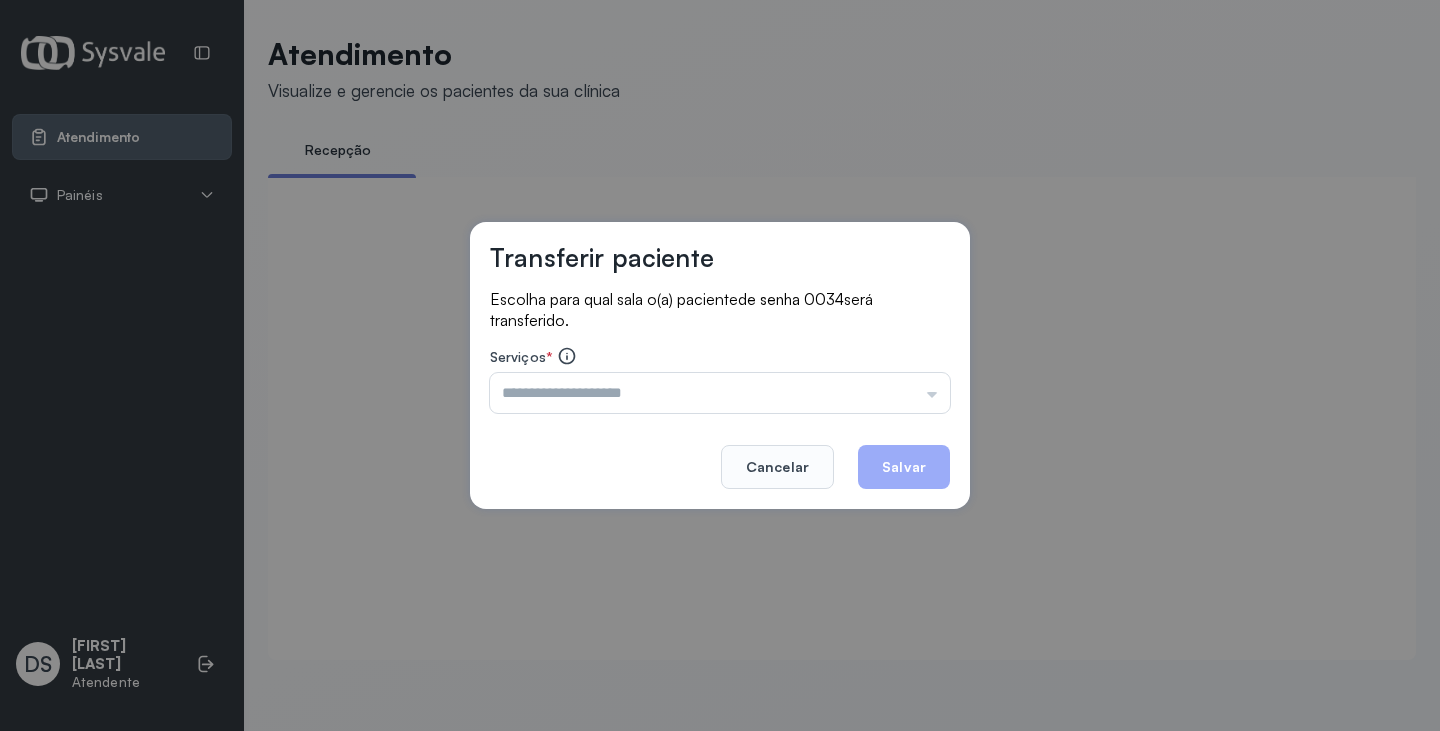 click at bounding box center (720, 393) 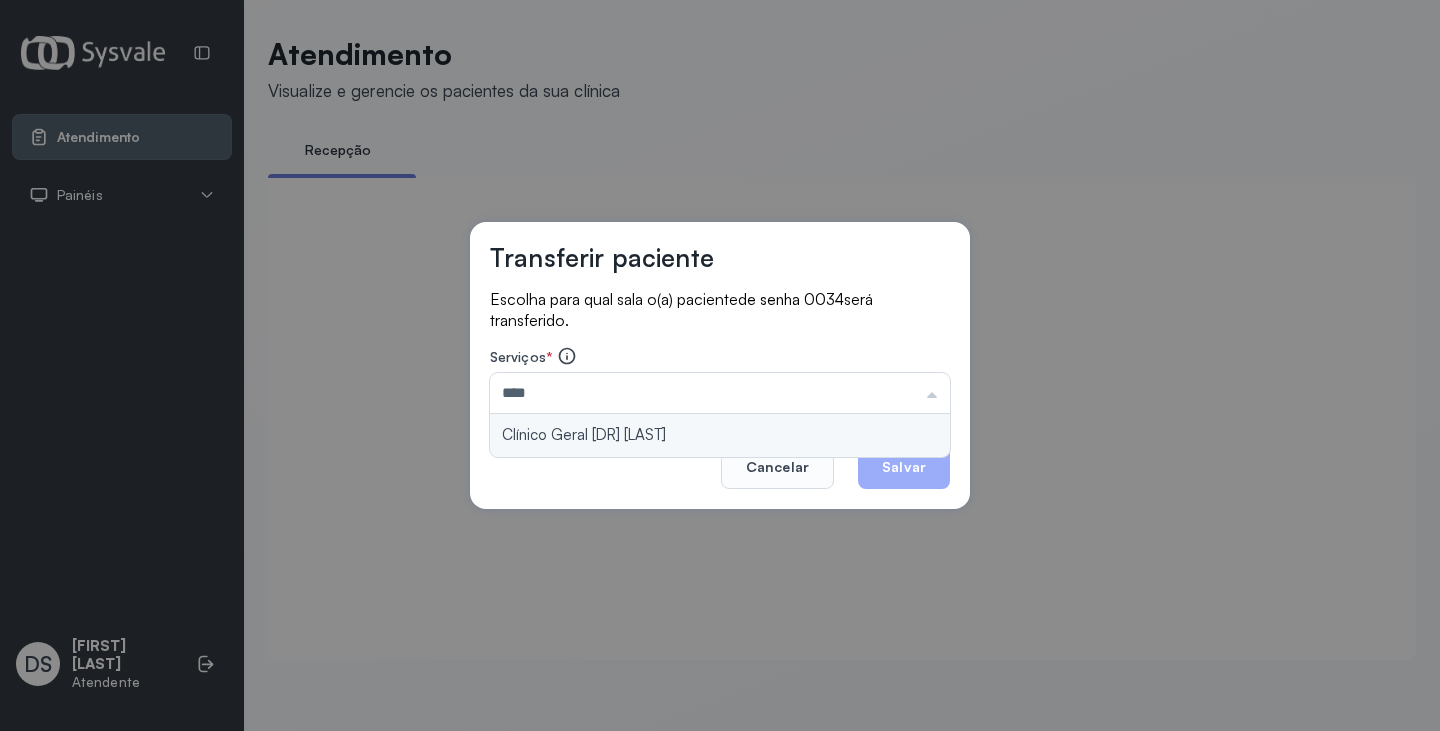 type on "**********" 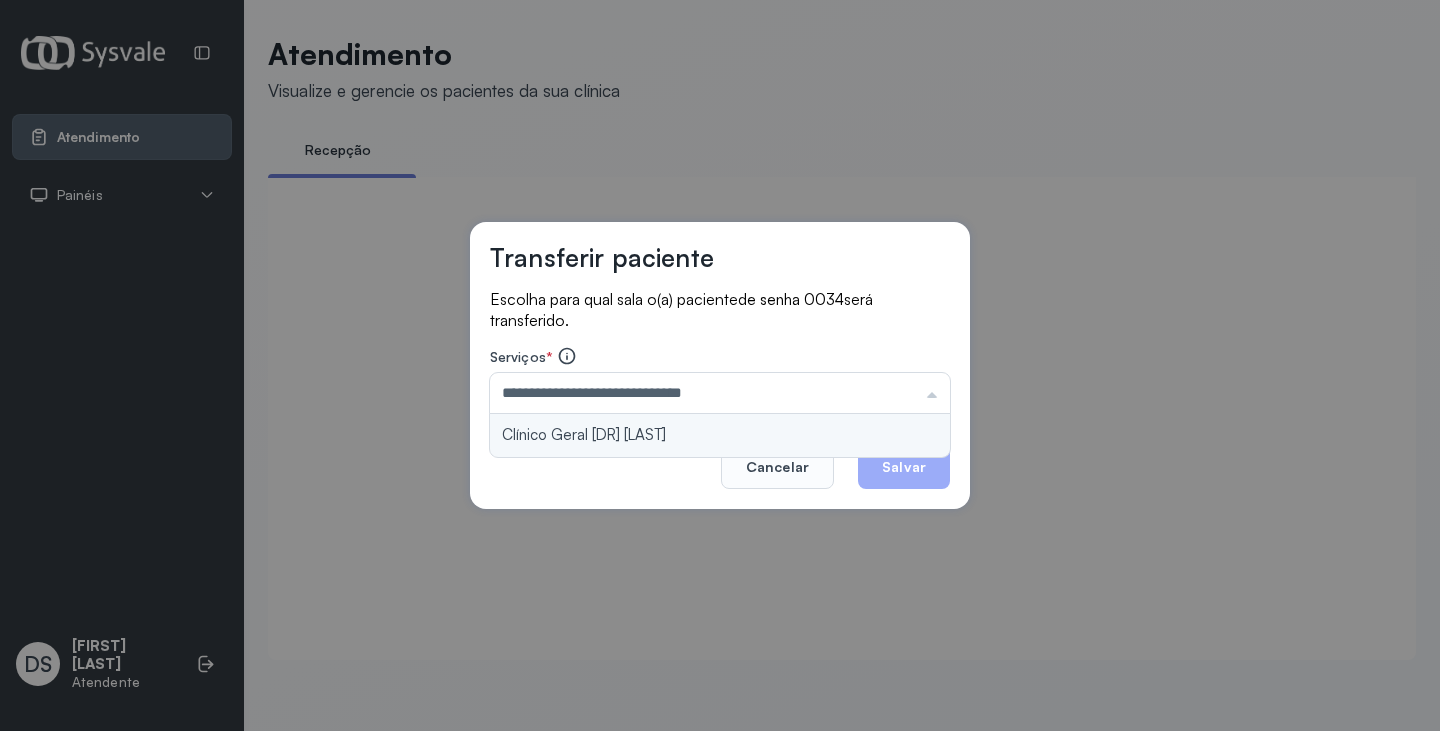 drag, startPoint x: 760, startPoint y: 432, endPoint x: 868, endPoint y: 437, distance: 108.11568 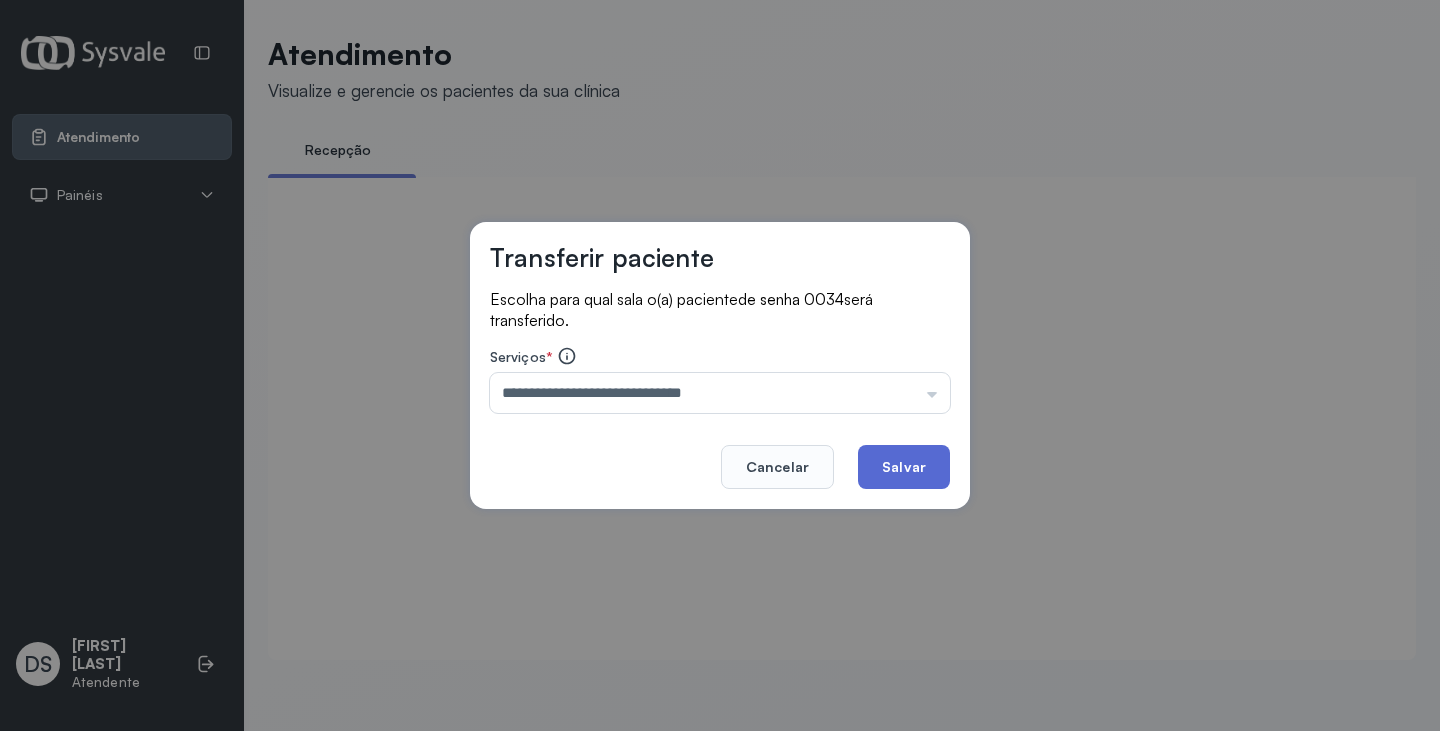 click on "Salvar" 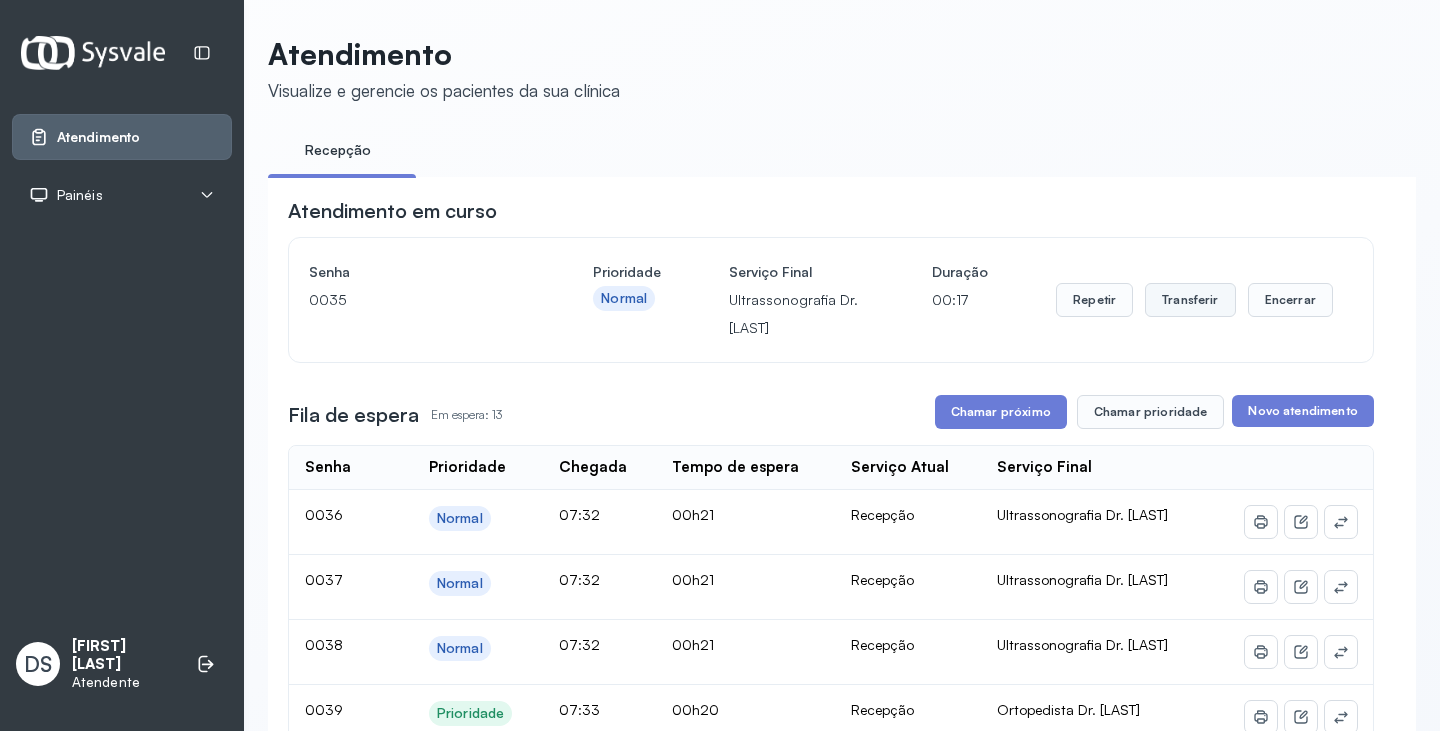click on "Transferir" at bounding box center [1190, 300] 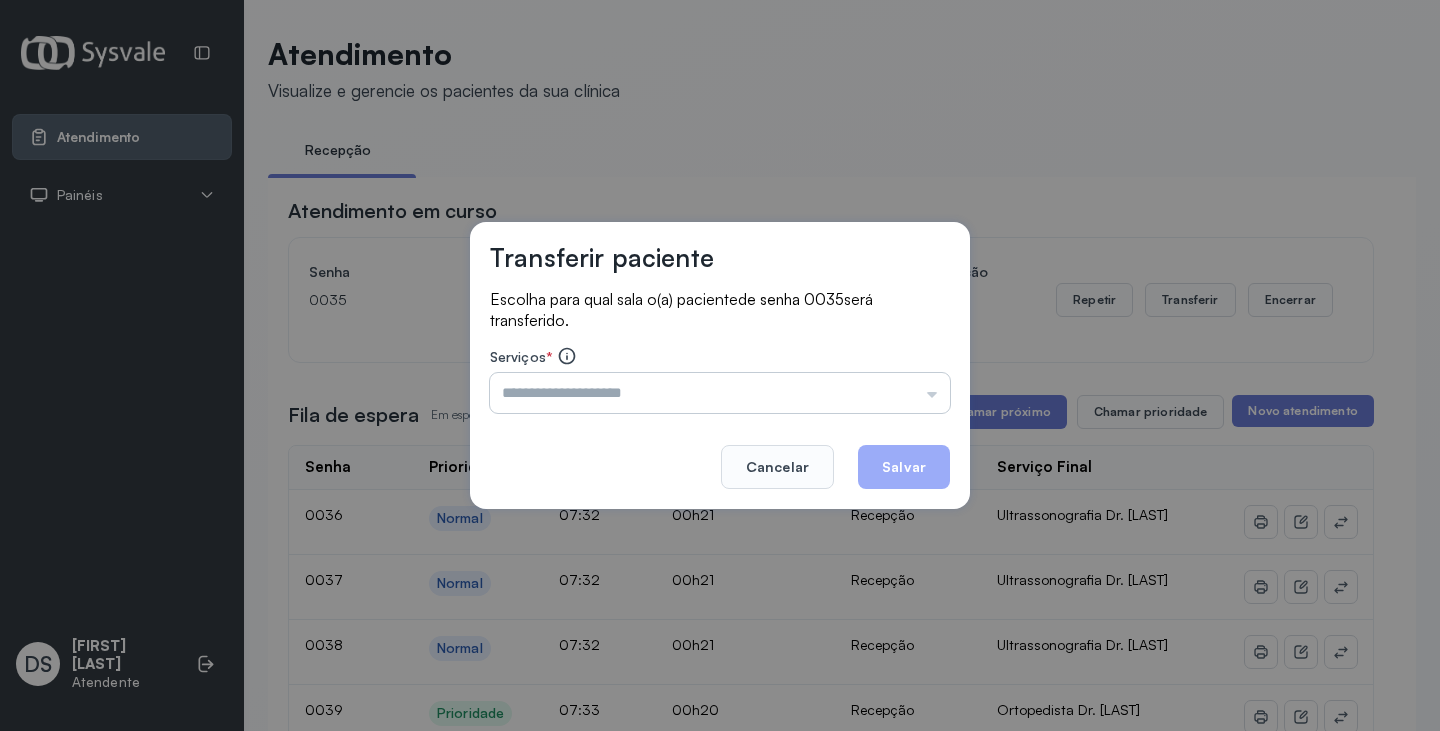 click at bounding box center (720, 393) 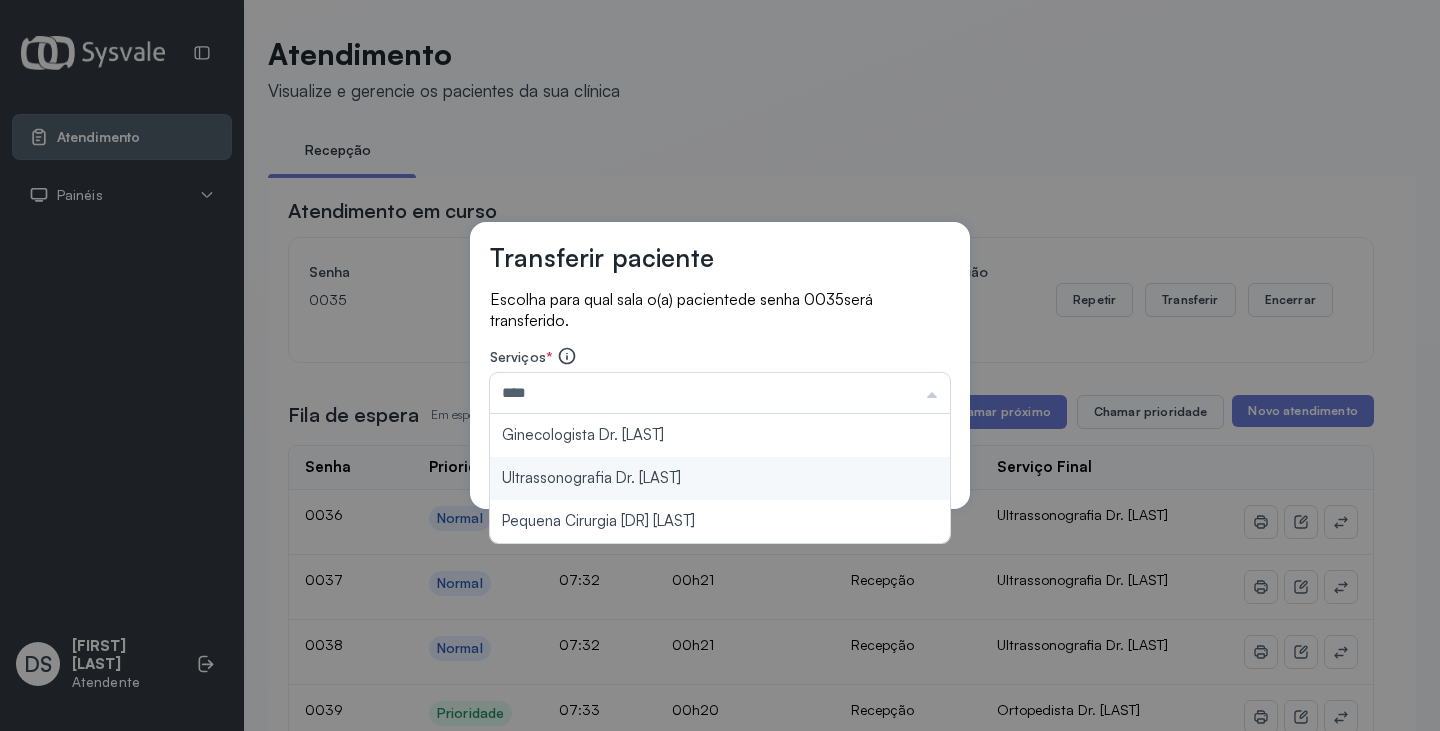 type on "**********" 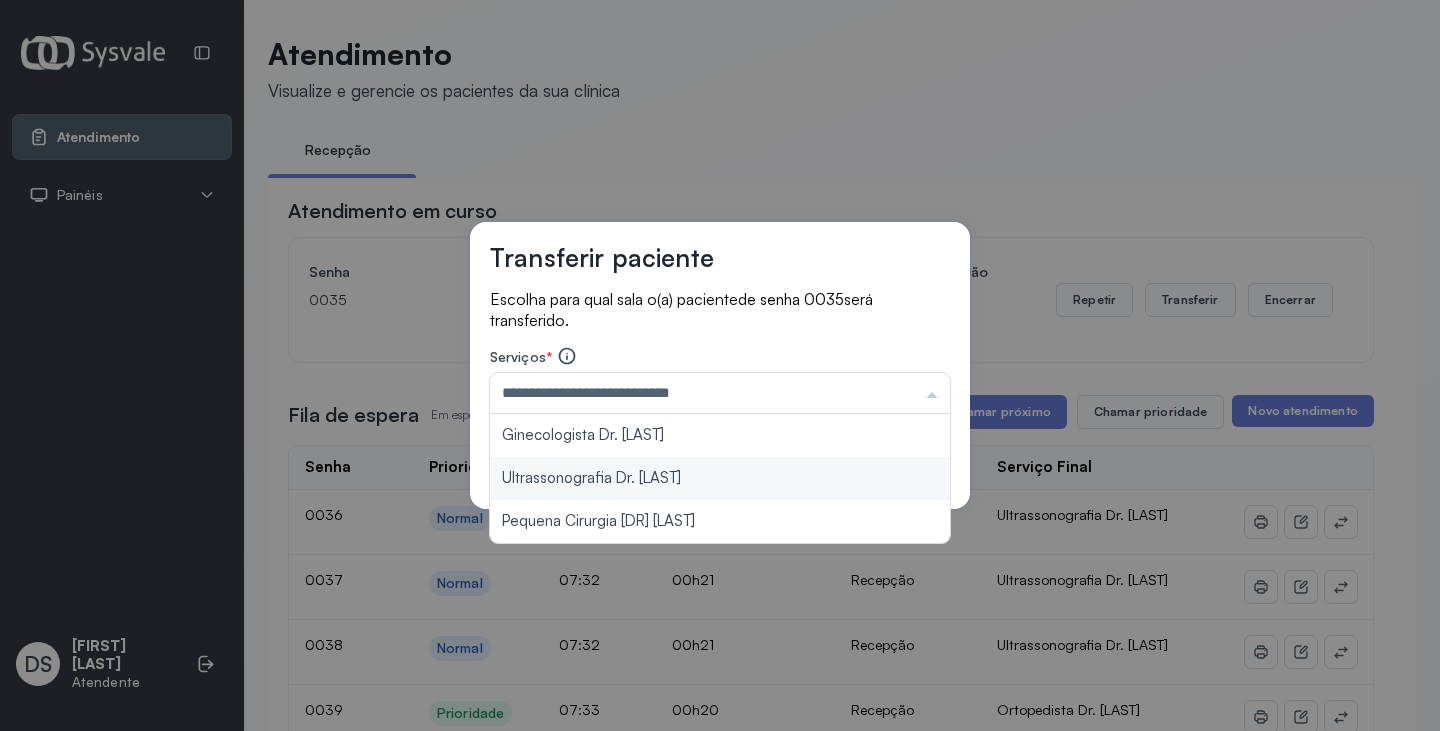 drag, startPoint x: 787, startPoint y: 480, endPoint x: 887, endPoint y: 475, distance: 100.12492 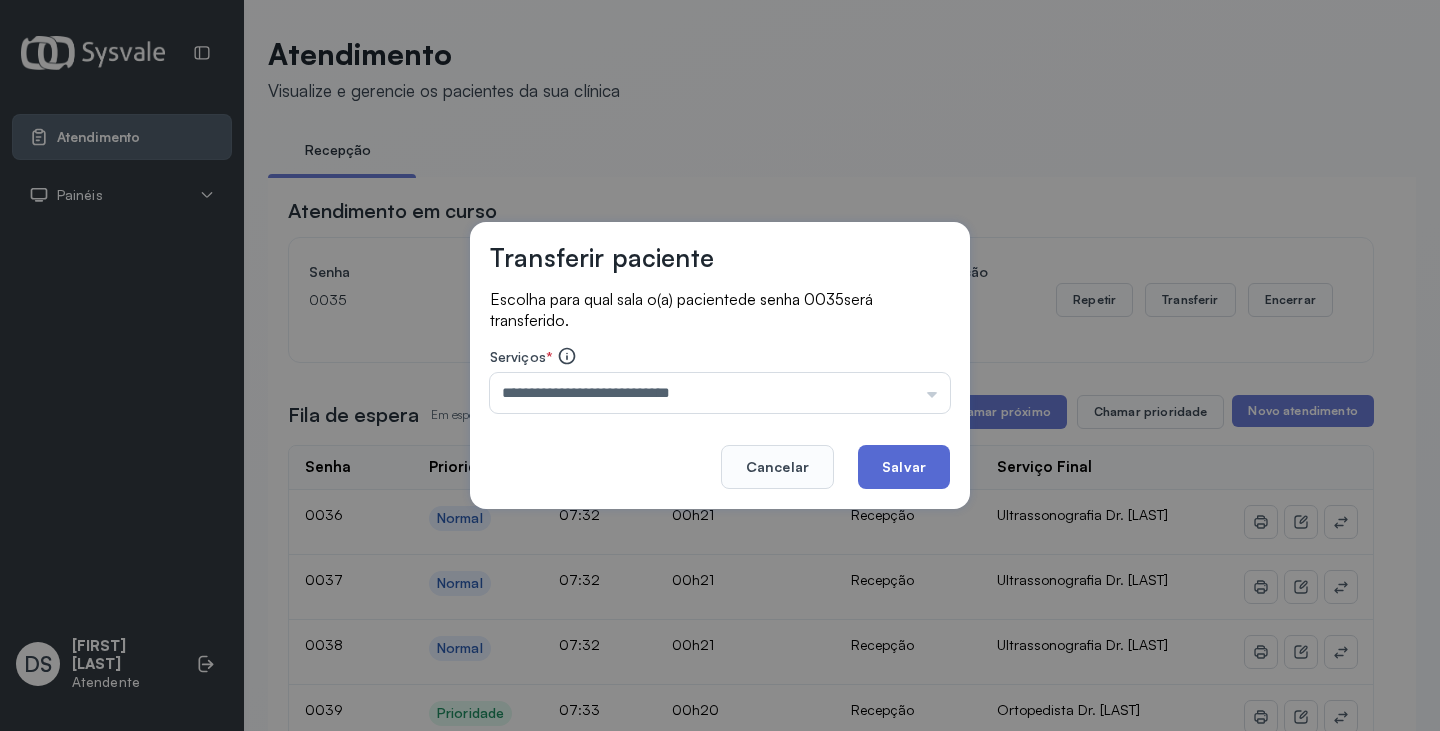 click on "Salvar" 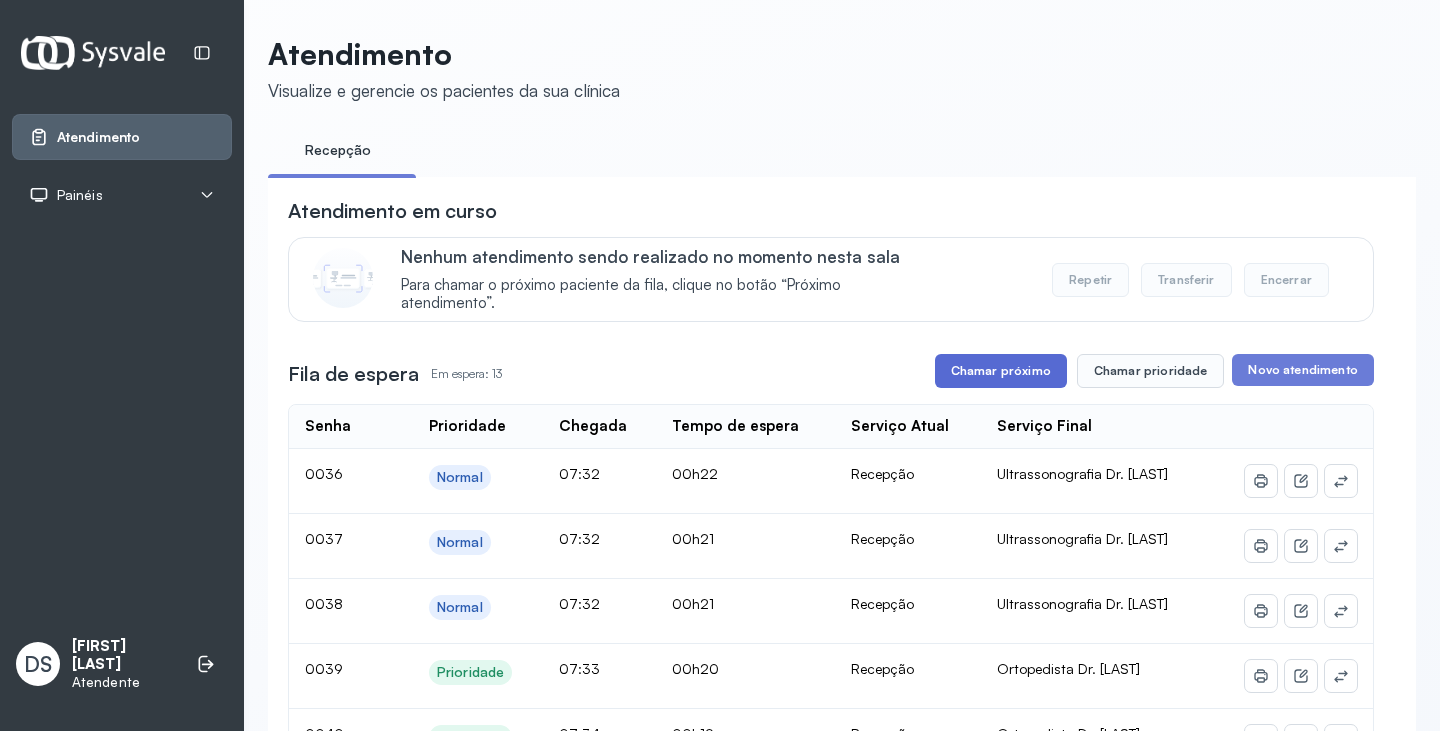 click on "Chamar próximo" at bounding box center (1001, 371) 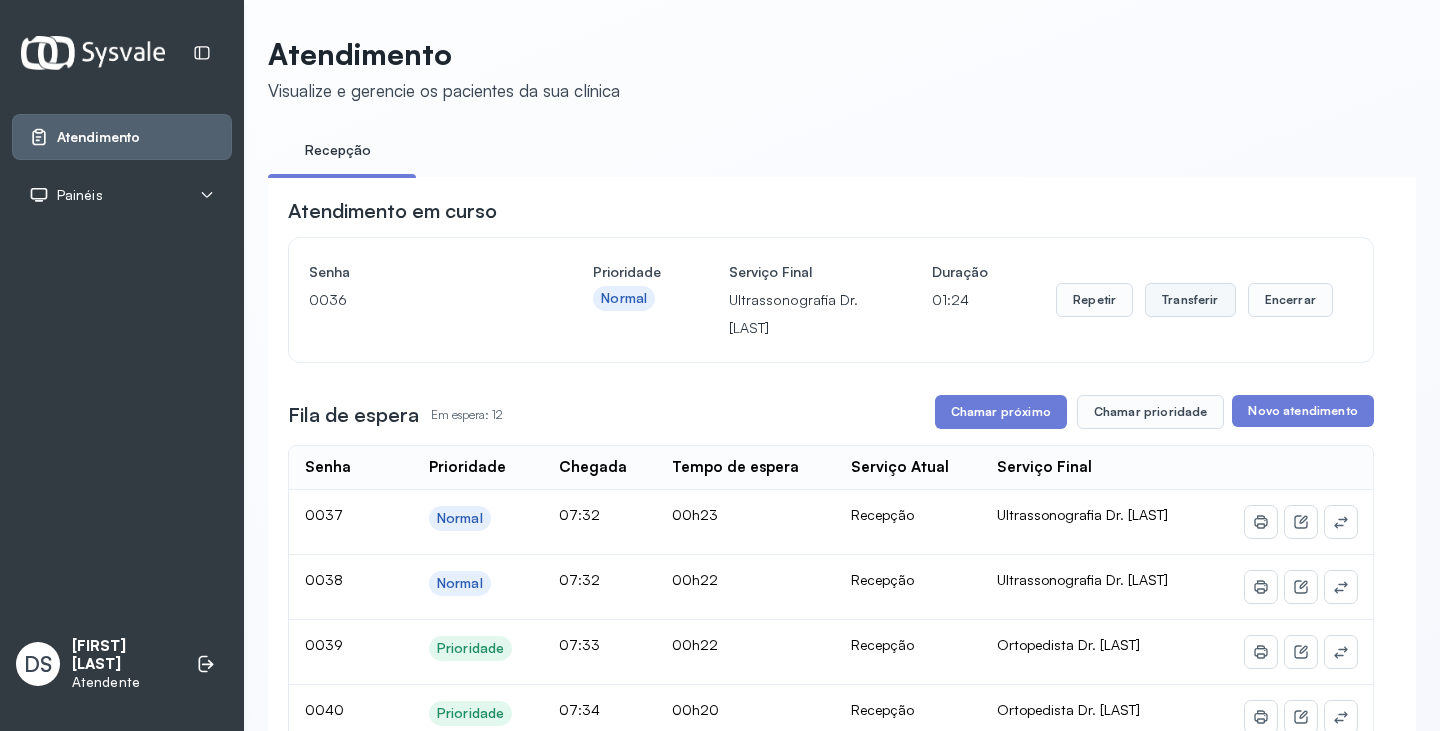 click on "Transferir" at bounding box center [1190, 300] 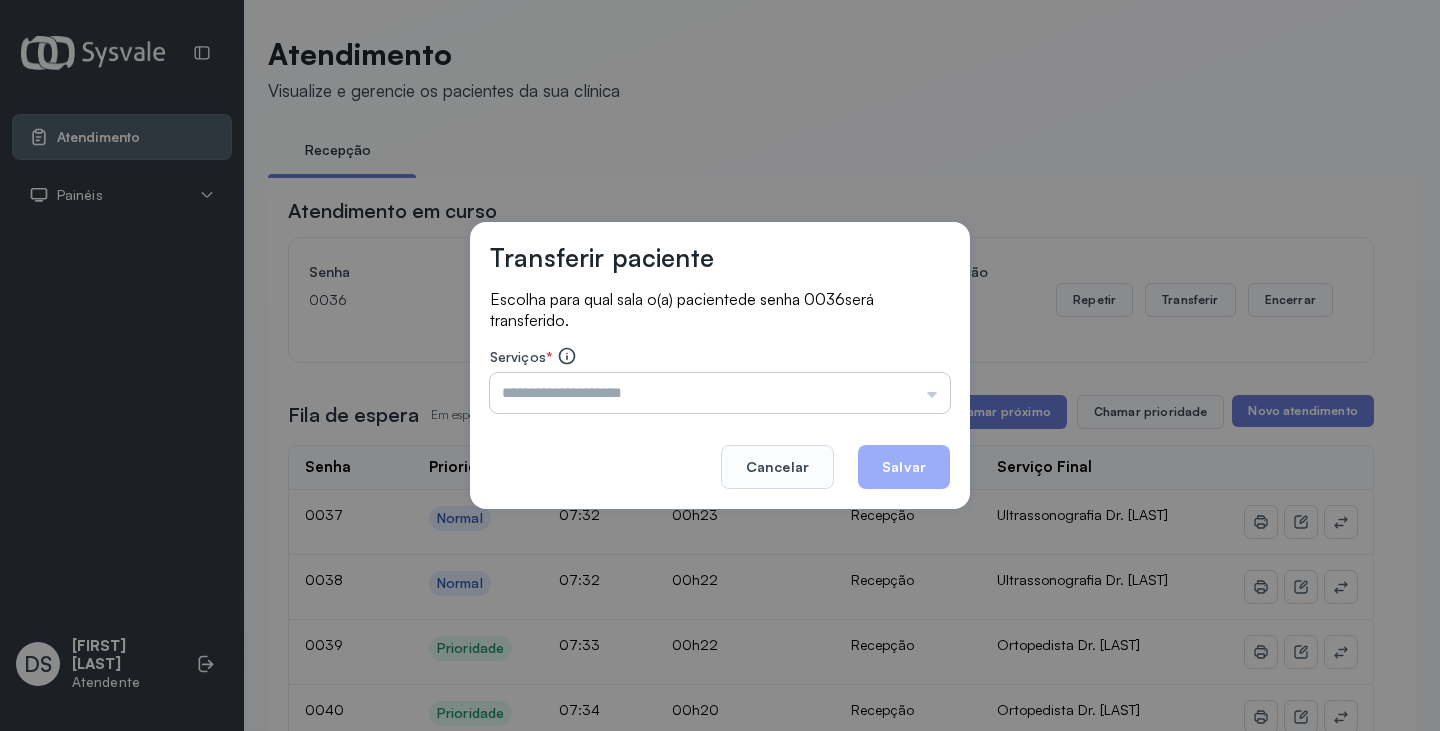 click at bounding box center [720, 393] 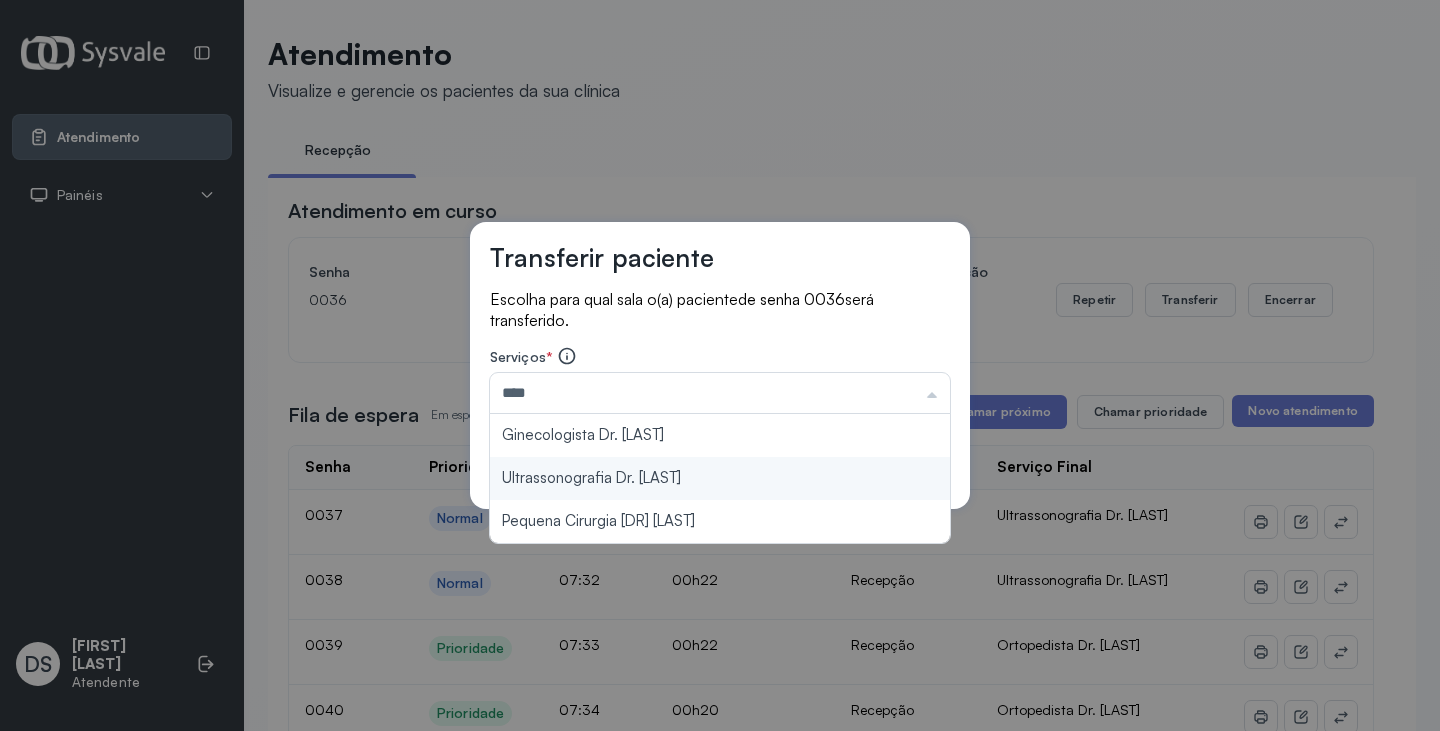 type on "**********" 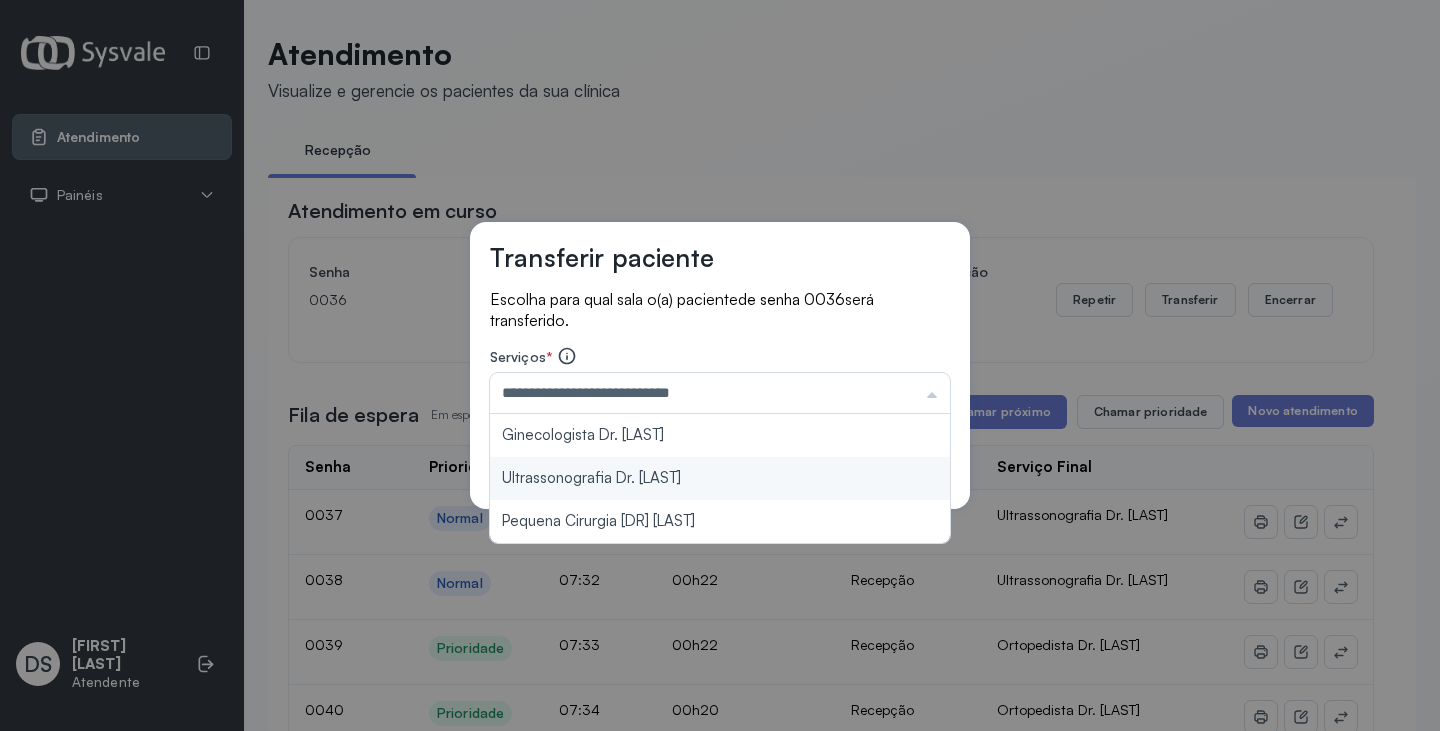 click on "**********" at bounding box center [720, 366] 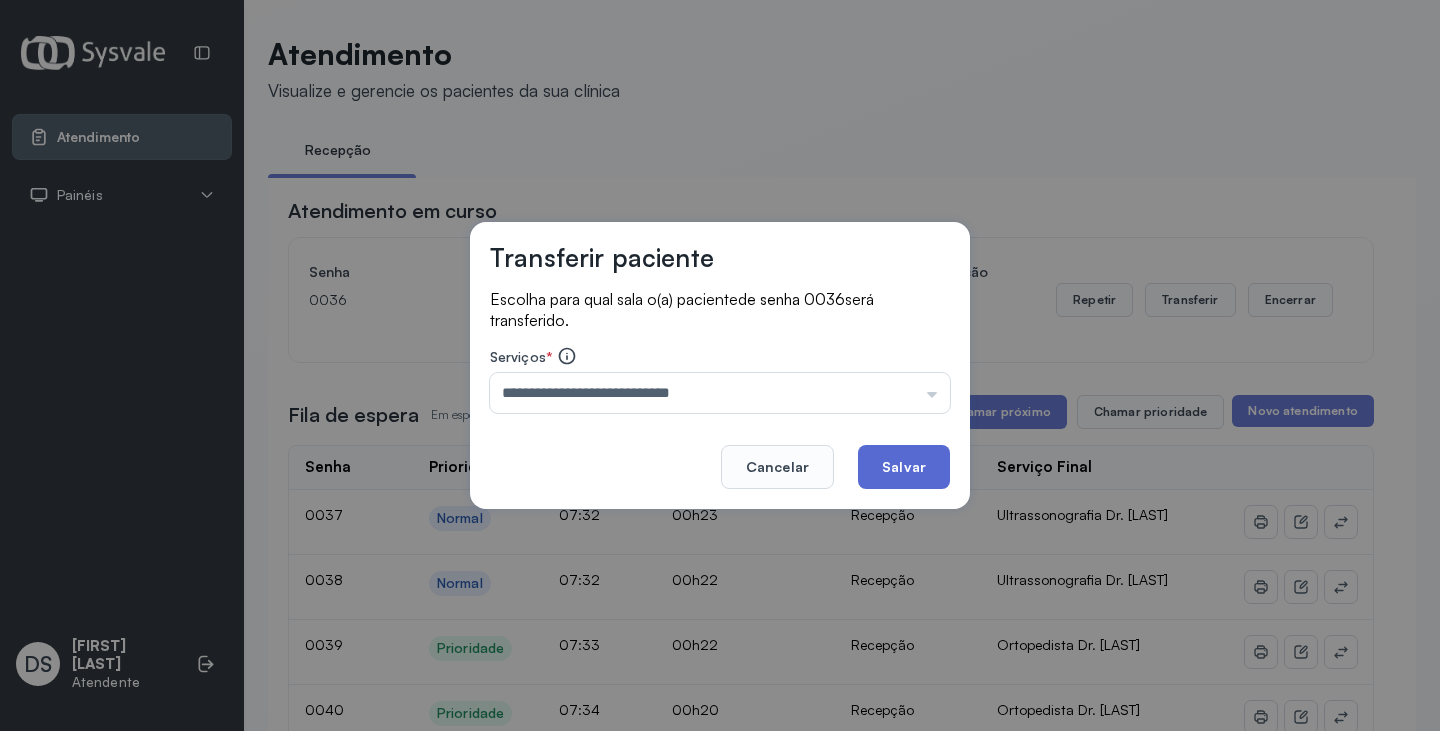 click on "Salvar" 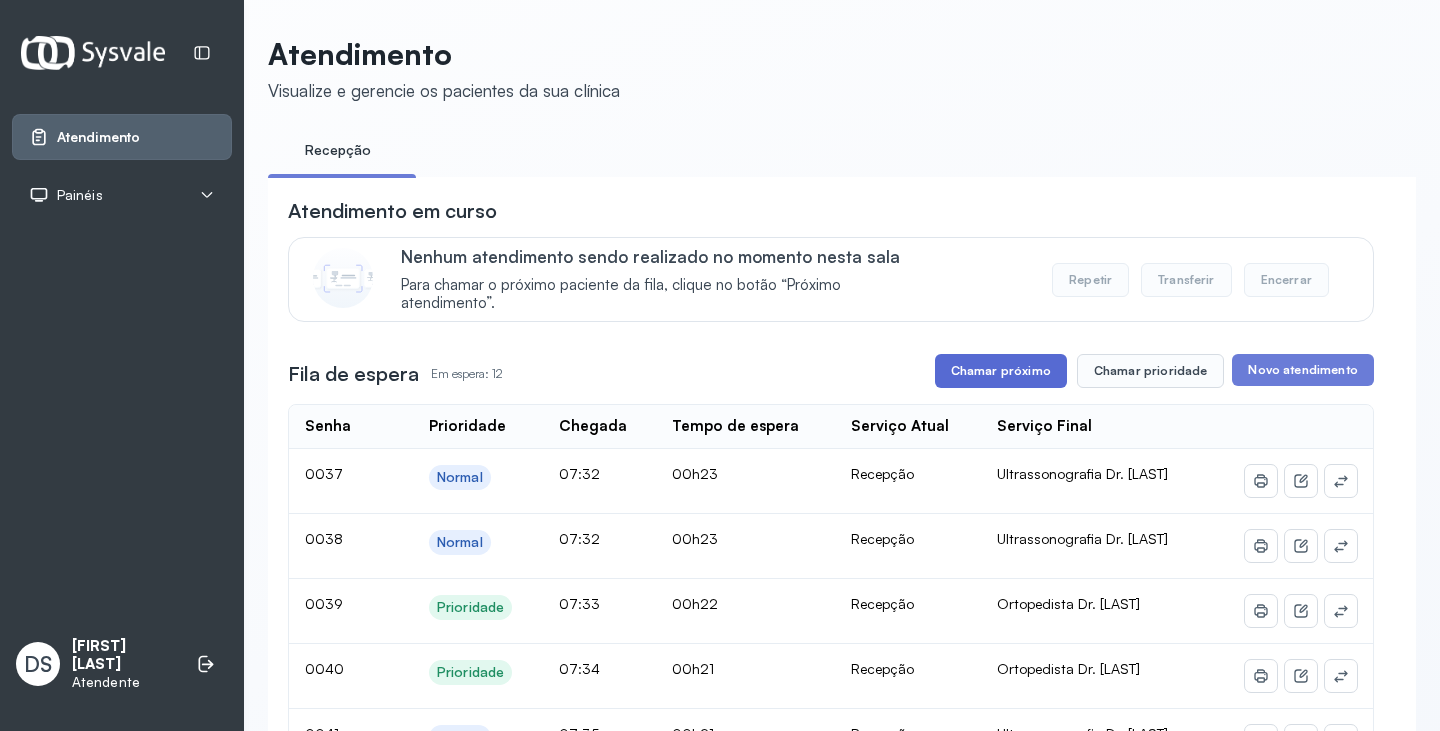 click on "Chamar próximo" at bounding box center [1001, 371] 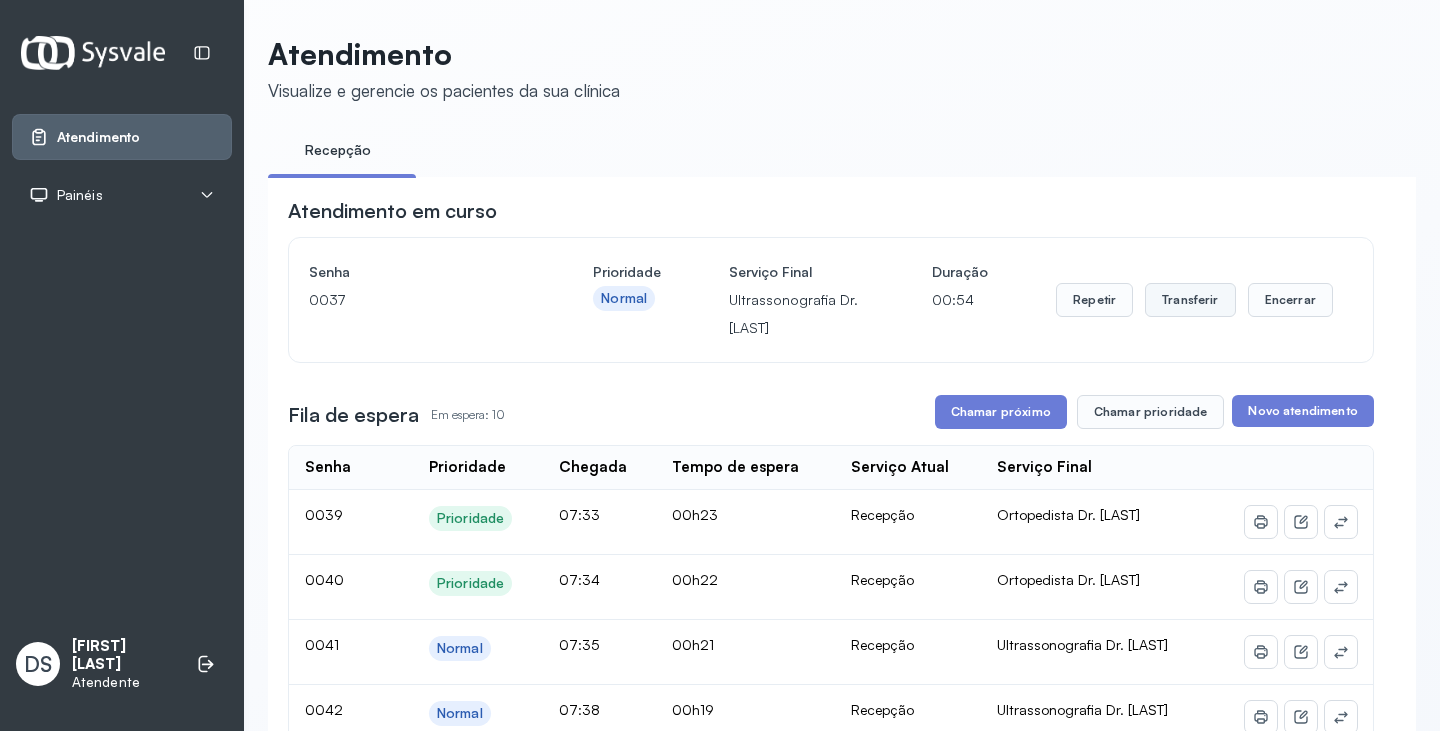 click on "Transferir" at bounding box center [1190, 300] 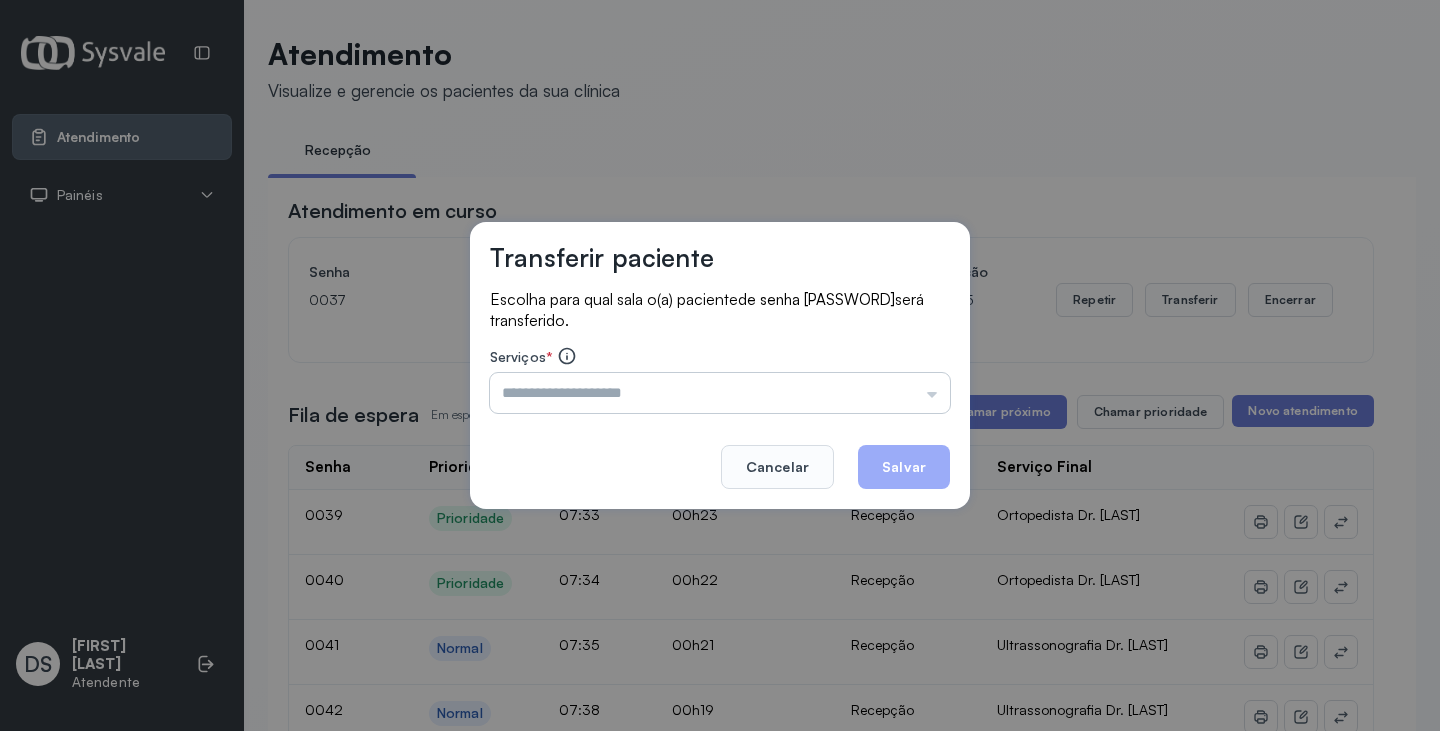 click at bounding box center (720, 393) 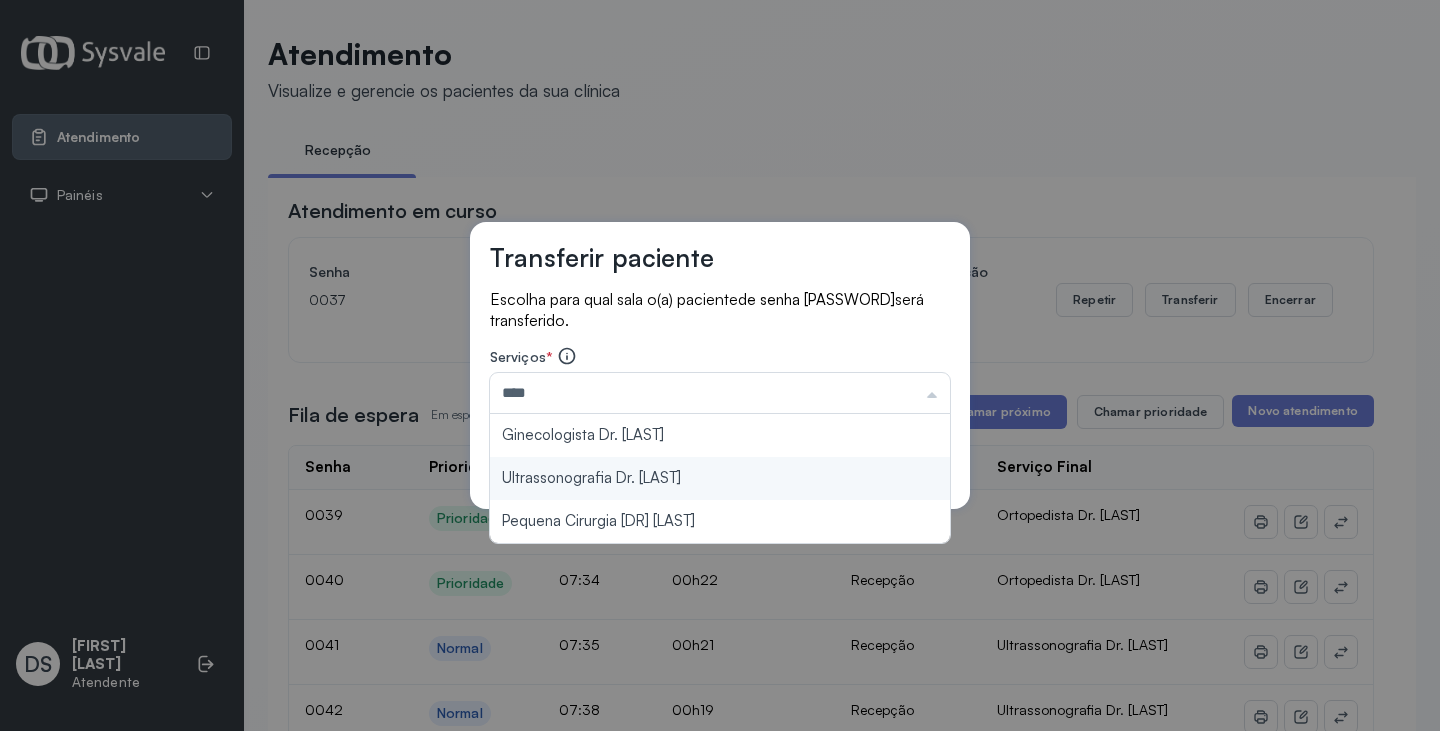type on "**********" 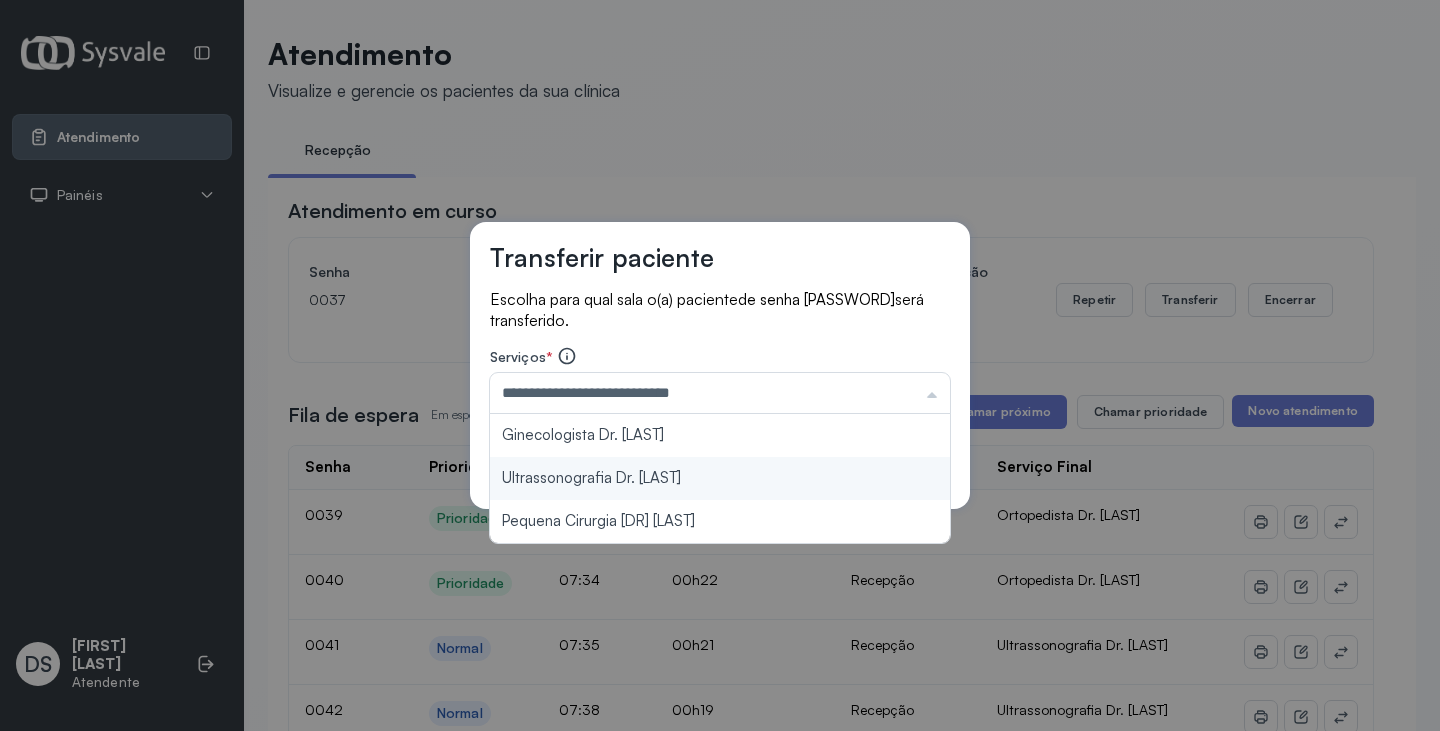 click on "**********" at bounding box center [720, 366] 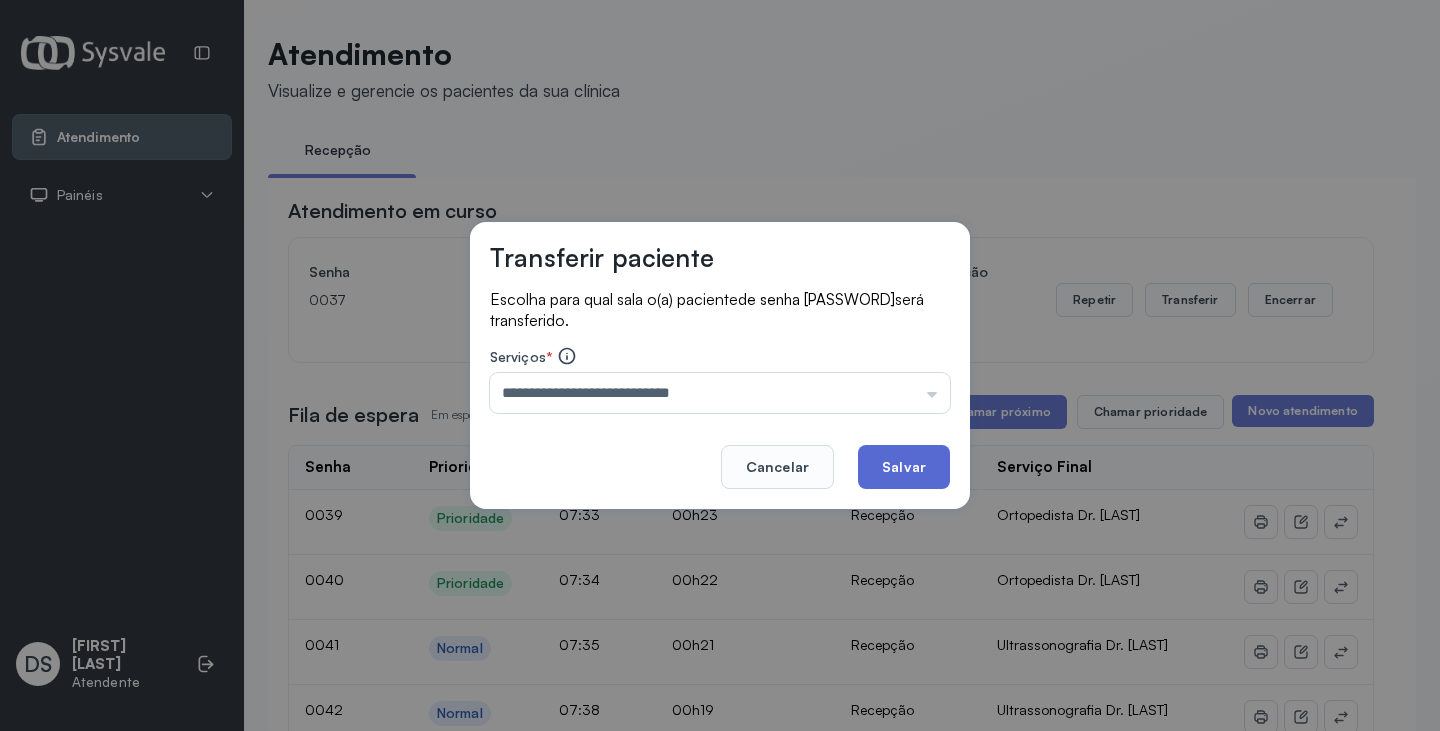 click on "Salvar" 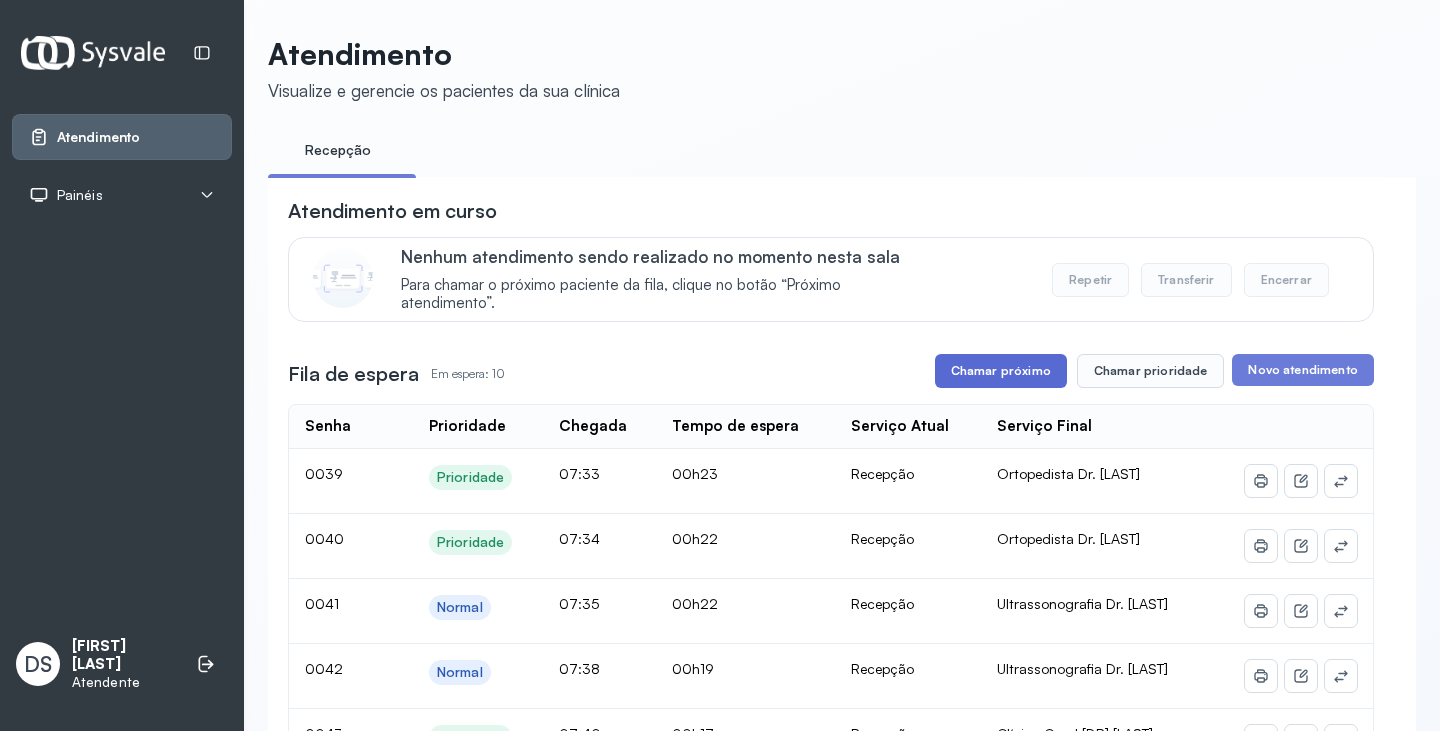 click on "Chamar próximo" at bounding box center [1001, 371] 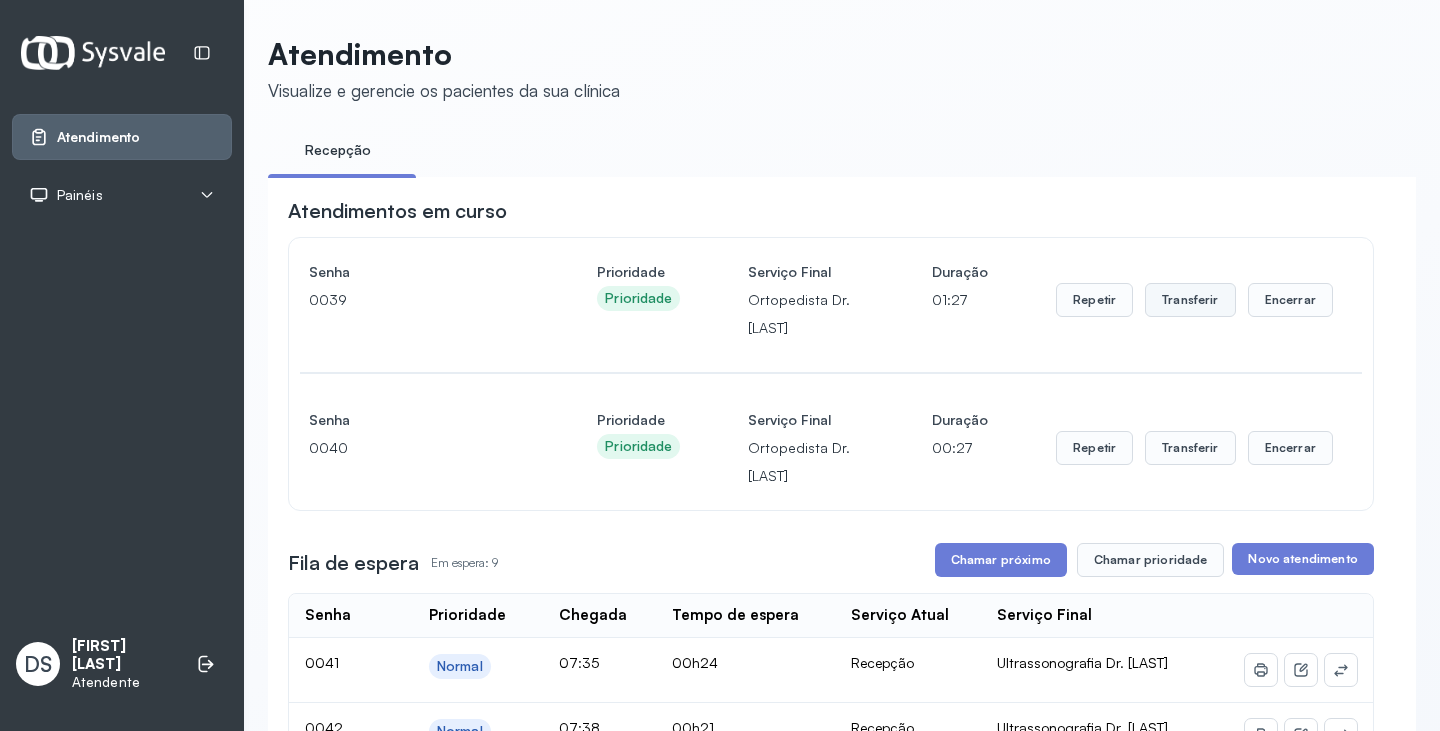 click on "Transferir" at bounding box center (1190, 300) 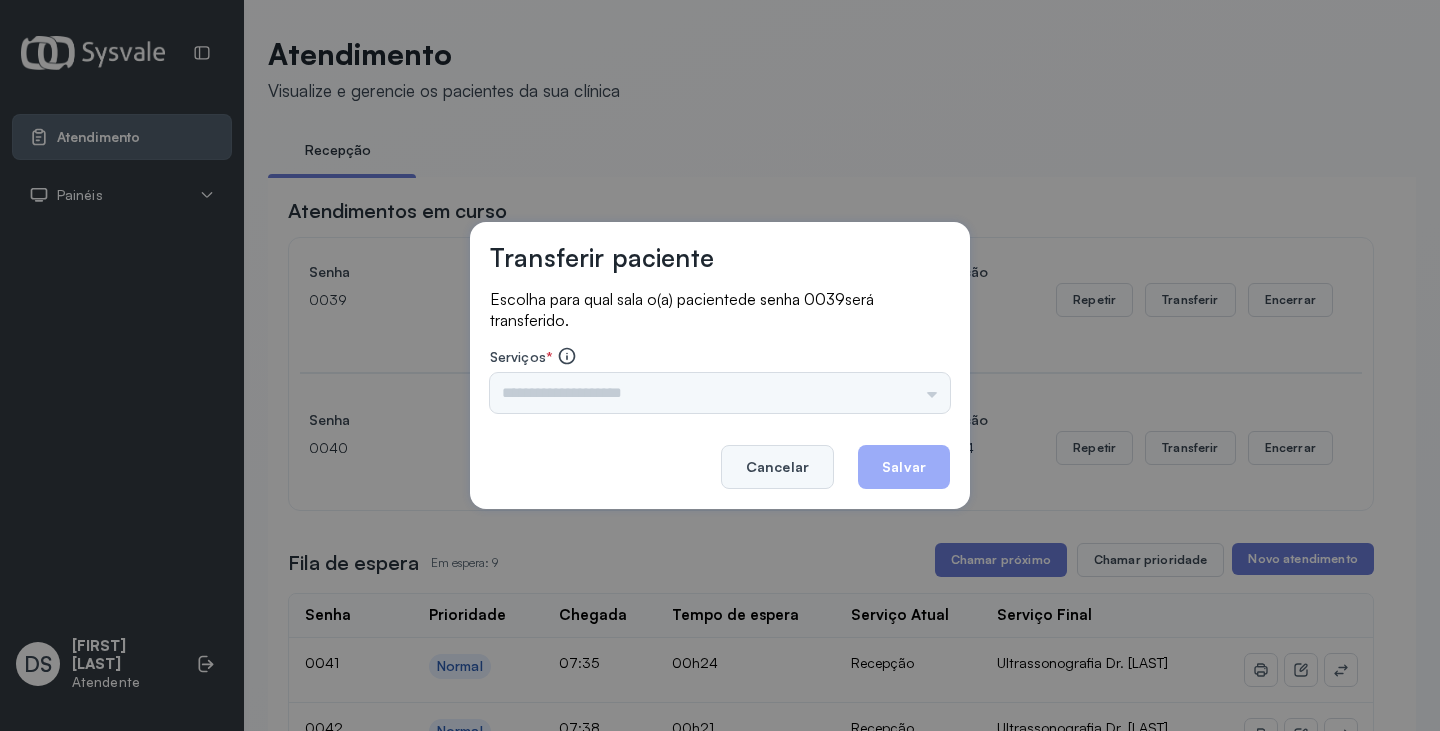 click on "Cancelar" 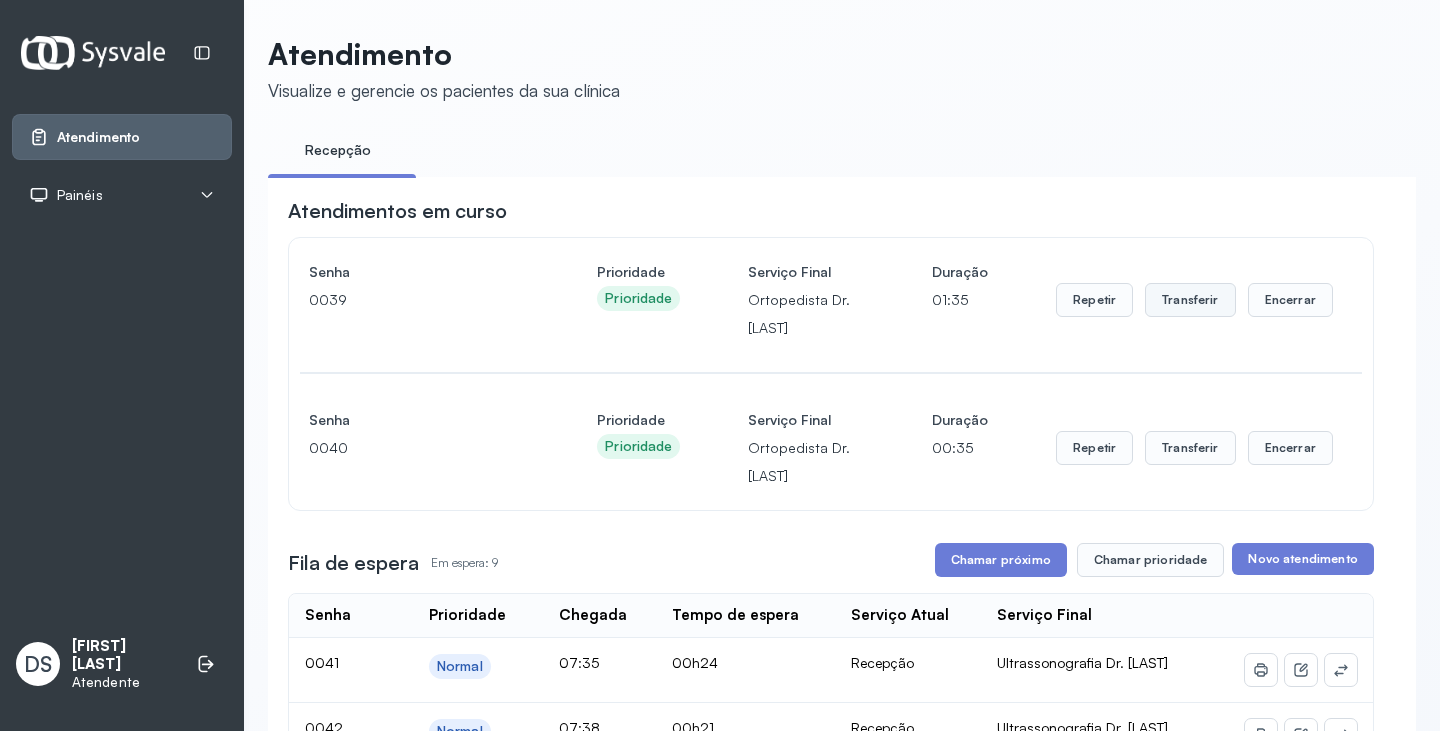click on "Transferir" at bounding box center [1190, 300] 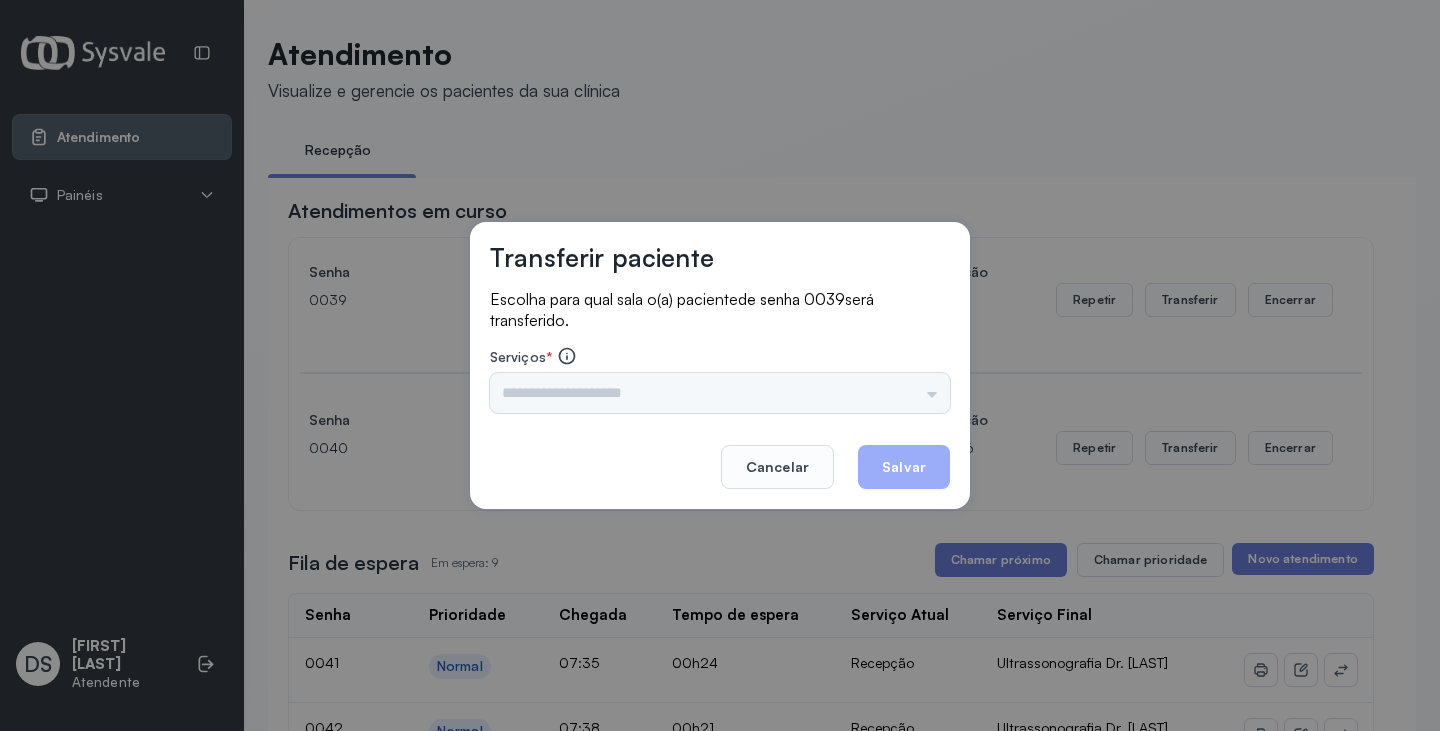 click on "Triagem Ortopedista Dr. [LAST] Ortopedista Dr. [LAST] Ginecologista Dr. [LAST] Ginecologista Dra. [LAST] Obstetra Dr. [LAST] Obstetra Dra. [LAST] Ultrassonografia Dr. [LAST] Ultrassonografia Dr. [LAST] Consulta com Neurologista Dr. [LAST] Reumatologista Dr. [LAST] Endocrinologista [LAST] Dermatologista Dra. [LAST] Nefrologista Dr. [LAST] Geriatra Dra. [LAST] Infectologista Dra. [LAST] Oftalmologista Dra. Consulta Proctologista/Cirurgia Geral Dra. [LAST] Otorrinolaringologista Dr. [LAST] Pequena Cirurgia Dr. [LAST] Pequena Cirurgia Dr. [LAST] ECG Espirometria com Broncodilatador Espirometria sem Broncodilatador Ecocardiograma - Dra. [LAST] Exame de PPD Enf. [LAST] RETIRADA DE CERUME DR. [LAST] VACINAÇÃO Preventivo Enf. [LAST] Preventivo Enf. [LAST] Consulta de Enfermagem Enf. [LAST] Consulta de Enfermagem Enf. [LAST] Consulta Cardiologista Dr. [LAST] Consulta Enf. [LAST] Dispensação de Medicação Agendamento Consulta Enf. [LAST] Agendamento consulta Enf. [LAST]" at bounding box center [720, 393] 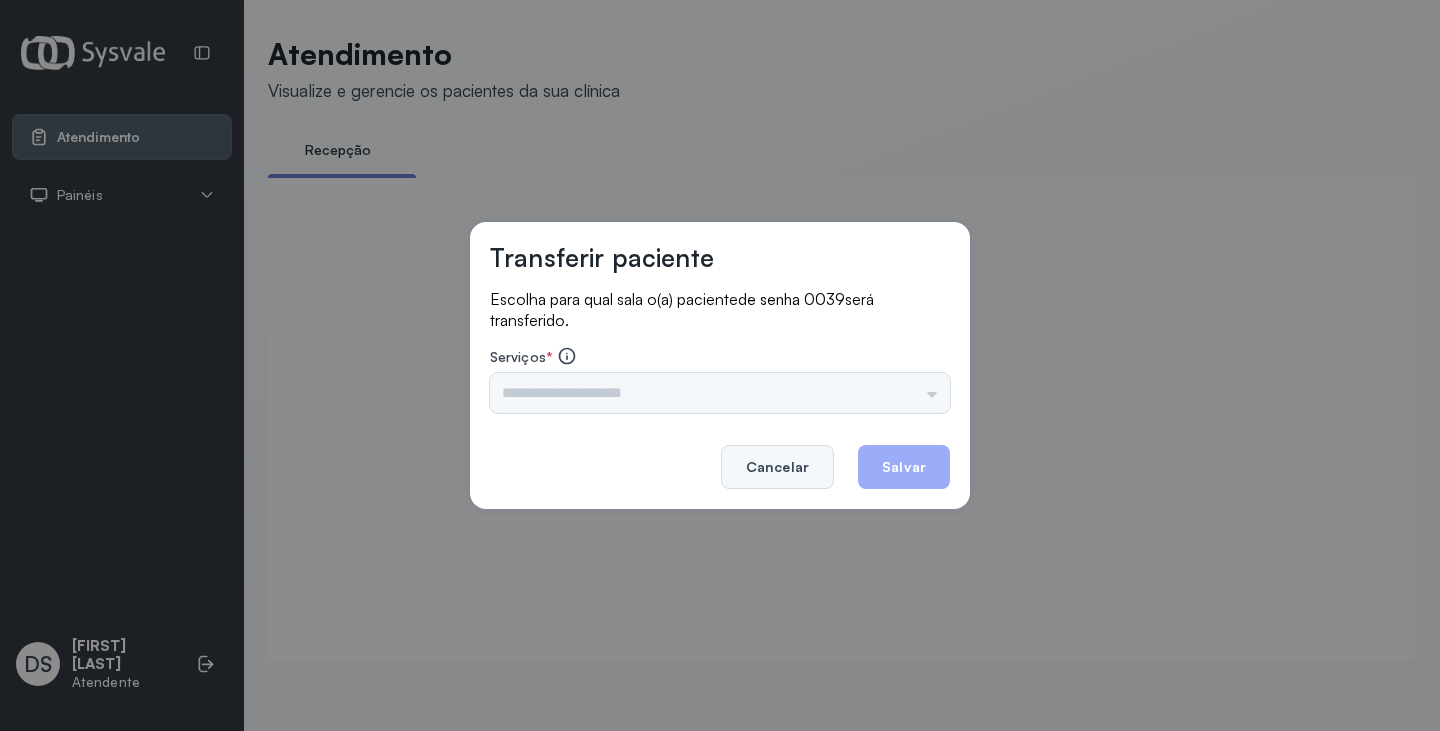 click on "Cancelar" 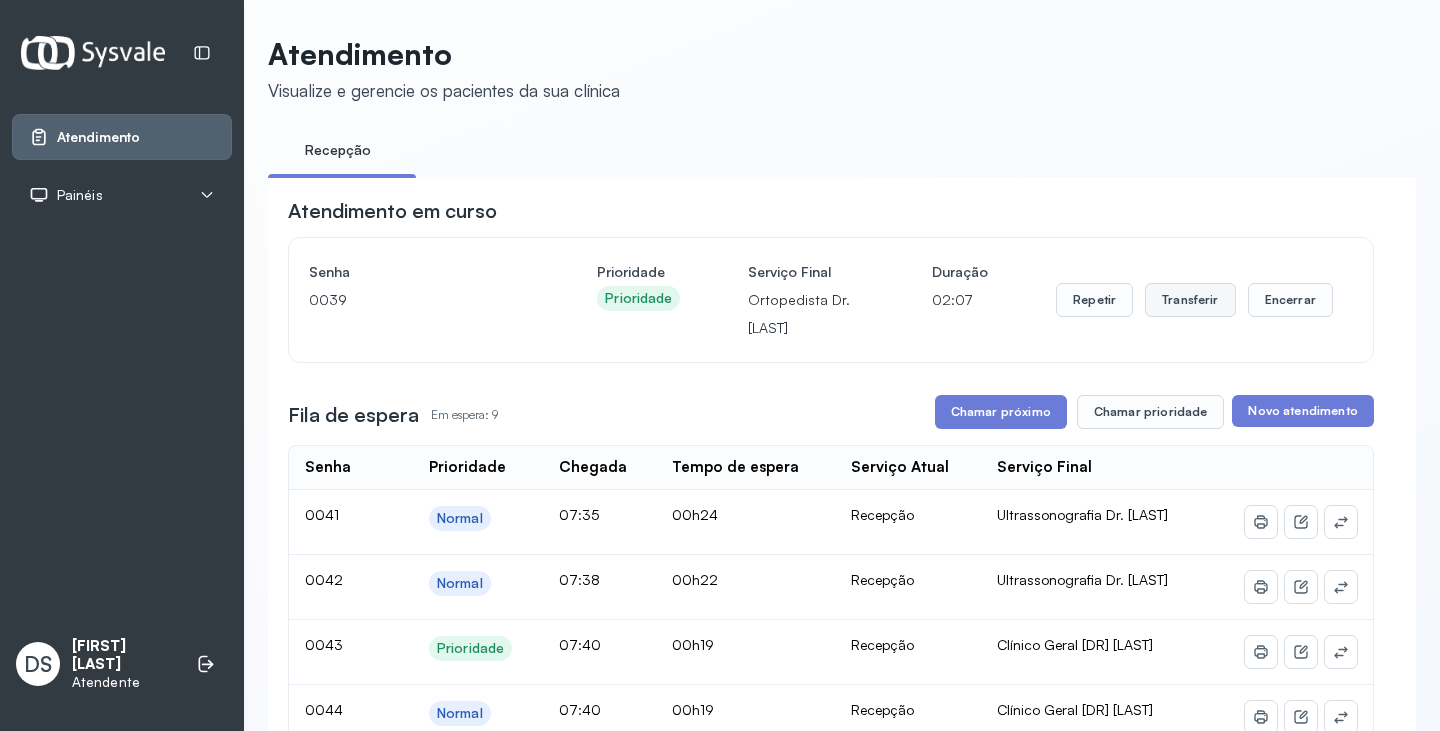 click on "Transferir" at bounding box center [1190, 300] 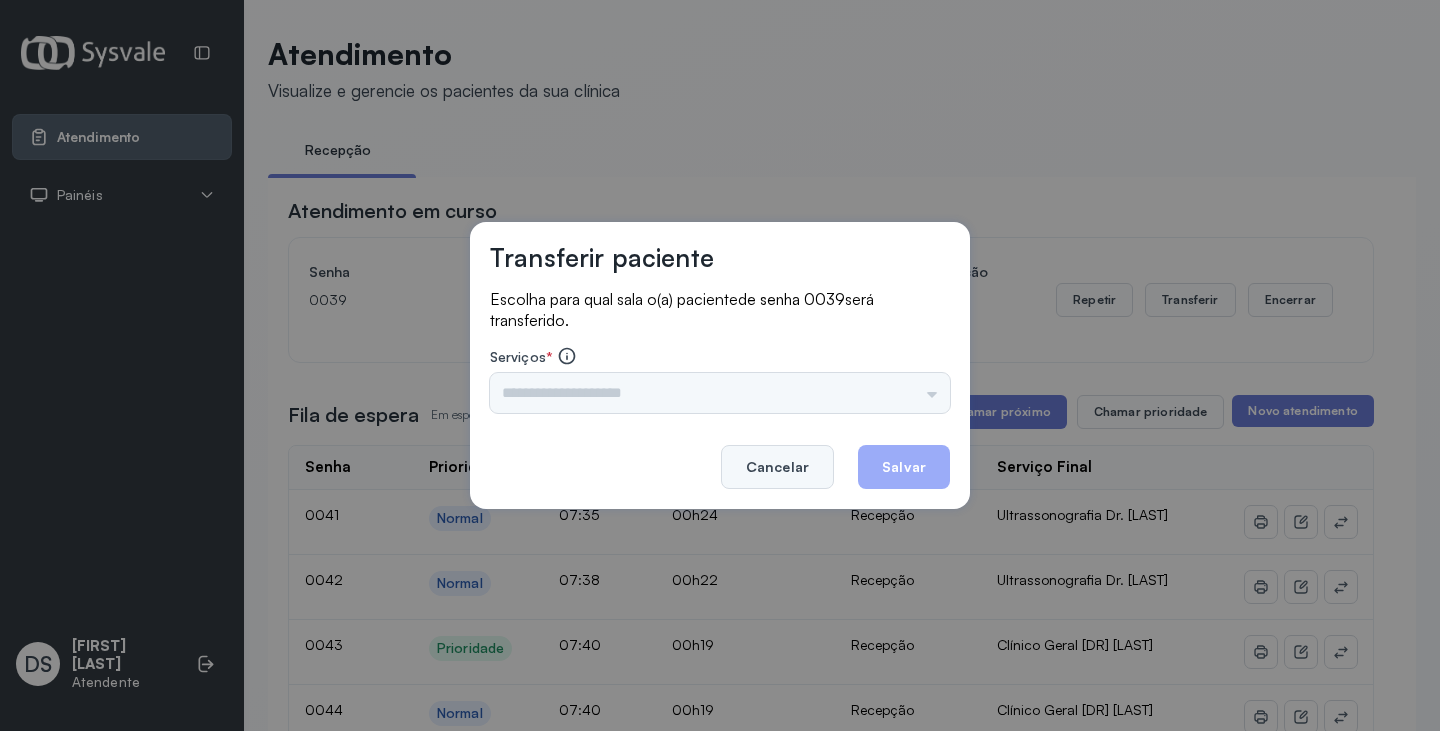 click on "Cancelar" 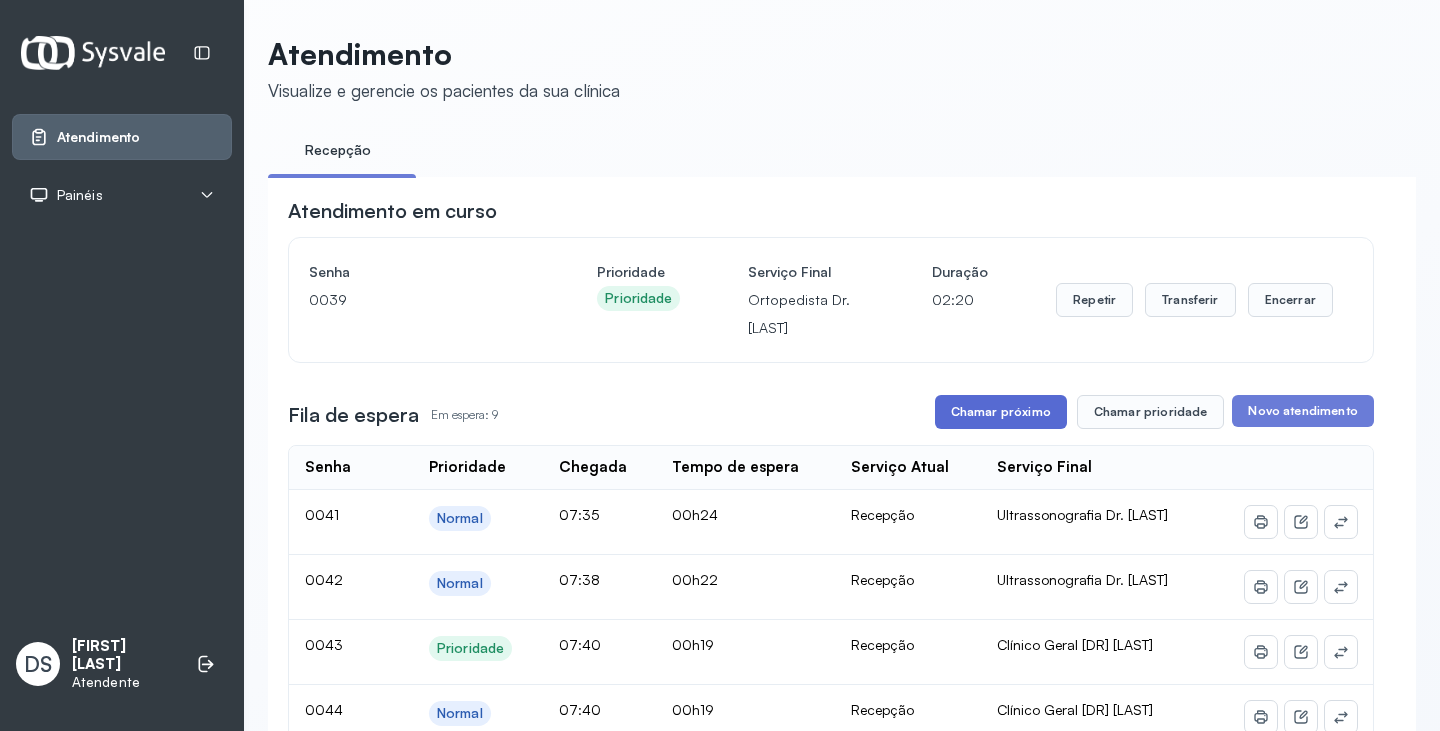 click on "**********" at bounding box center (831, 819) 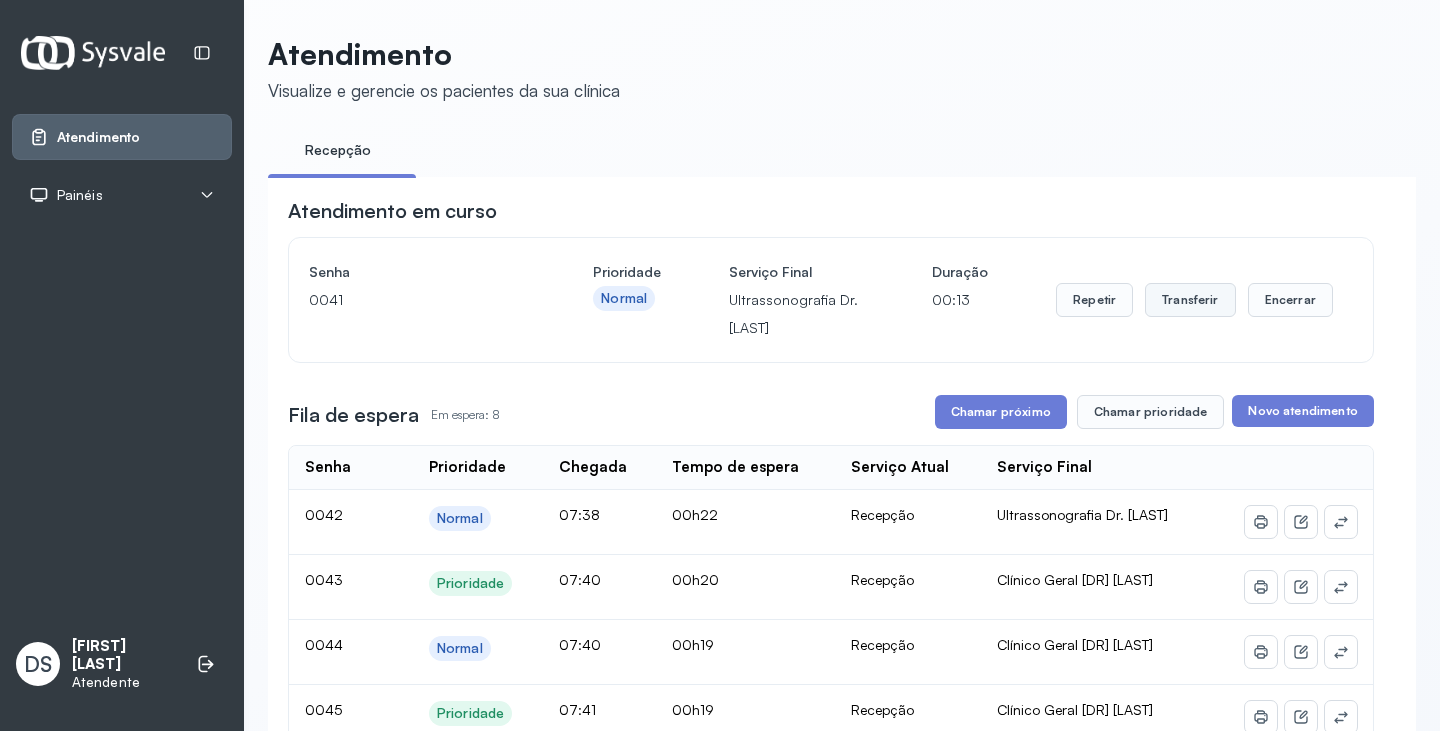 click on "Transferir" at bounding box center [1190, 300] 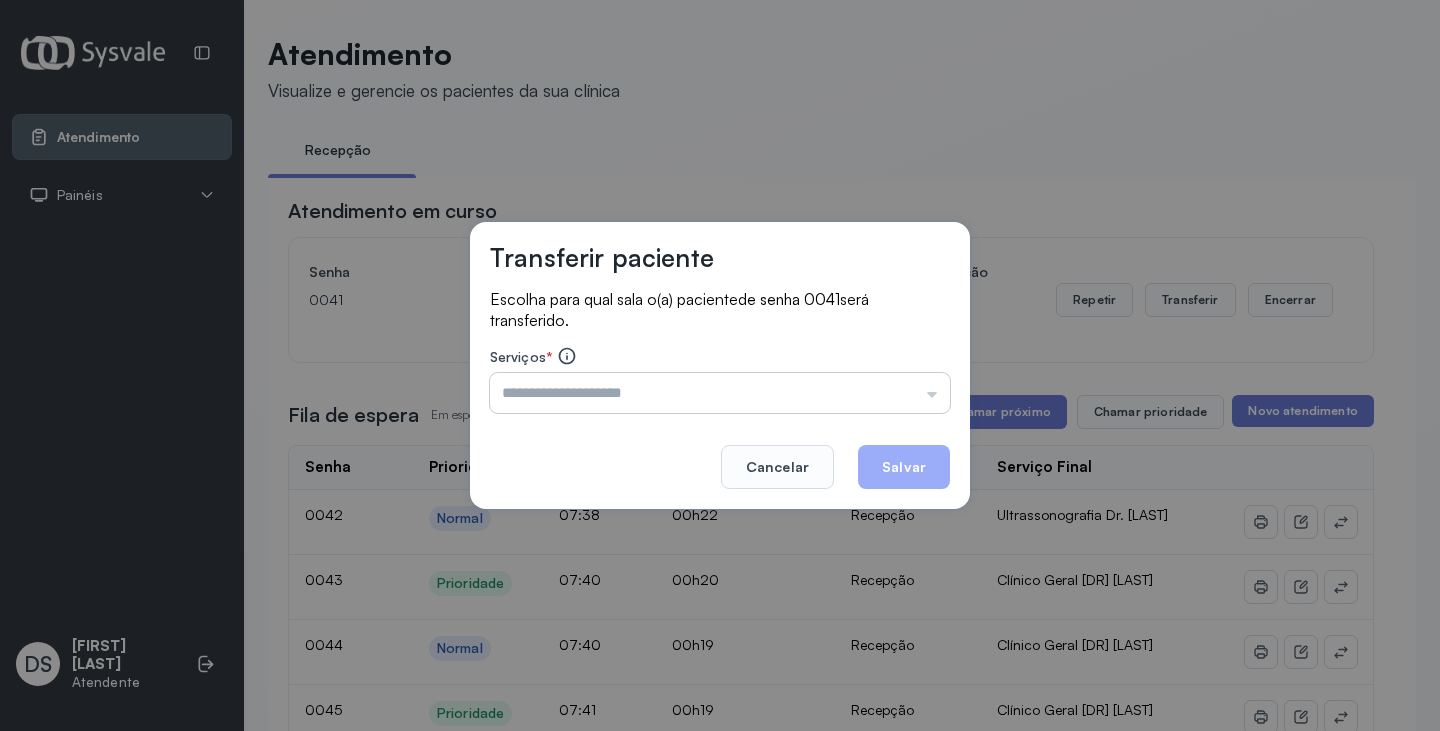 click at bounding box center (720, 393) 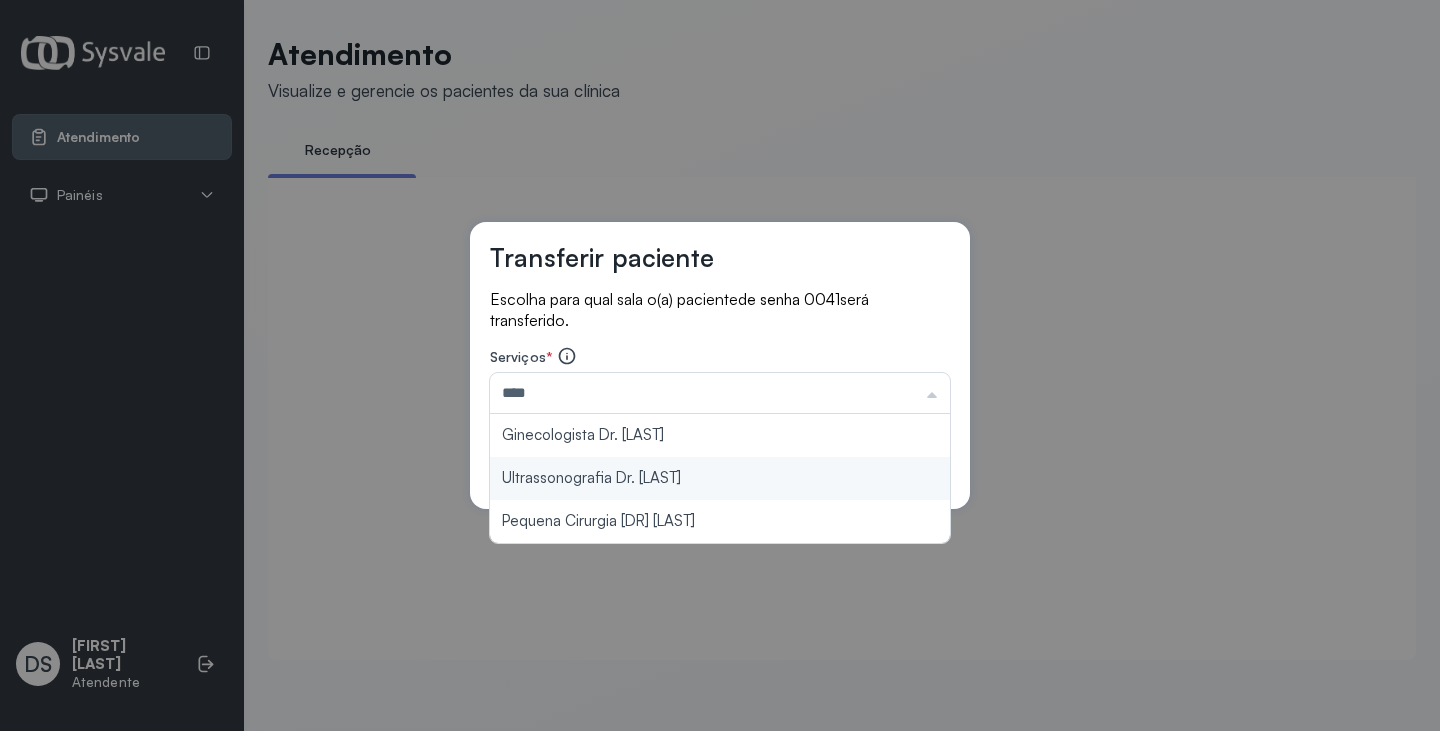 type on "**********" 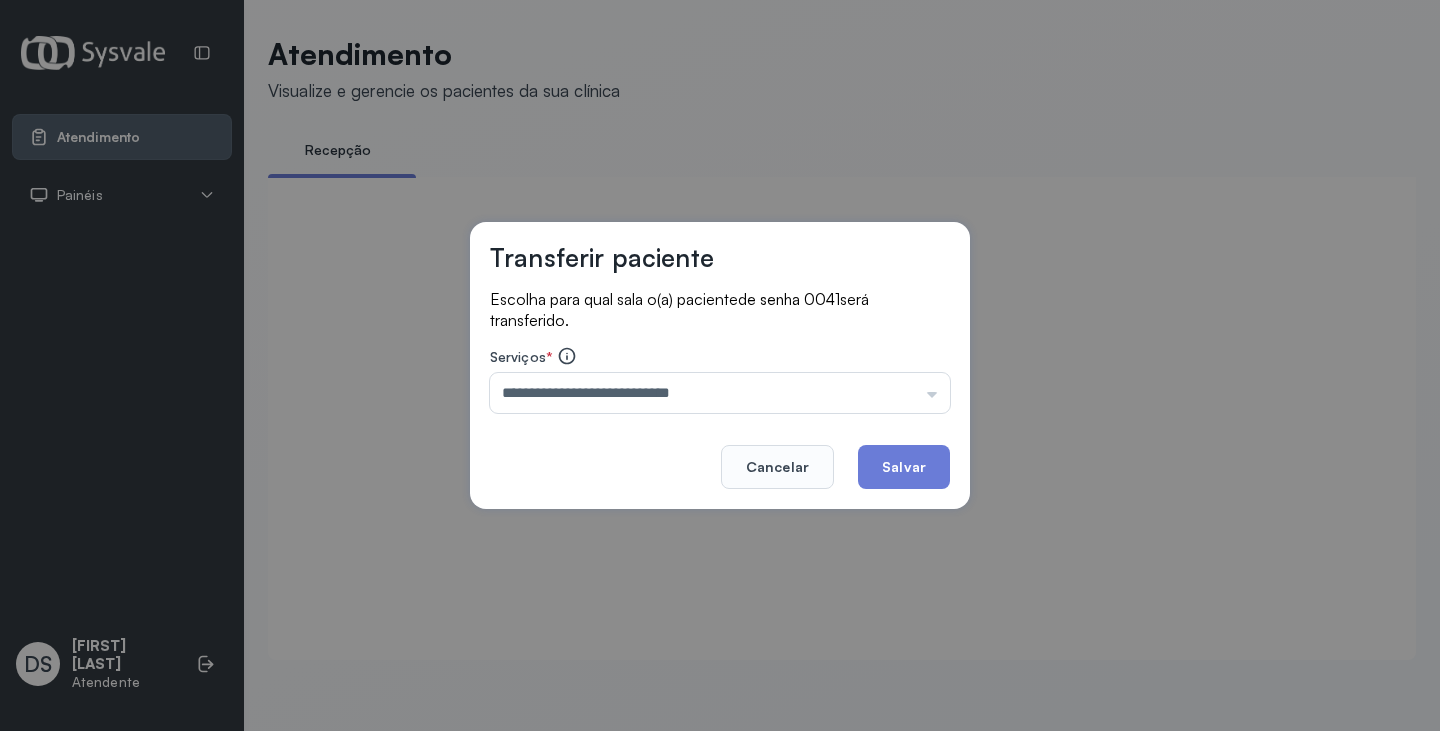 click on "**********" at bounding box center [720, 366] 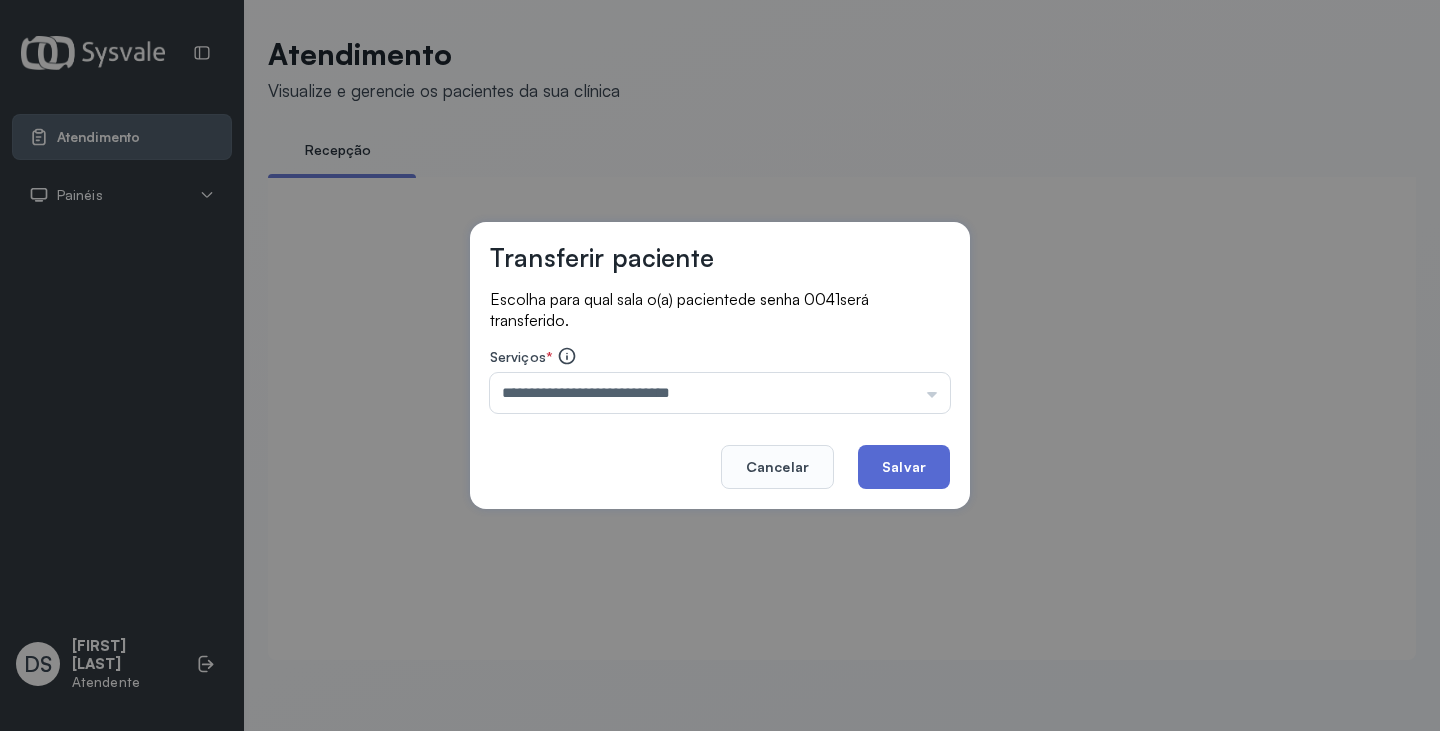 click on "Salvar" 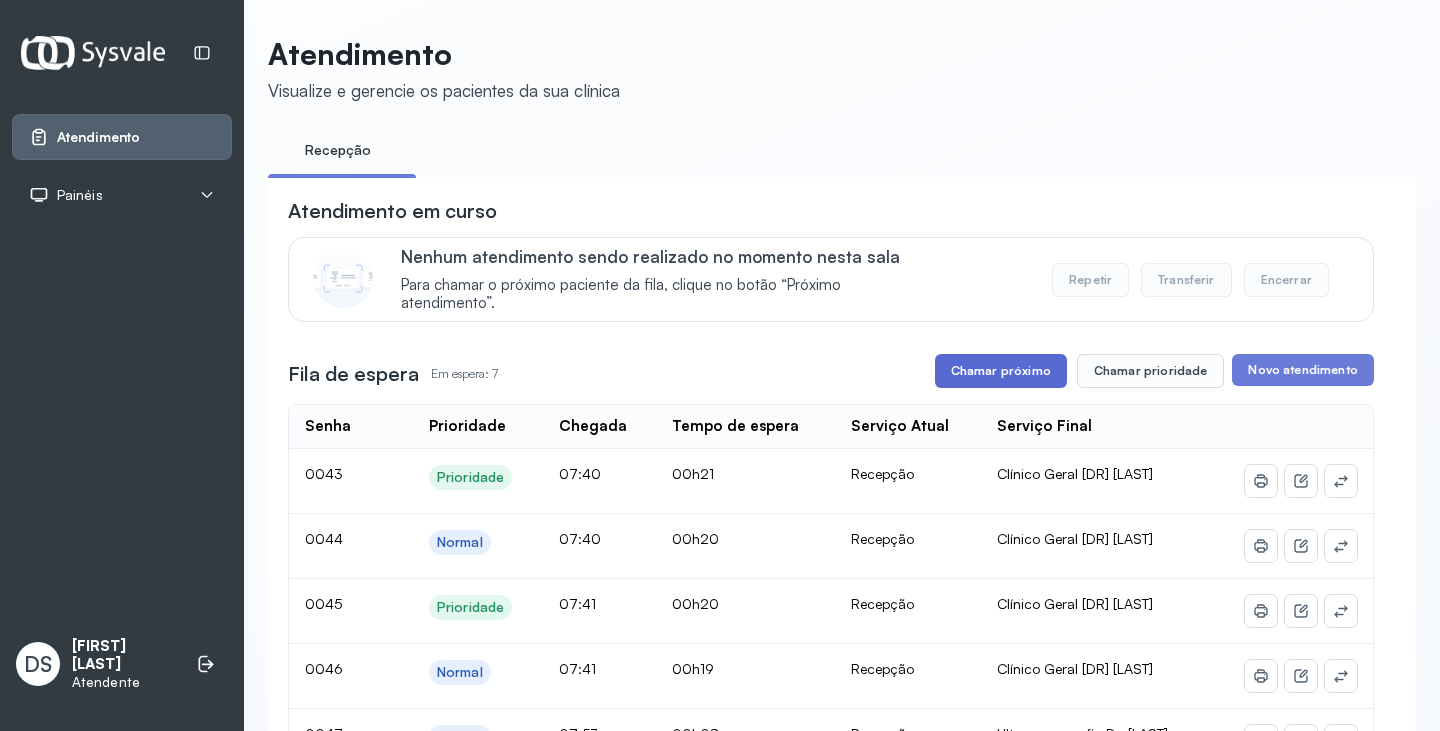 click on "Chamar próximo" at bounding box center (1001, 371) 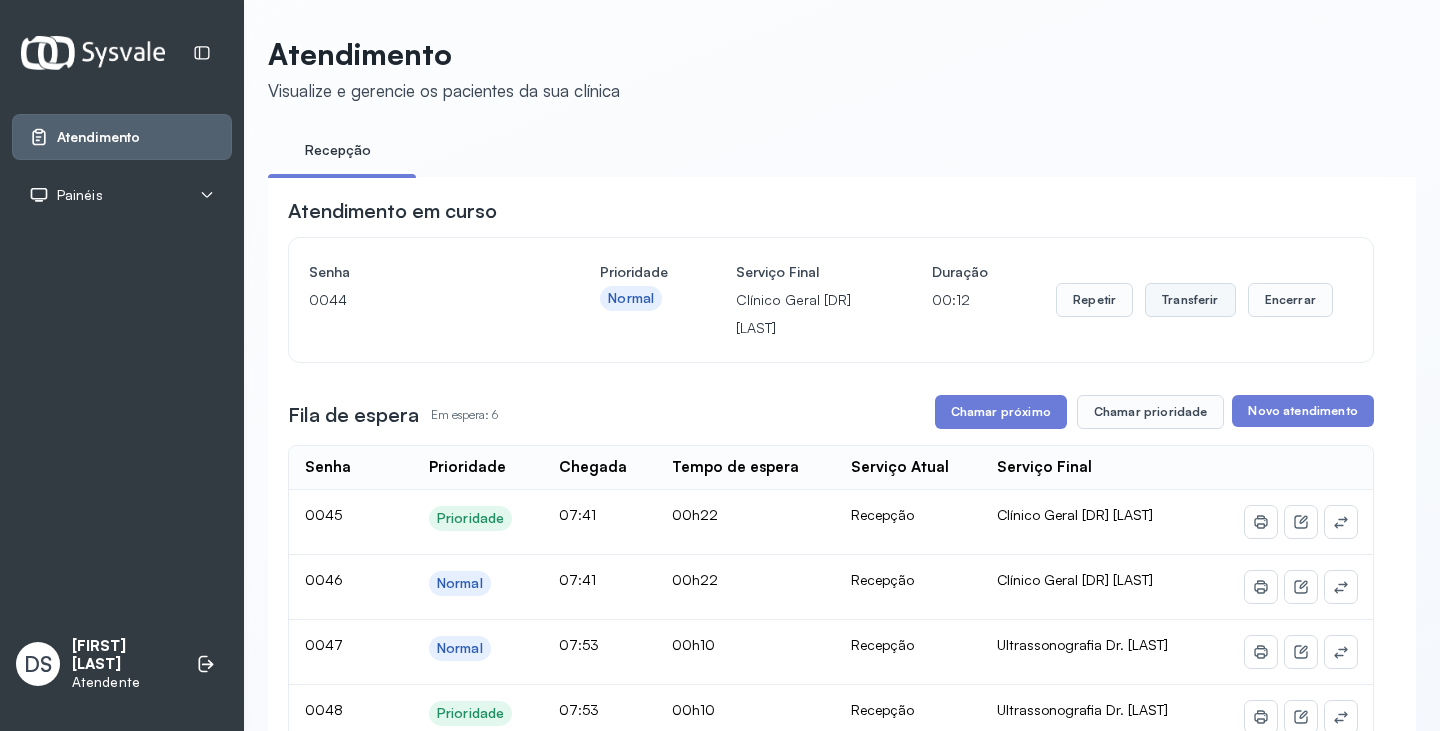 click on "Transferir" at bounding box center (1190, 300) 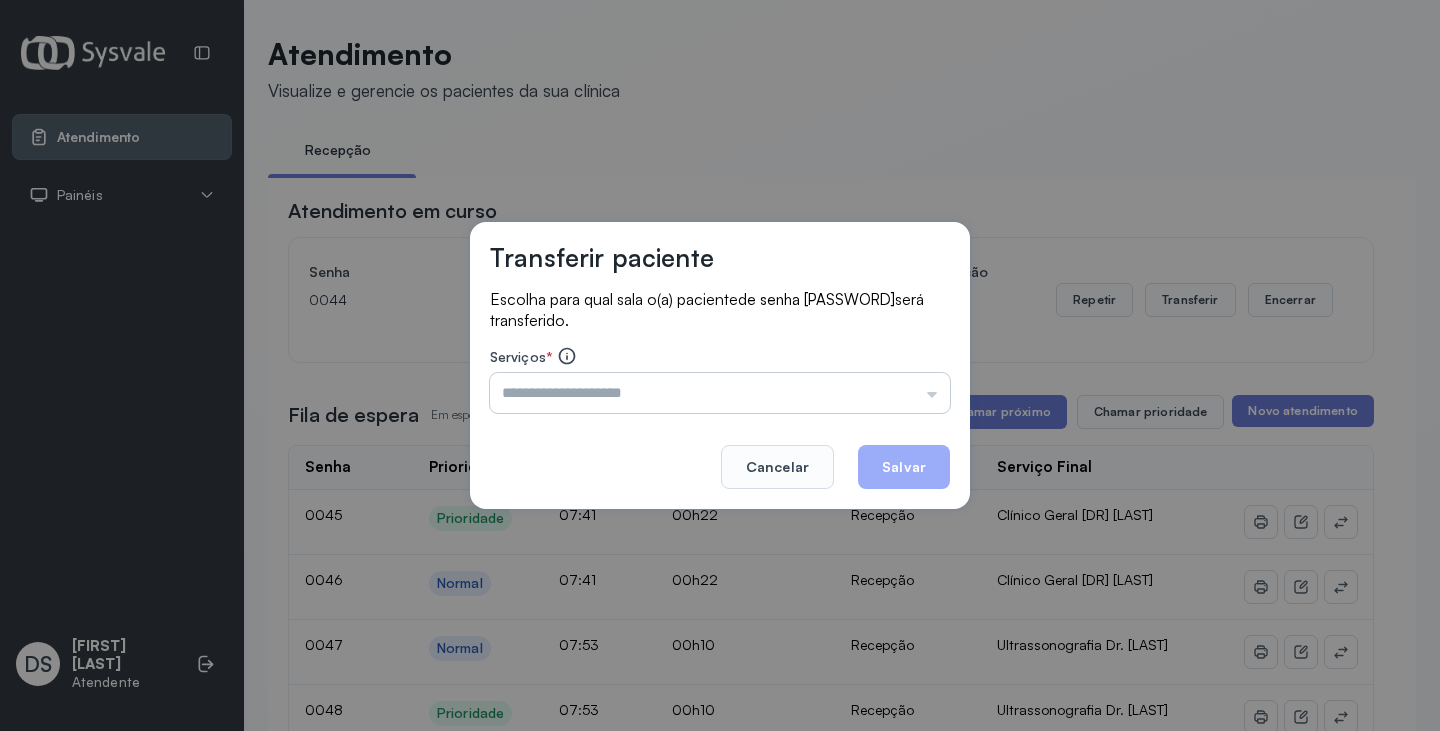click at bounding box center (720, 393) 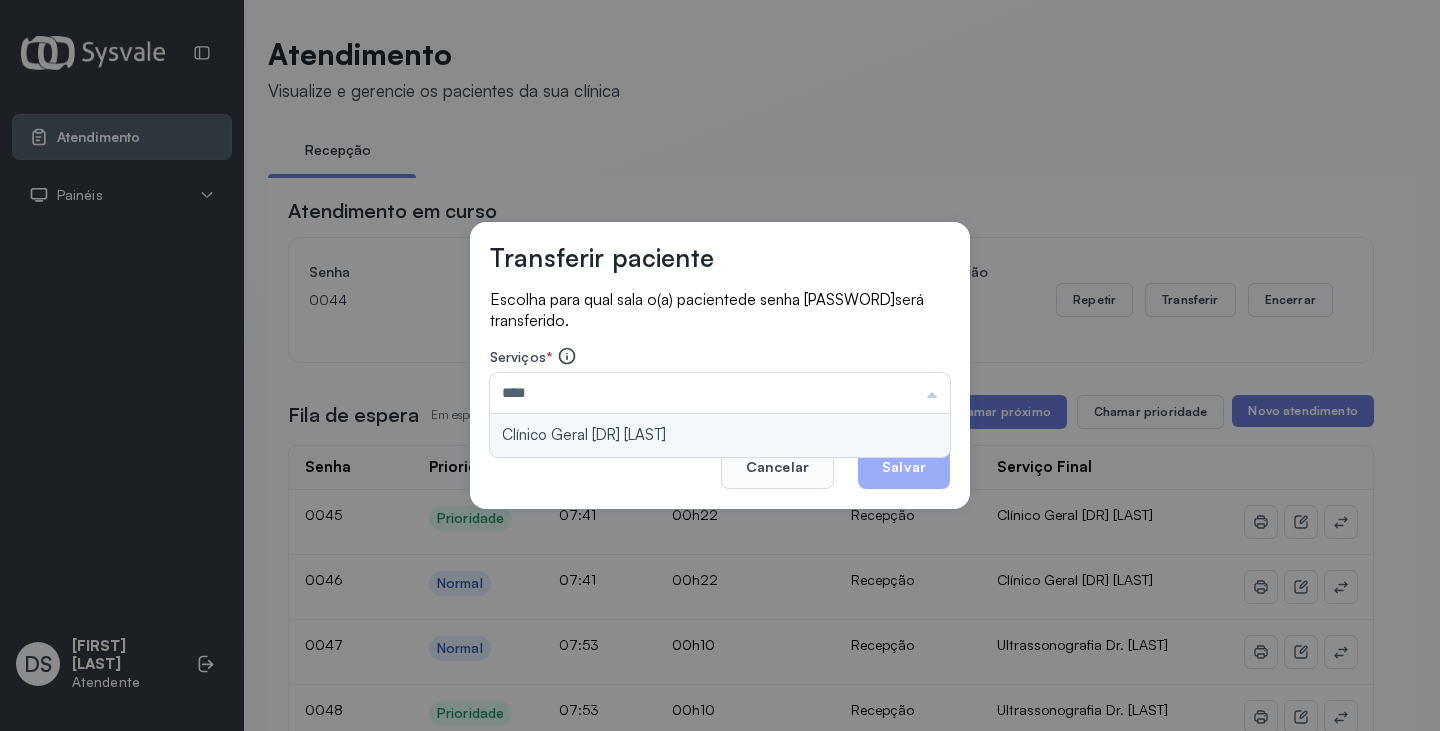 type on "**********" 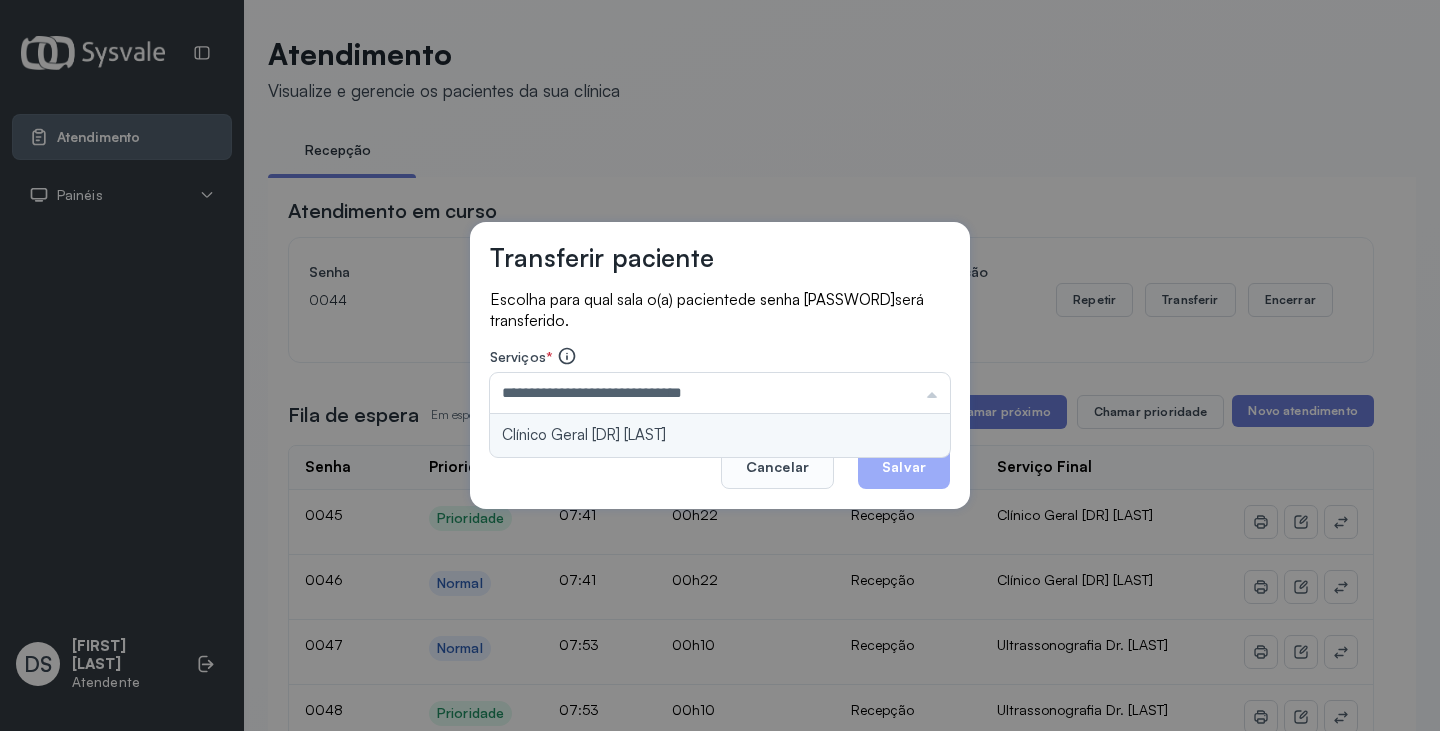 click on "**********" at bounding box center (720, 366) 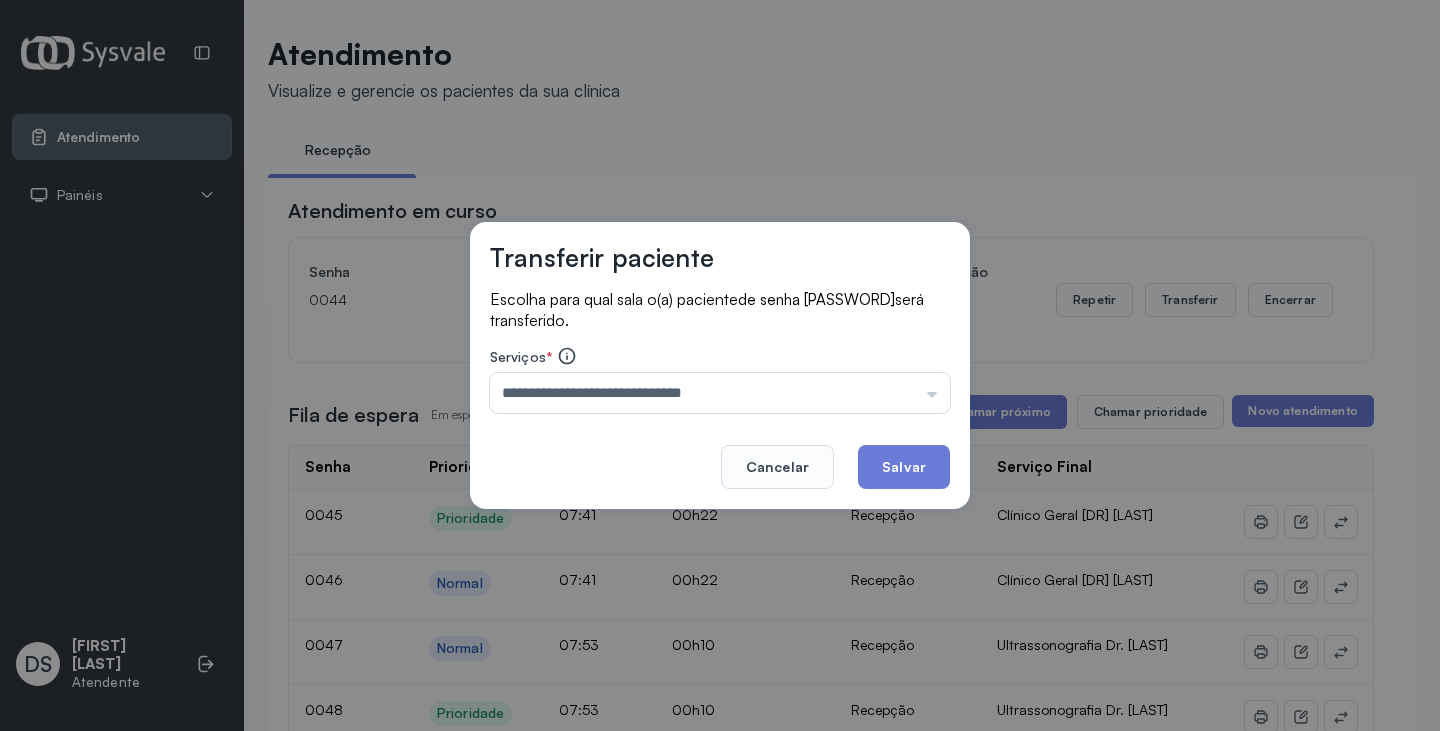 click on "Salvar" 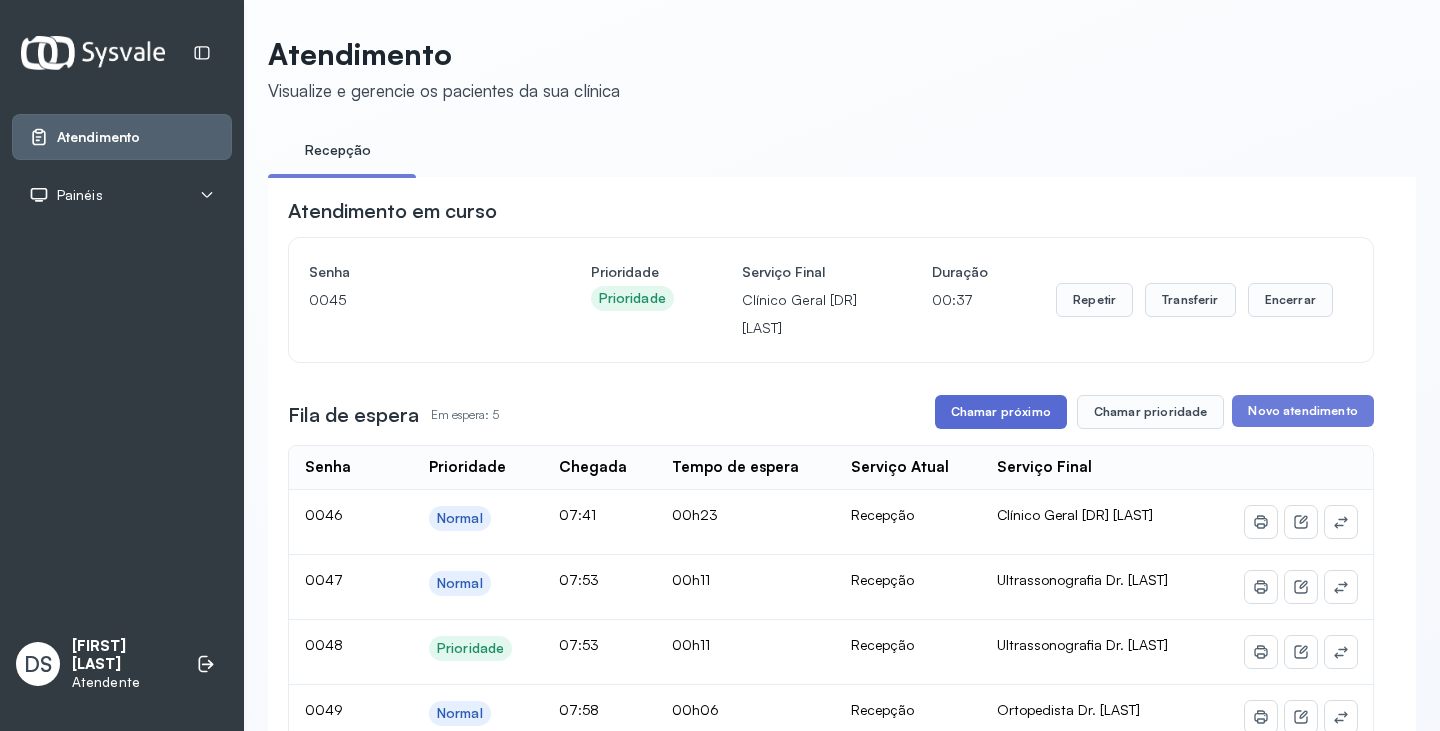 click on "Chamar próximo" at bounding box center (1001, 412) 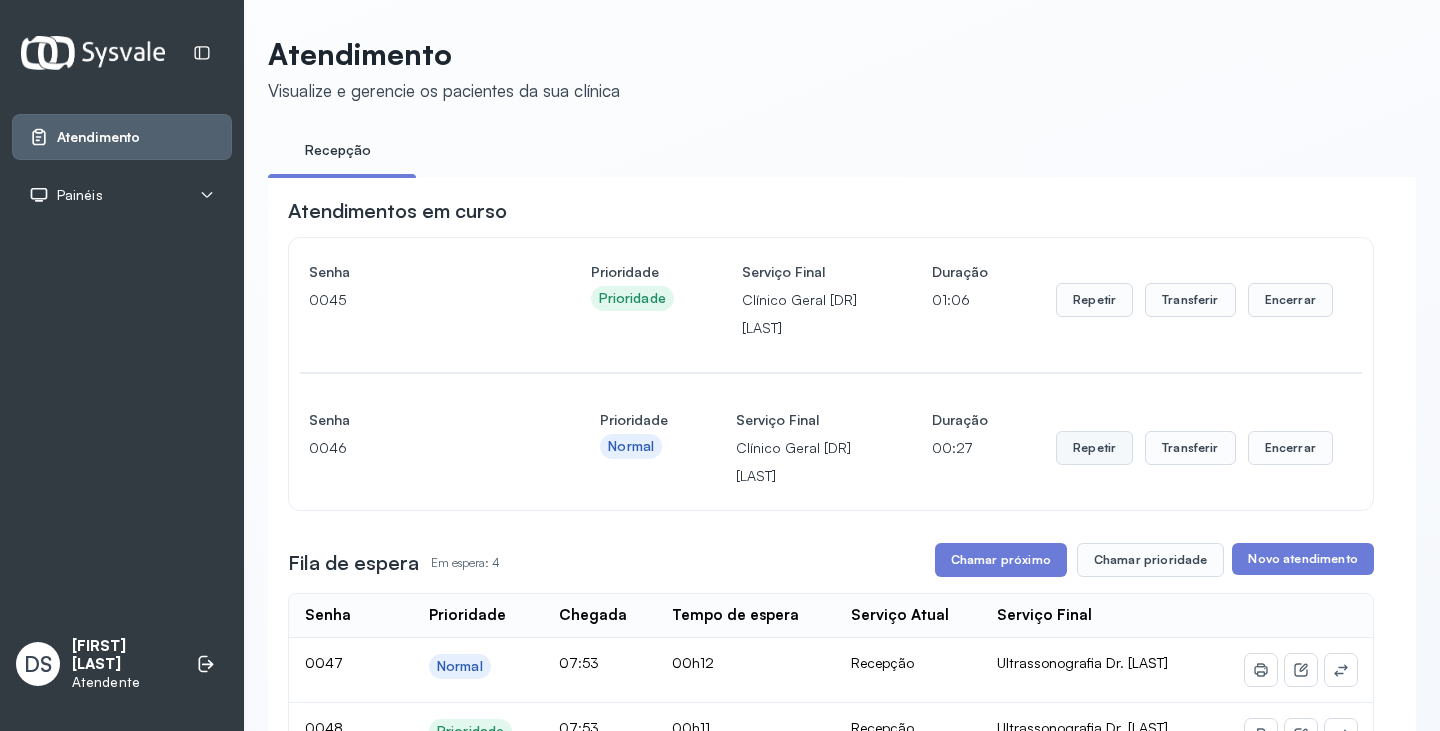 click on "Repetir" at bounding box center (1094, 300) 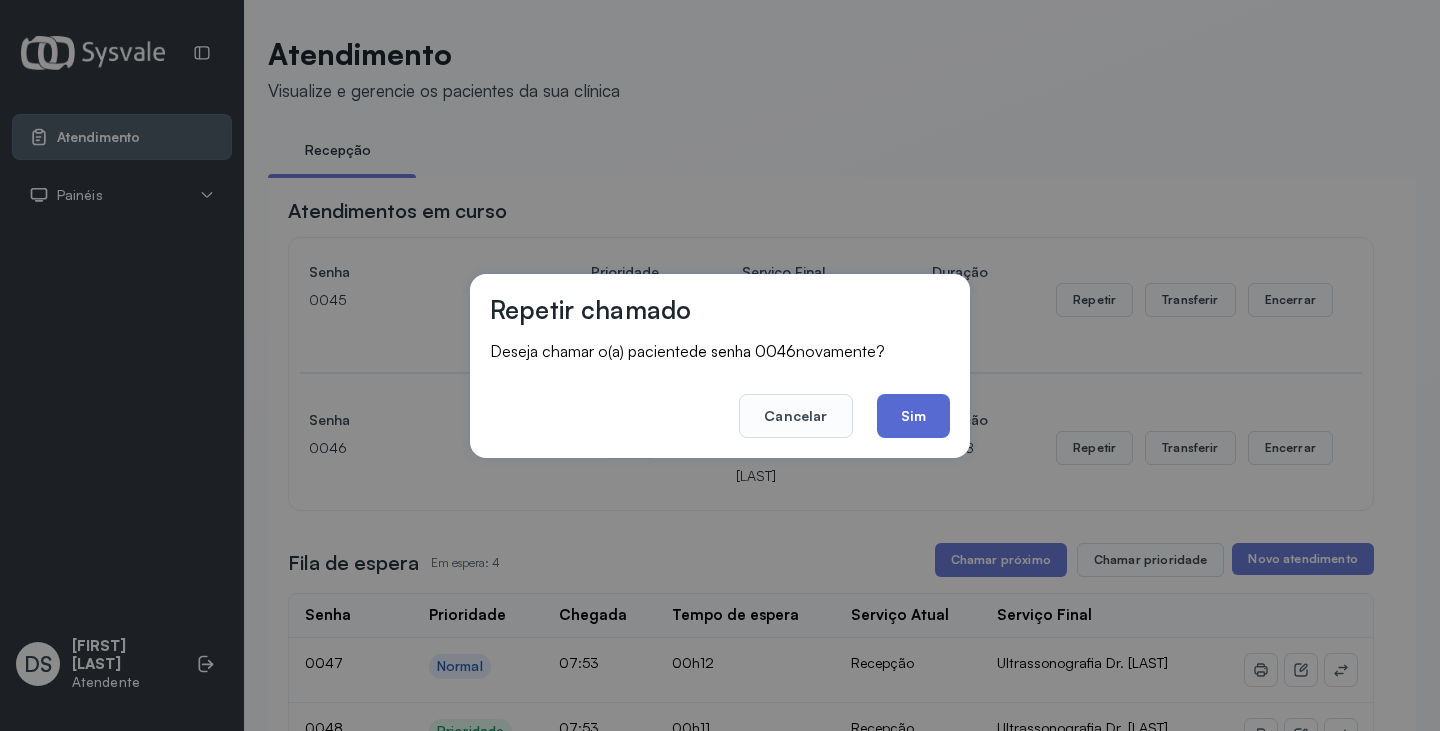 click on "Sim" 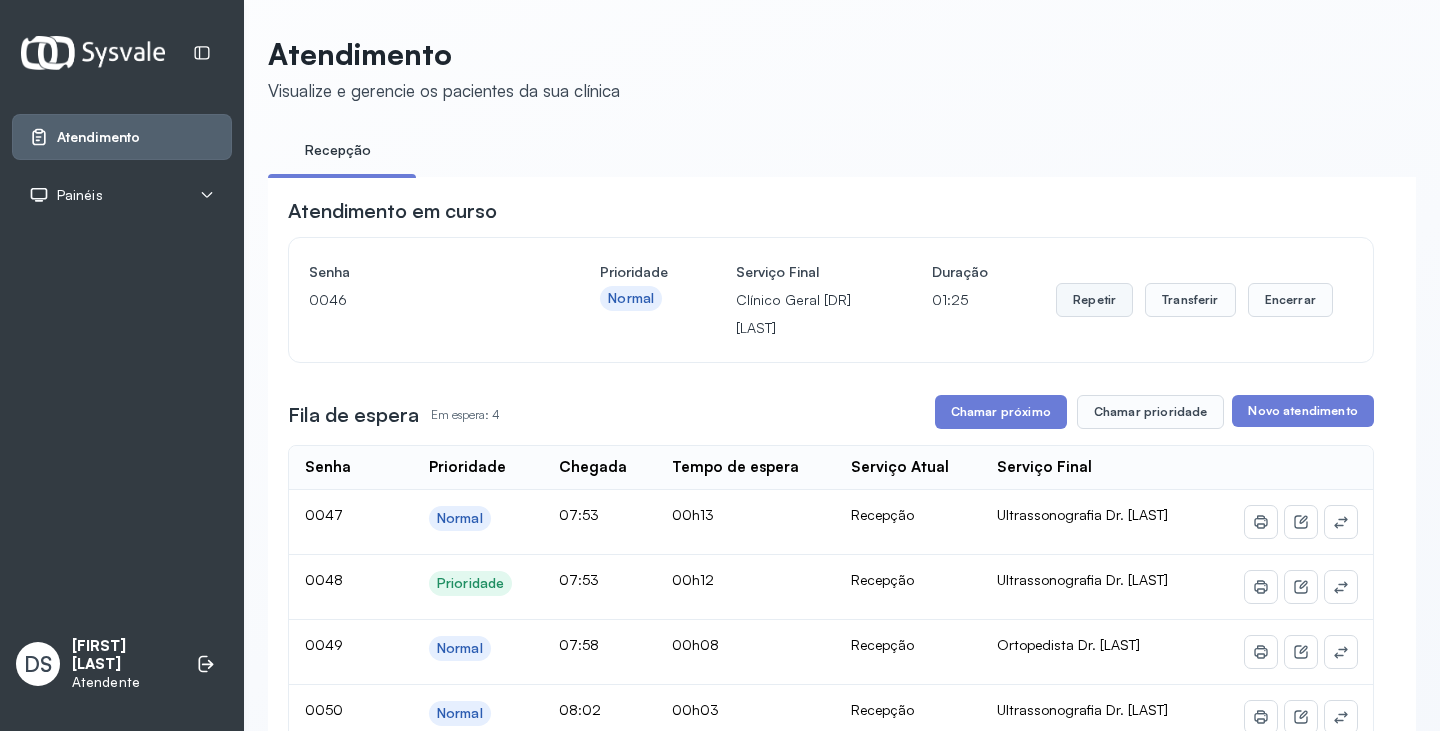 click on "Repetir" at bounding box center [1094, 300] 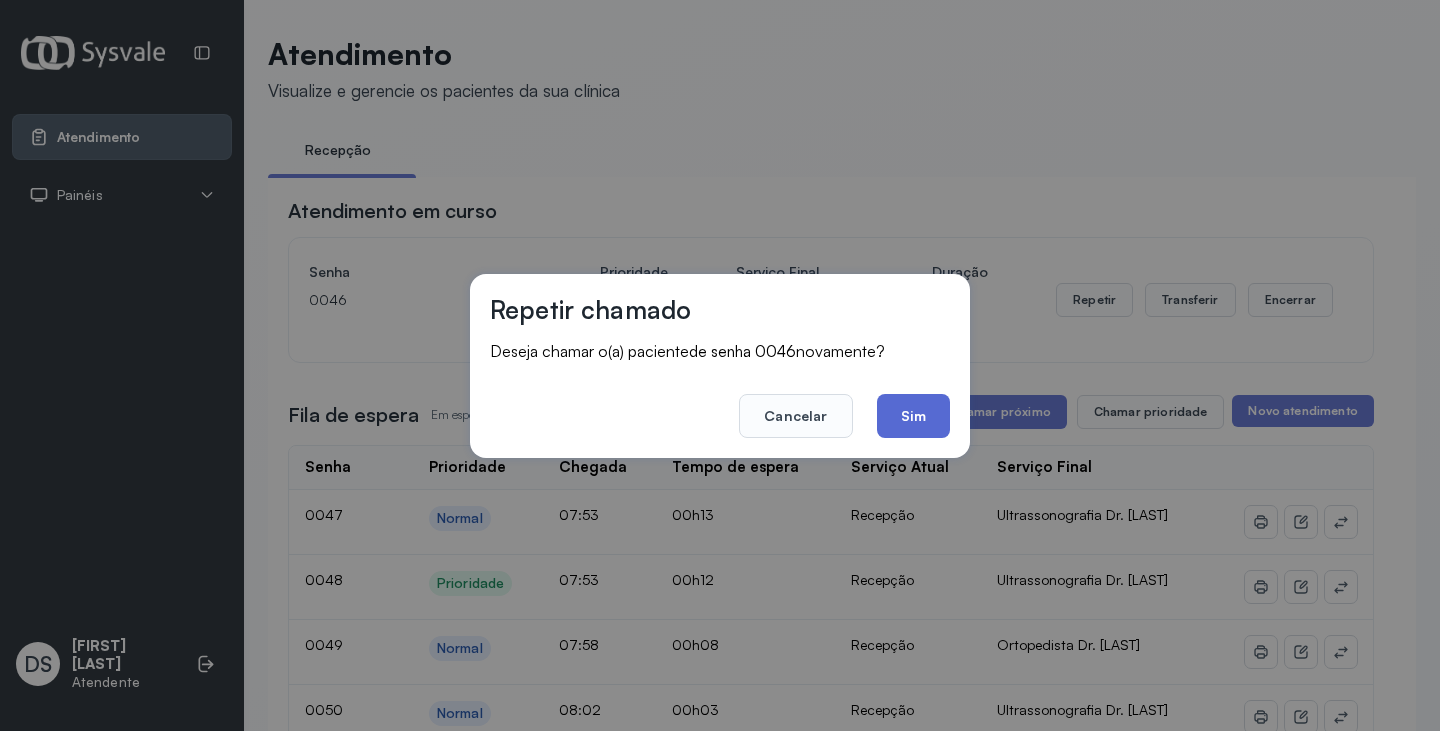 click on "Sim" 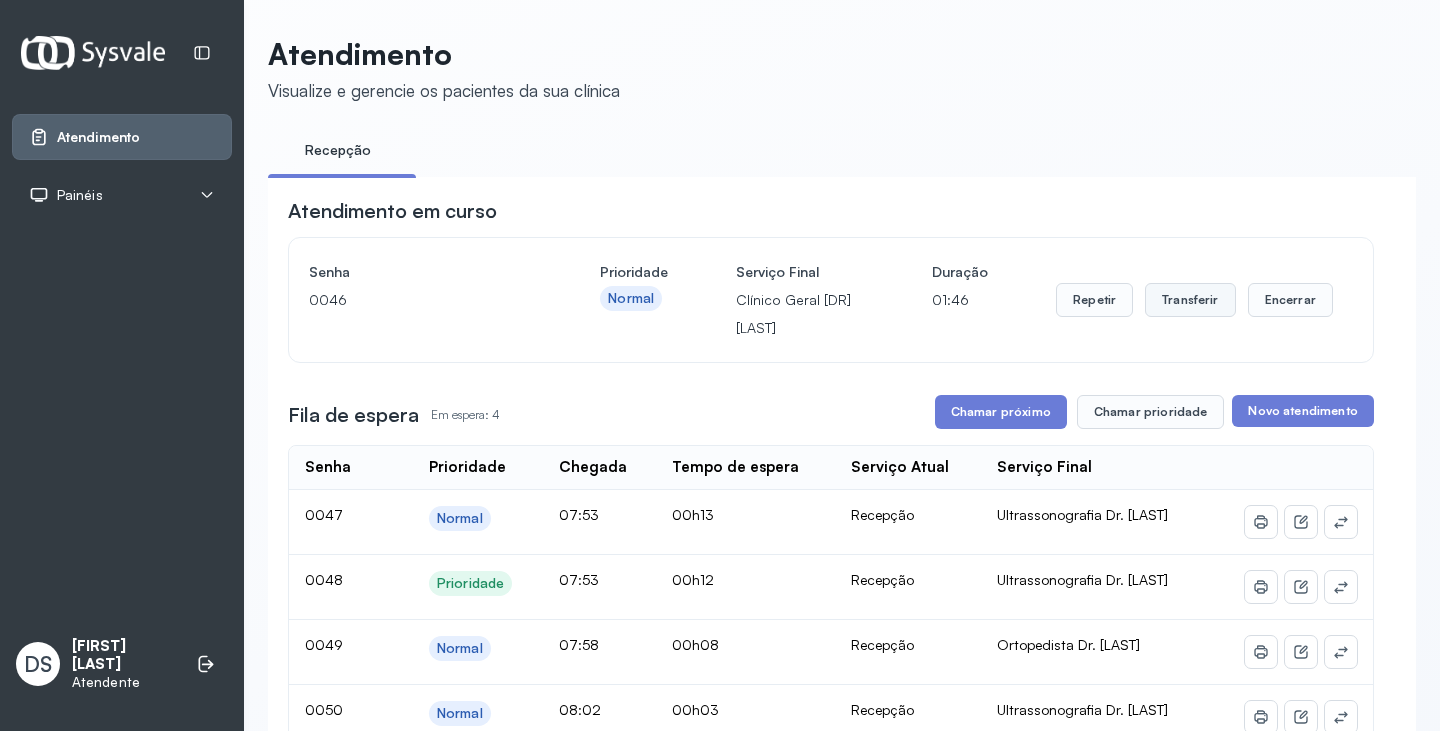 click on "Transferir" at bounding box center (1190, 300) 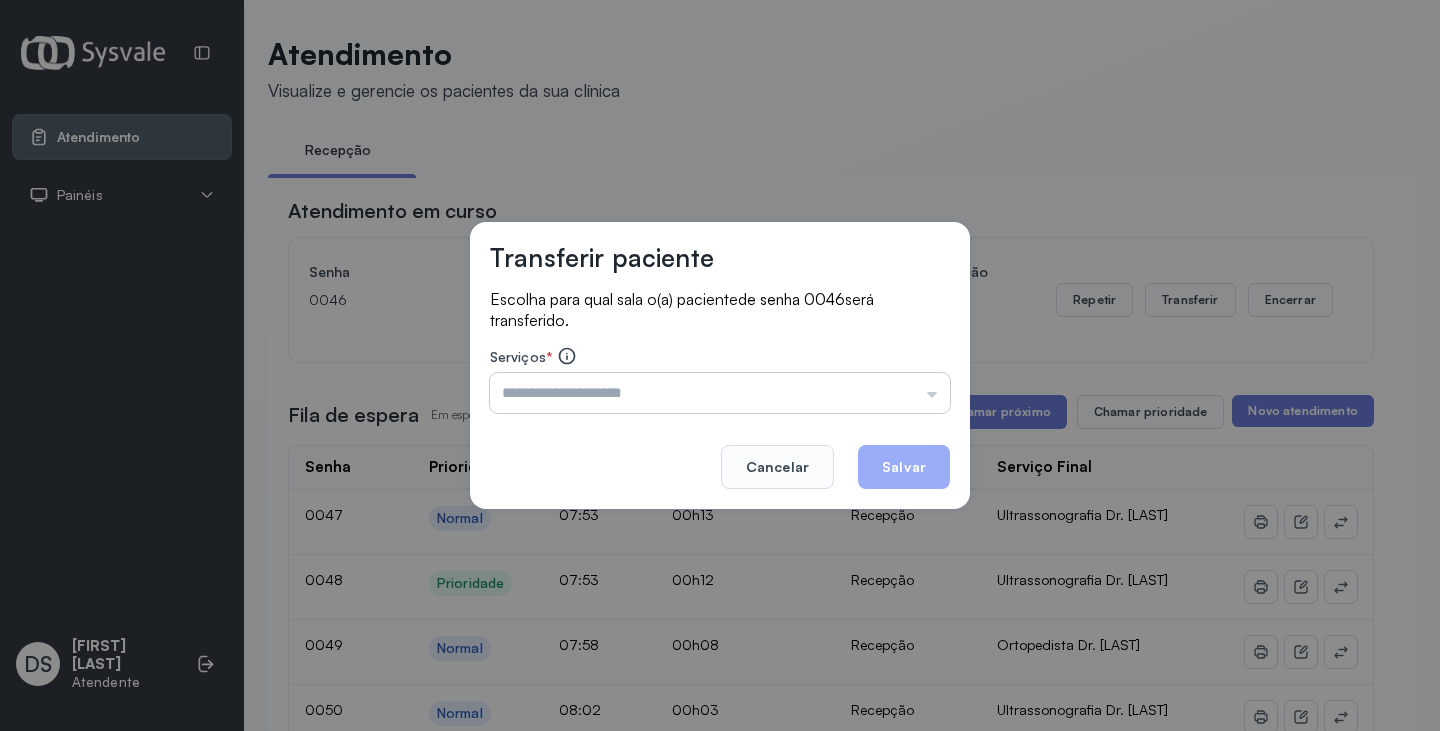 click at bounding box center (720, 393) 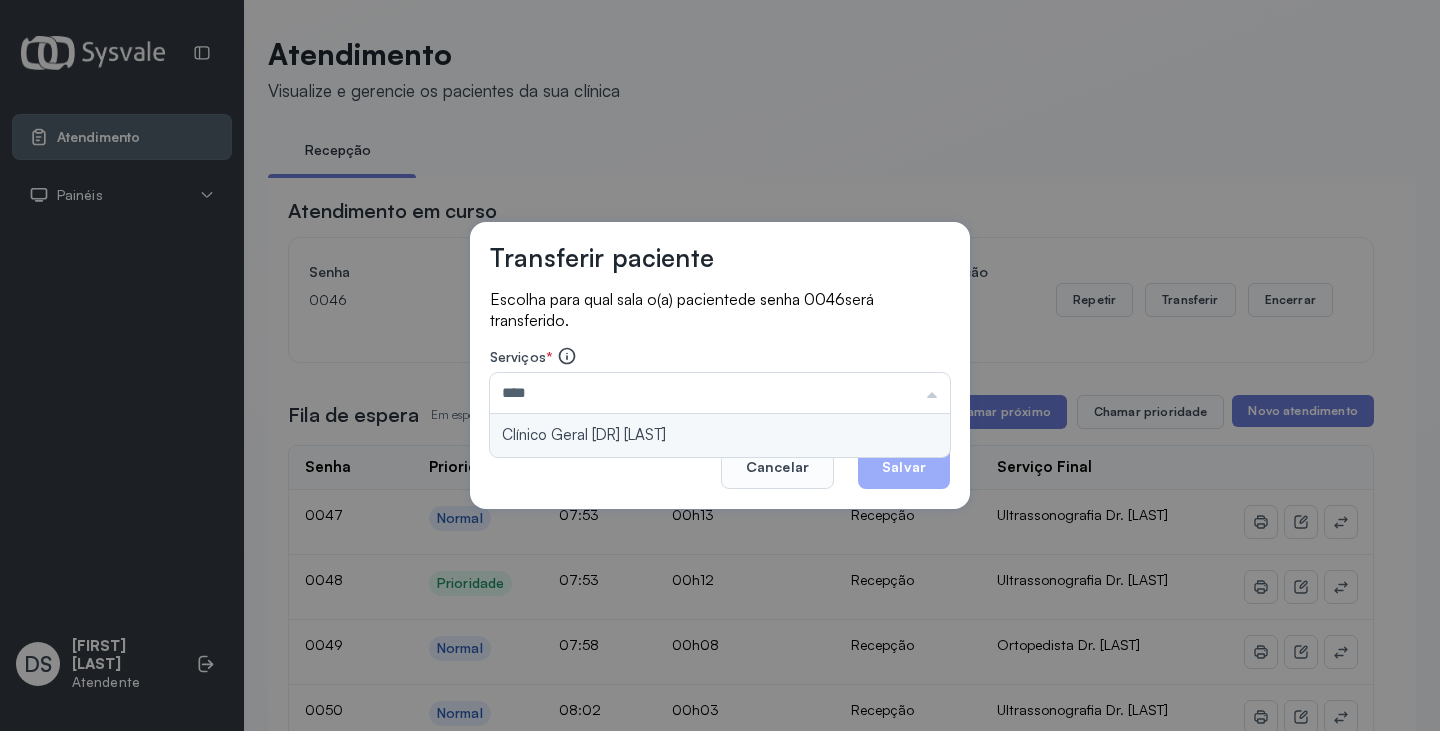 type on "**********" 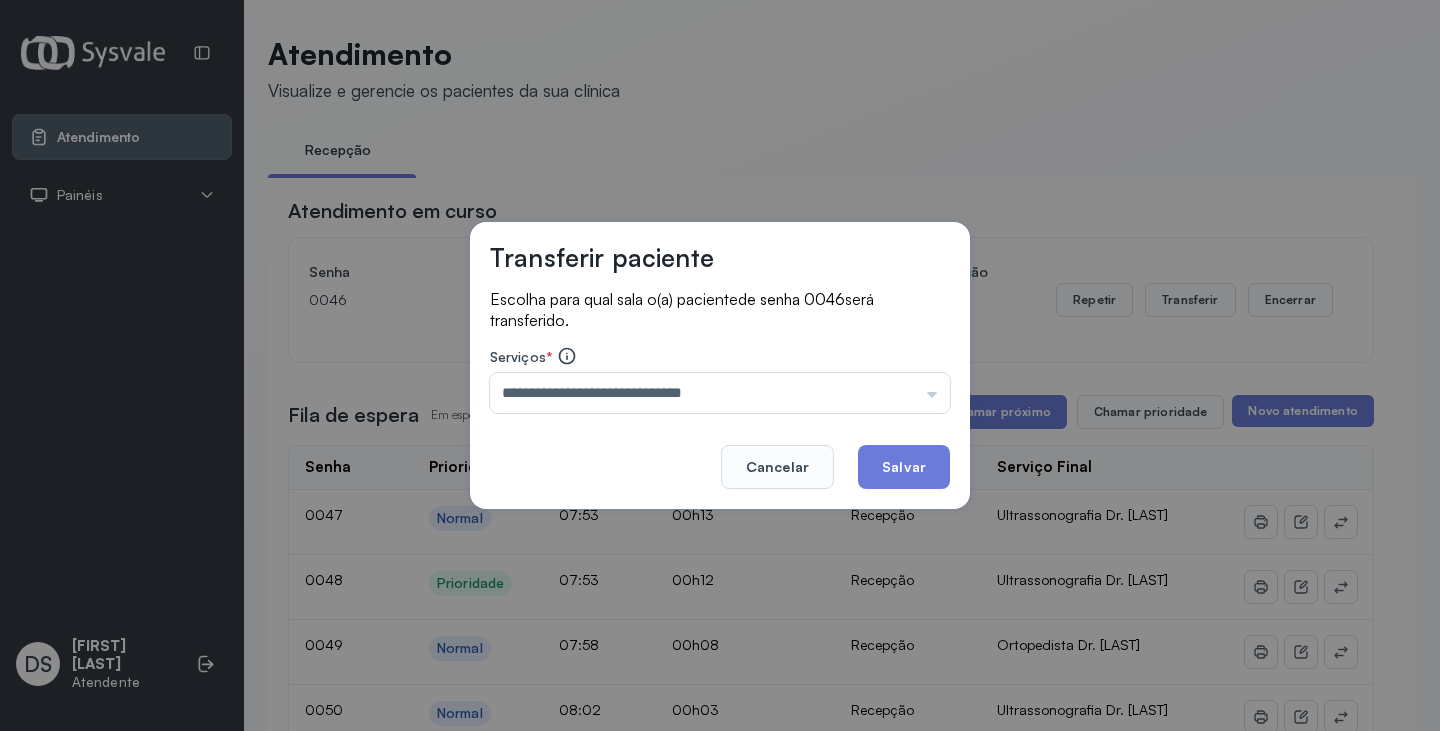 drag, startPoint x: 708, startPoint y: 433, endPoint x: 848, endPoint y: 461, distance: 142.77255 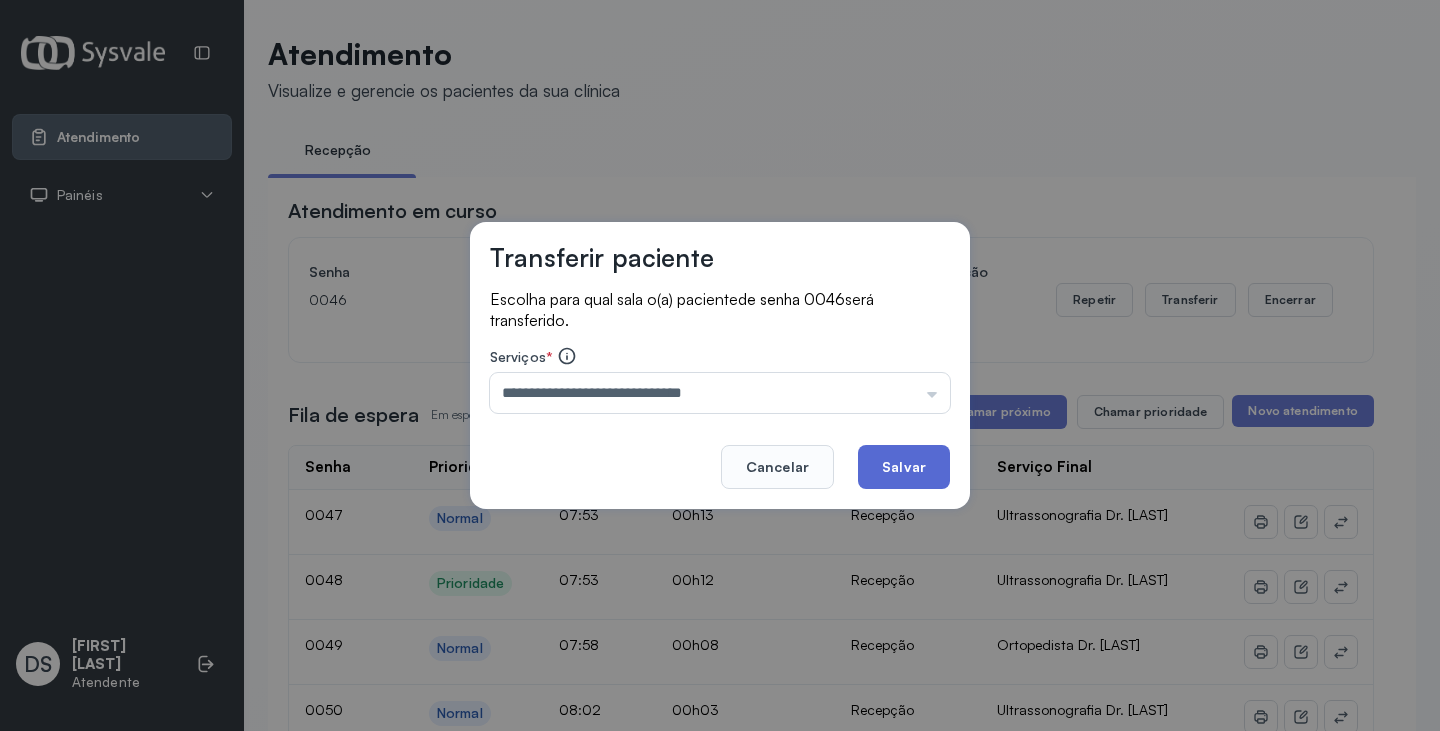 click on "Salvar" 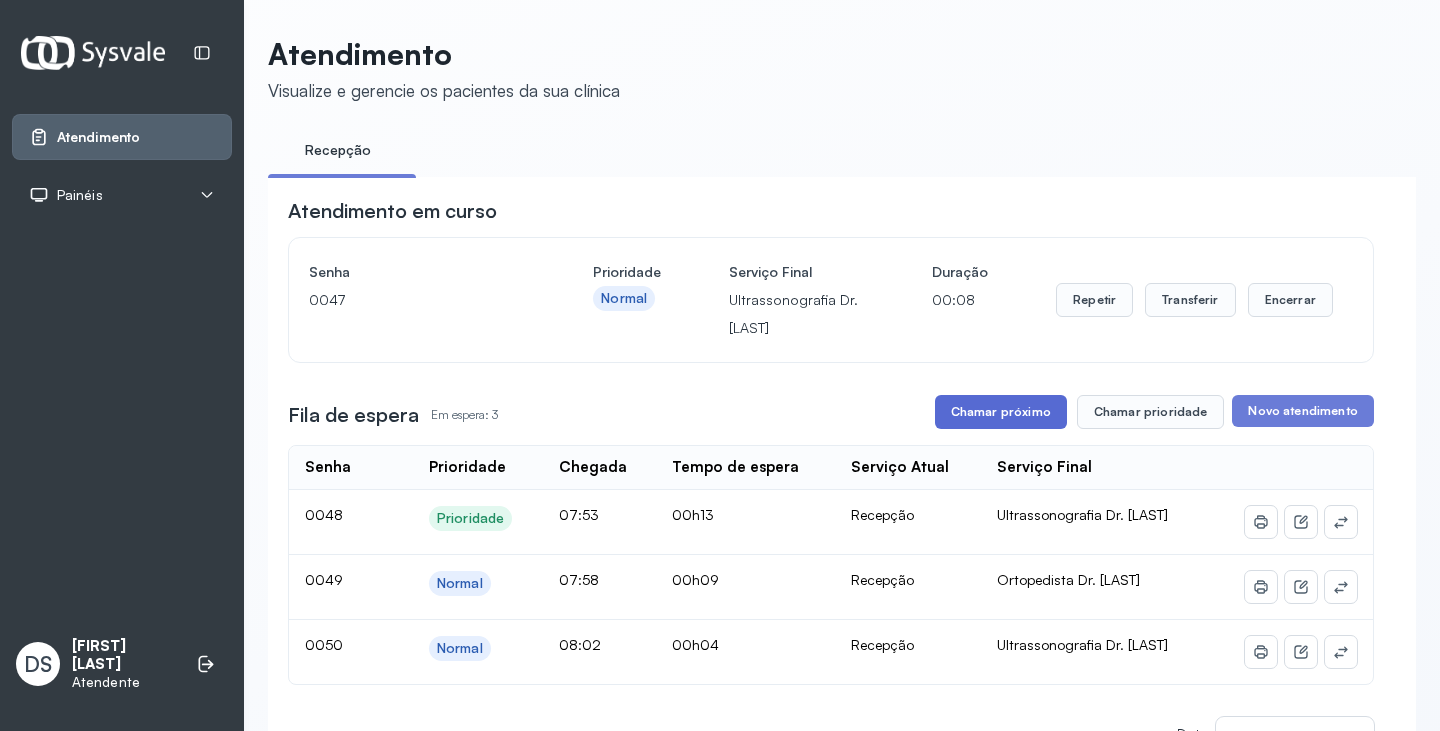 click on "Chamar próximo" at bounding box center (1001, 412) 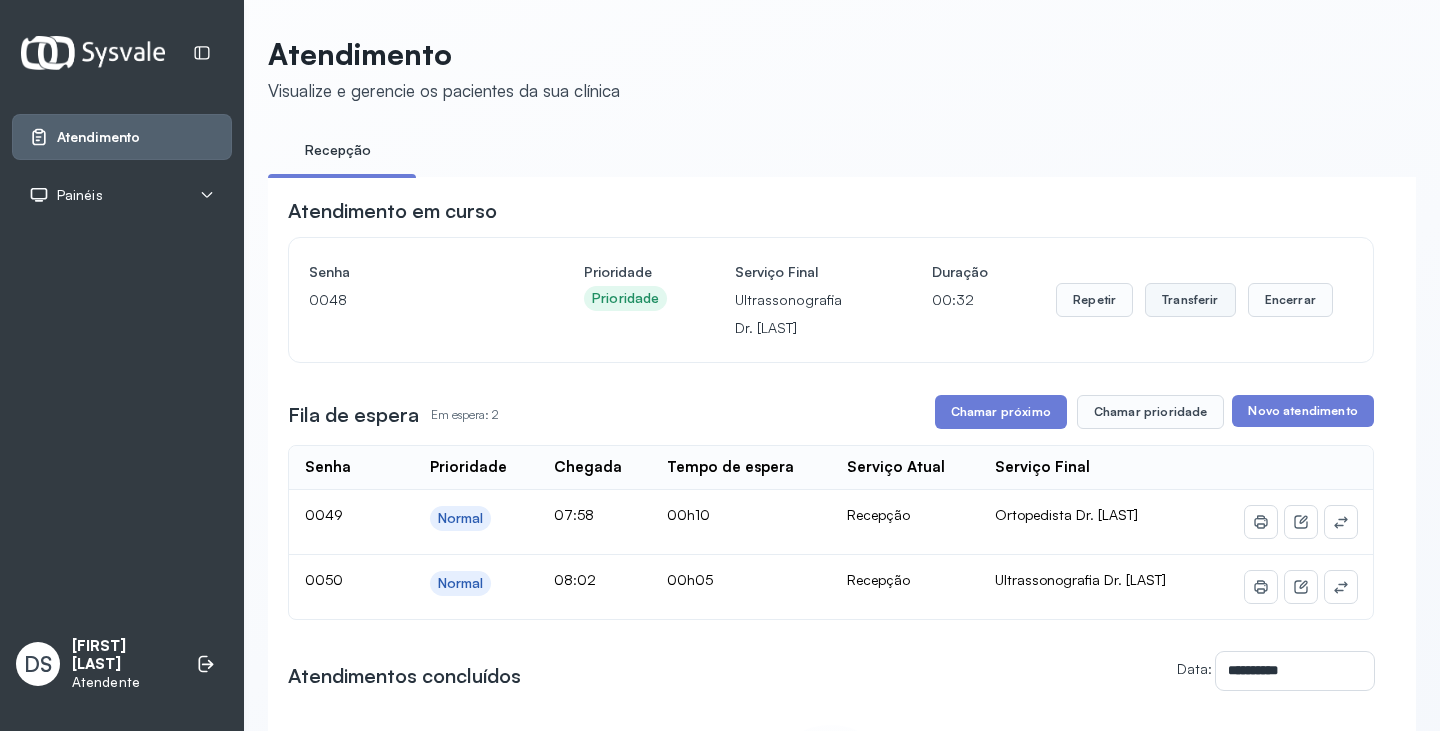 click on "Transferir" at bounding box center (1190, 300) 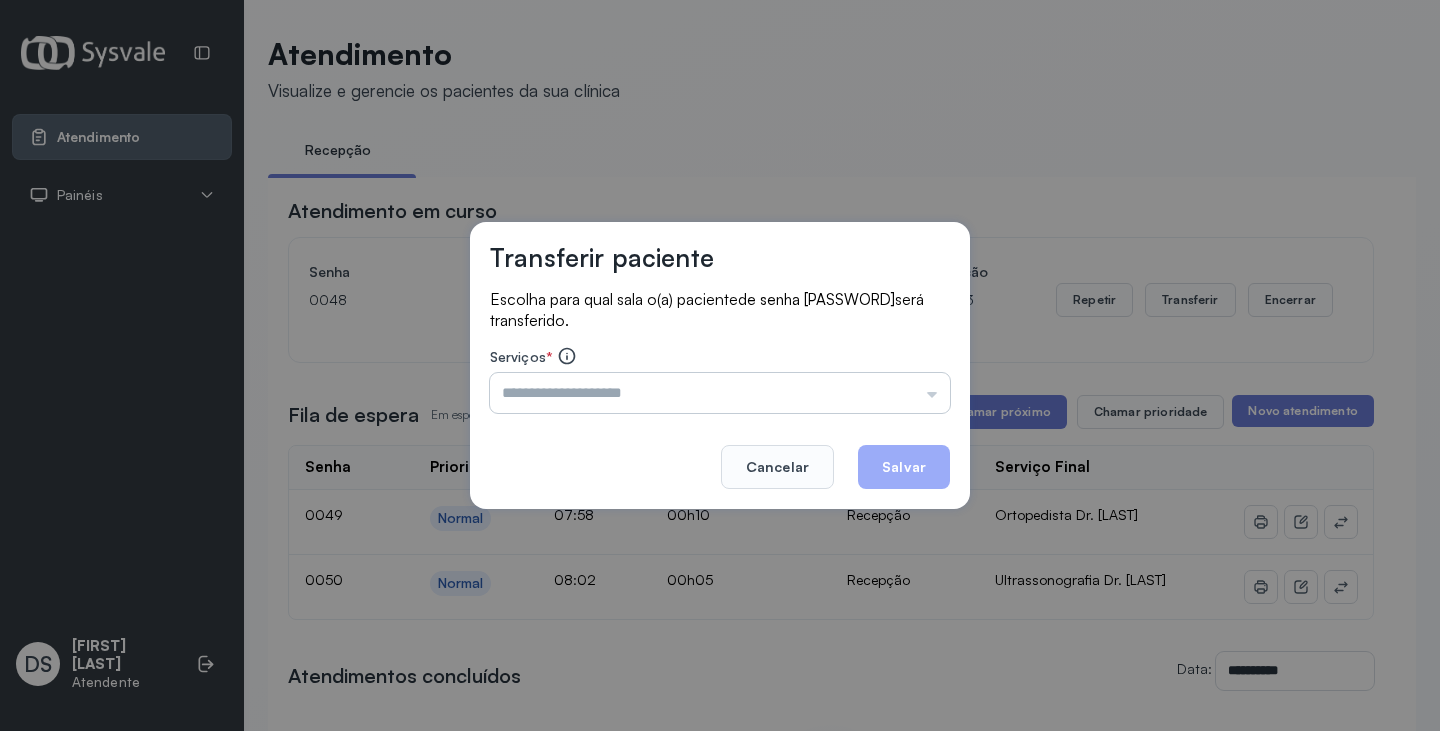 click at bounding box center (720, 393) 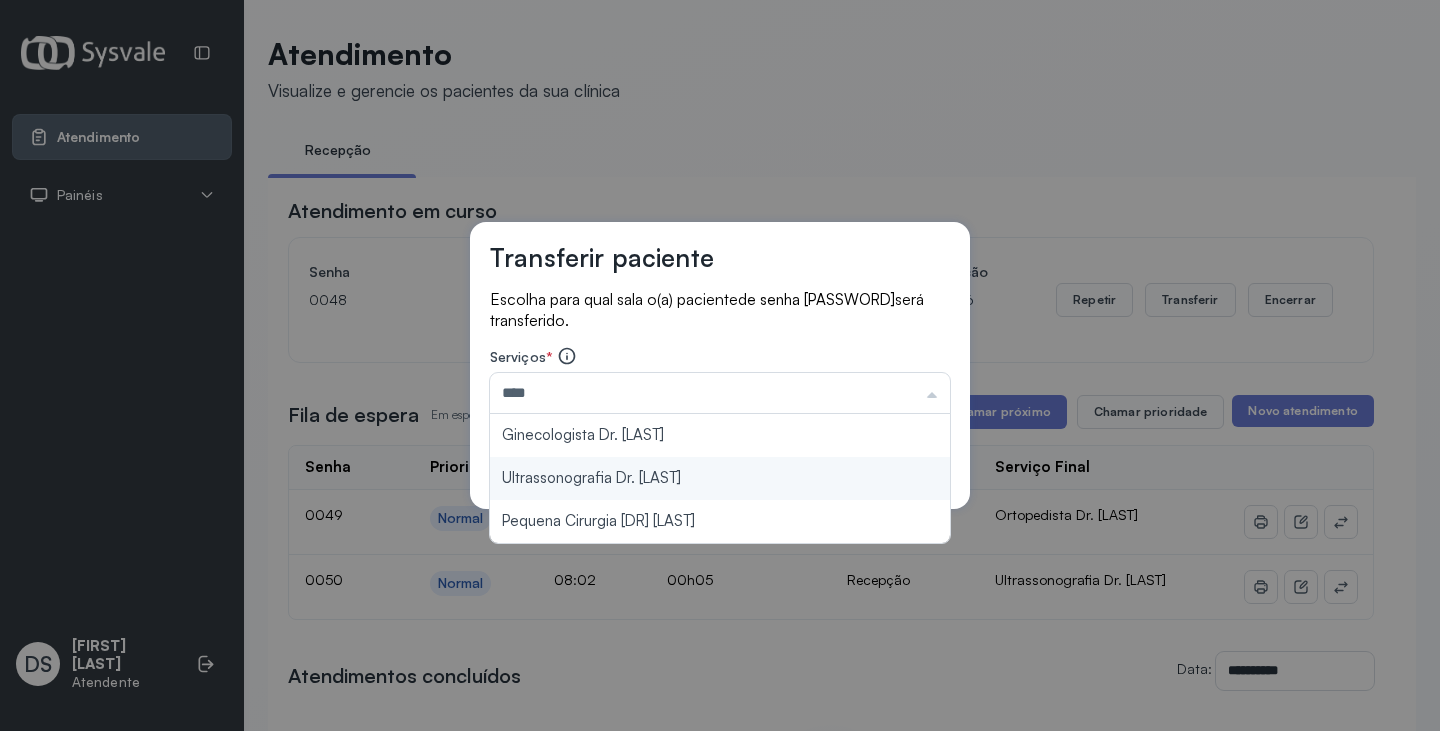 type on "**********" 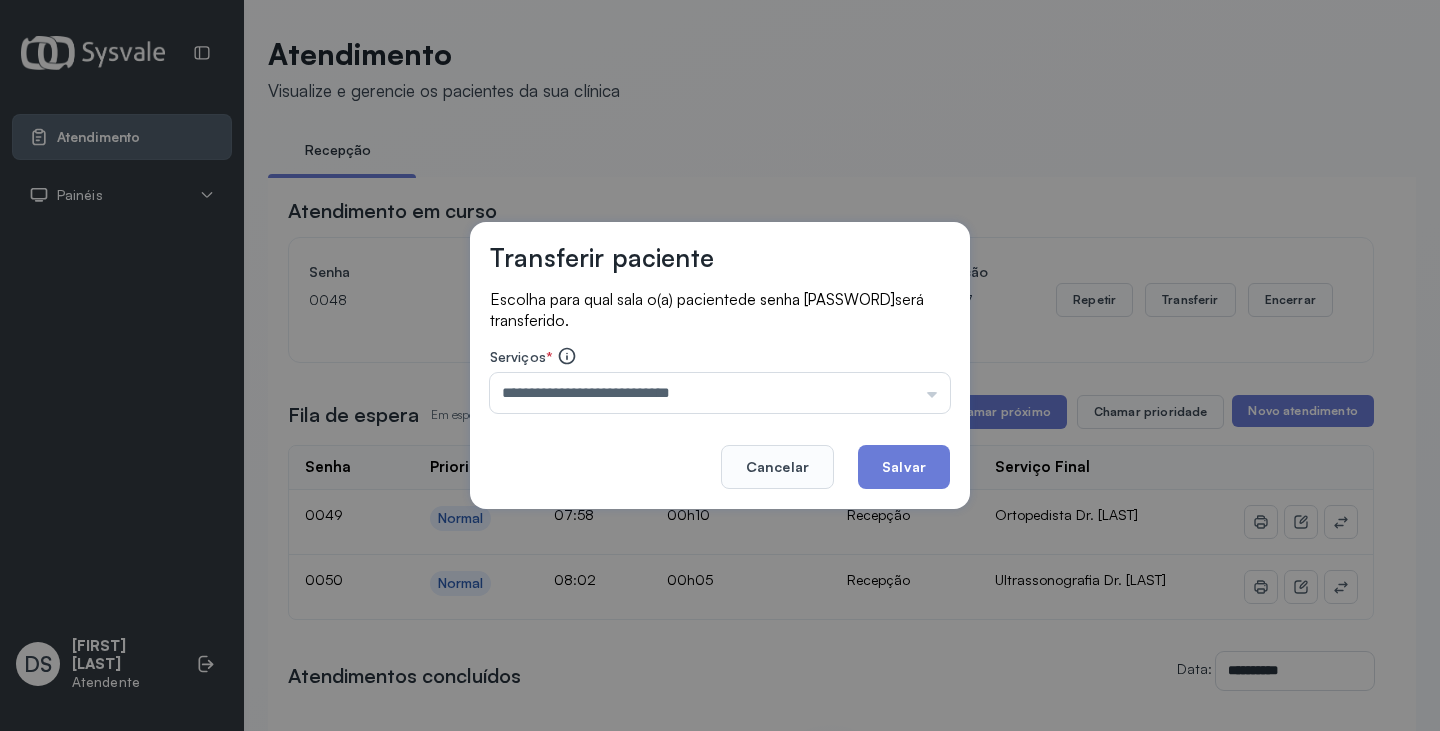 drag, startPoint x: 717, startPoint y: 470, endPoint x: 863, endPoint y: 493, distance: 147.80054 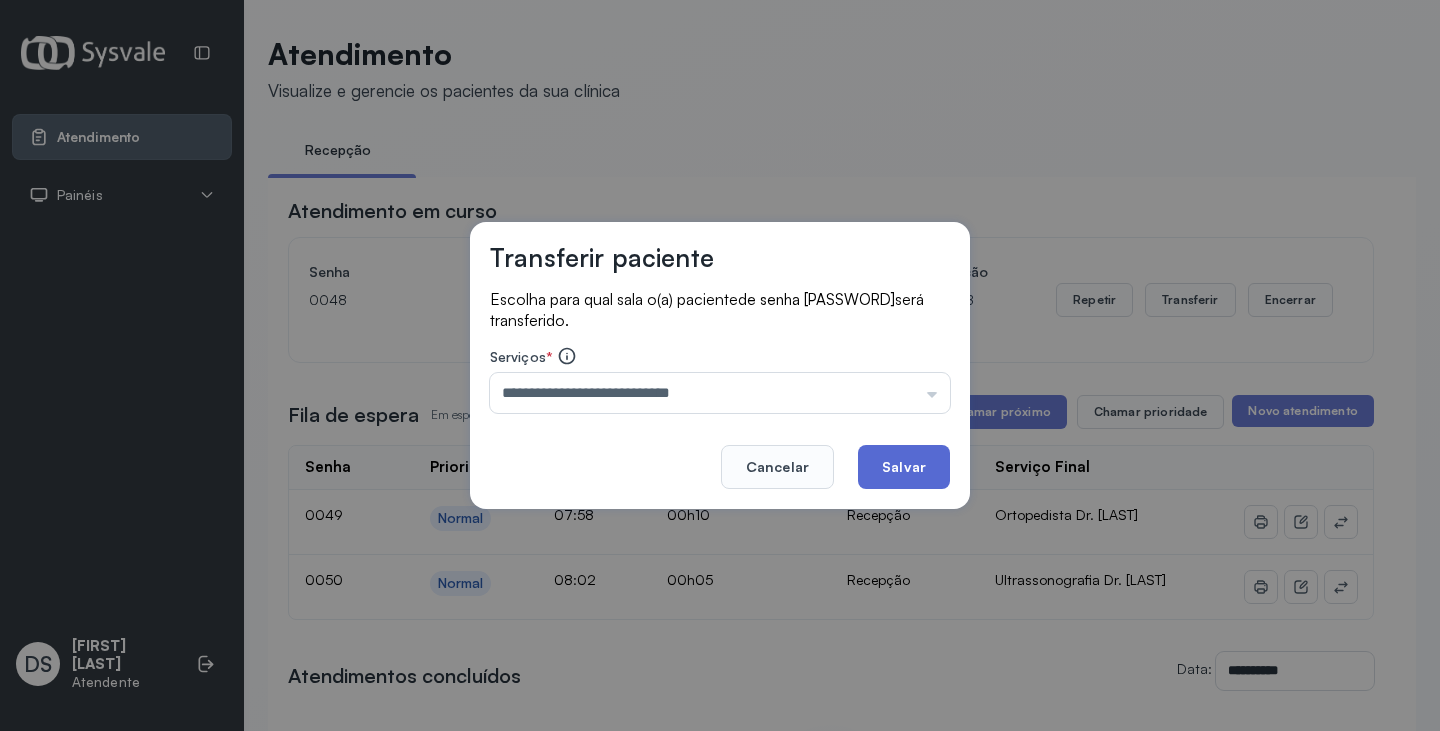 click on "Salvar" 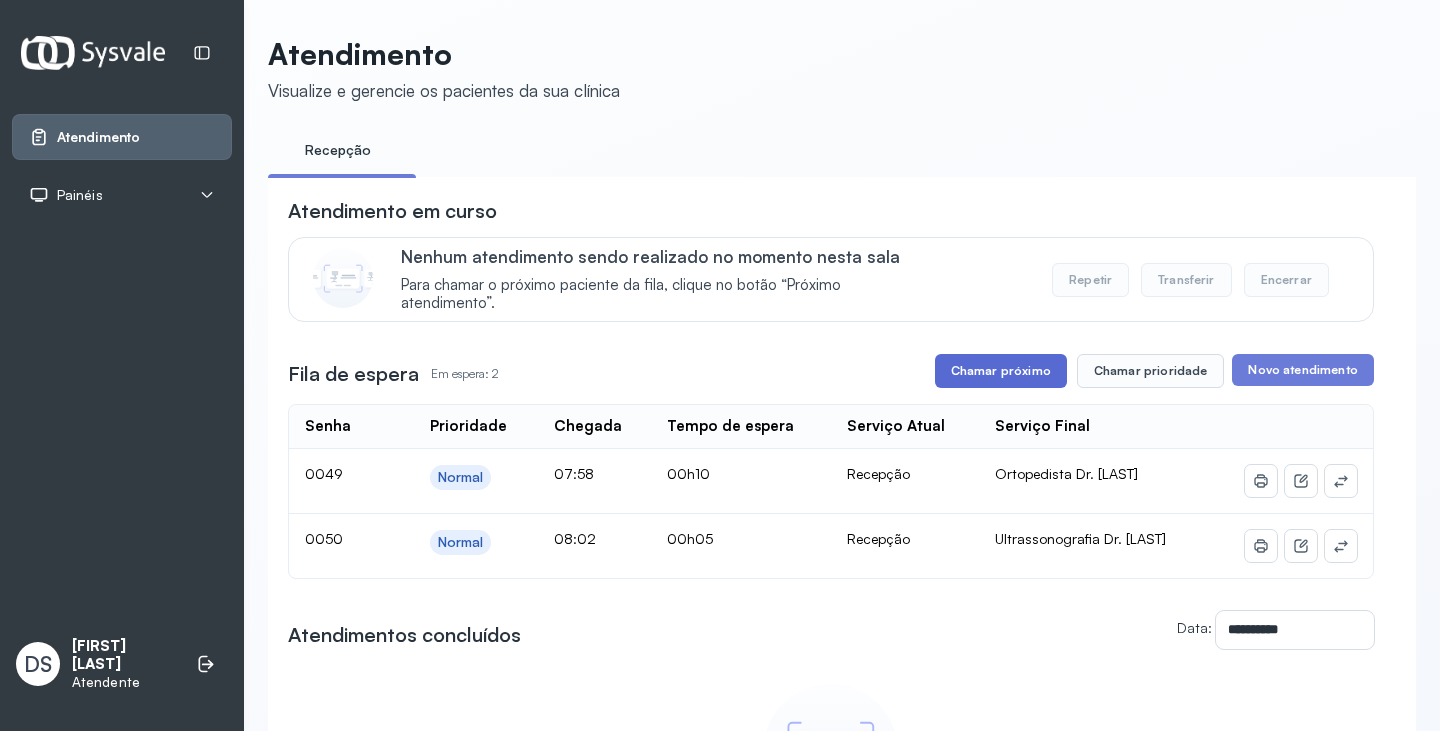 click on "Chamar próximo" at bounding box center (1001, 371) 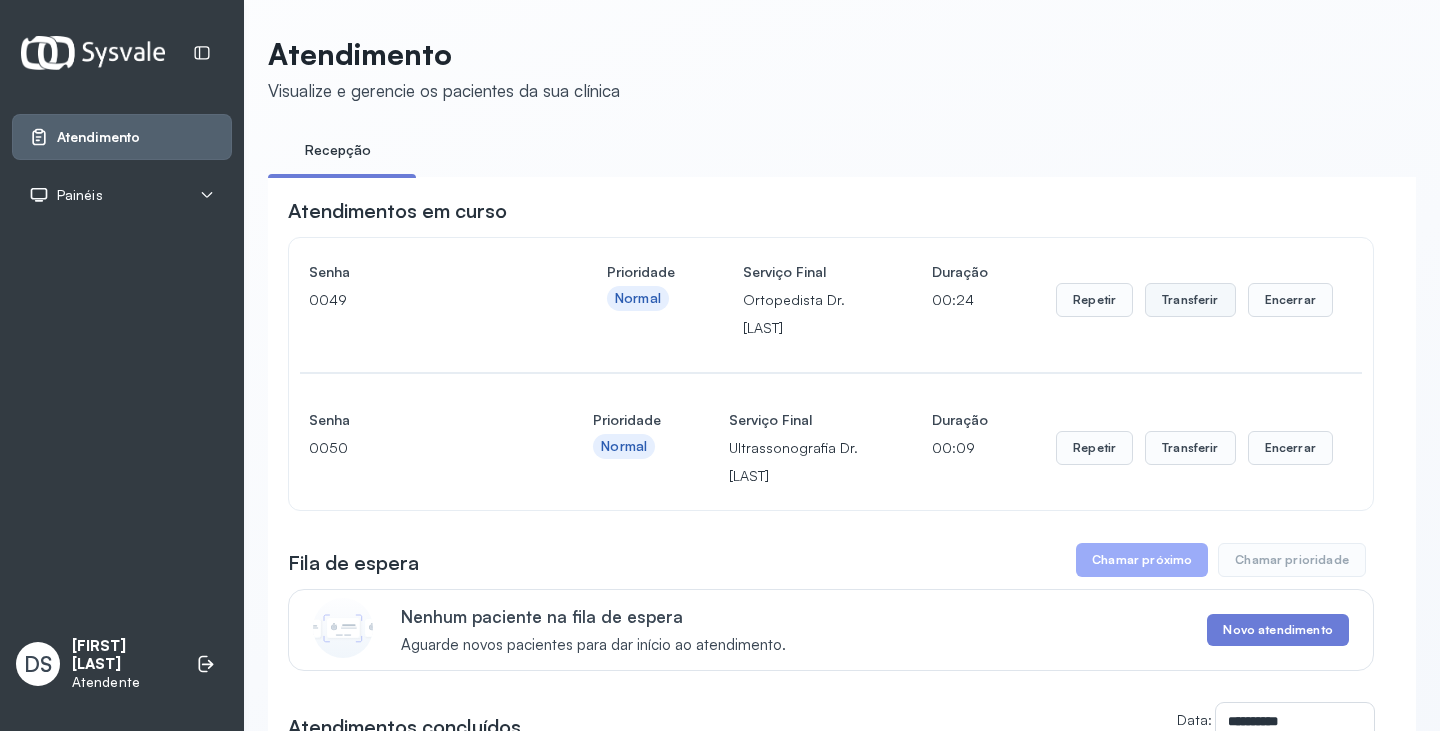 click on "Transferir" at bounding box center (1190, 300) 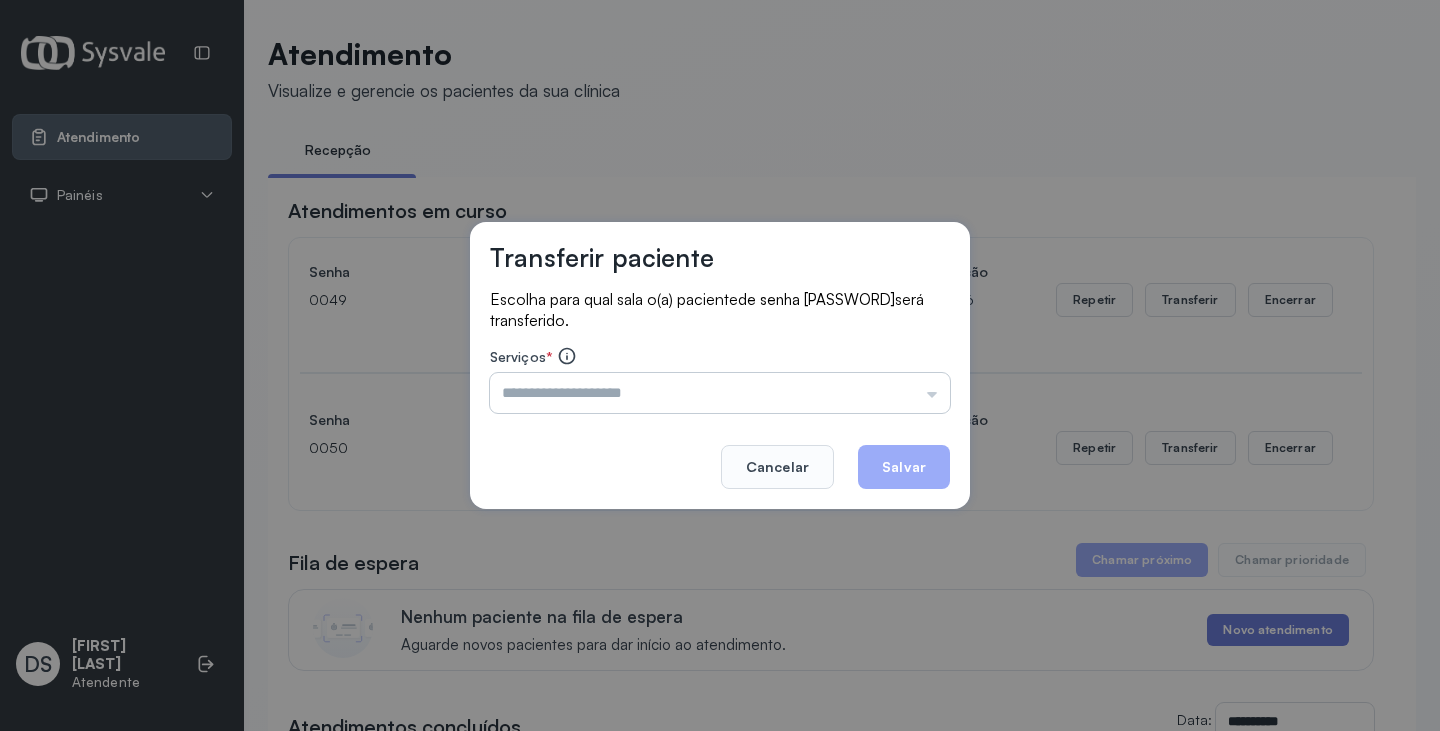 click at bounding box center (720, 393) 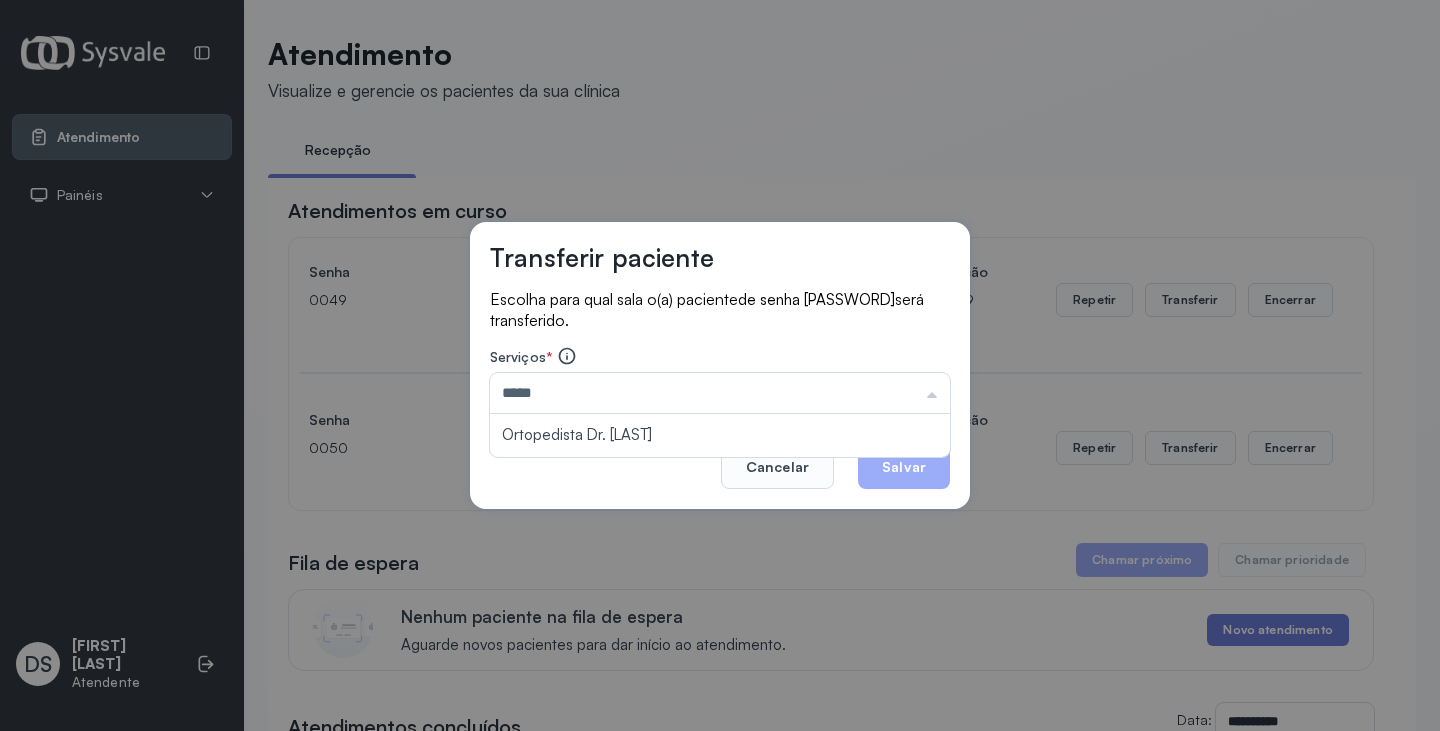 type on "**********" 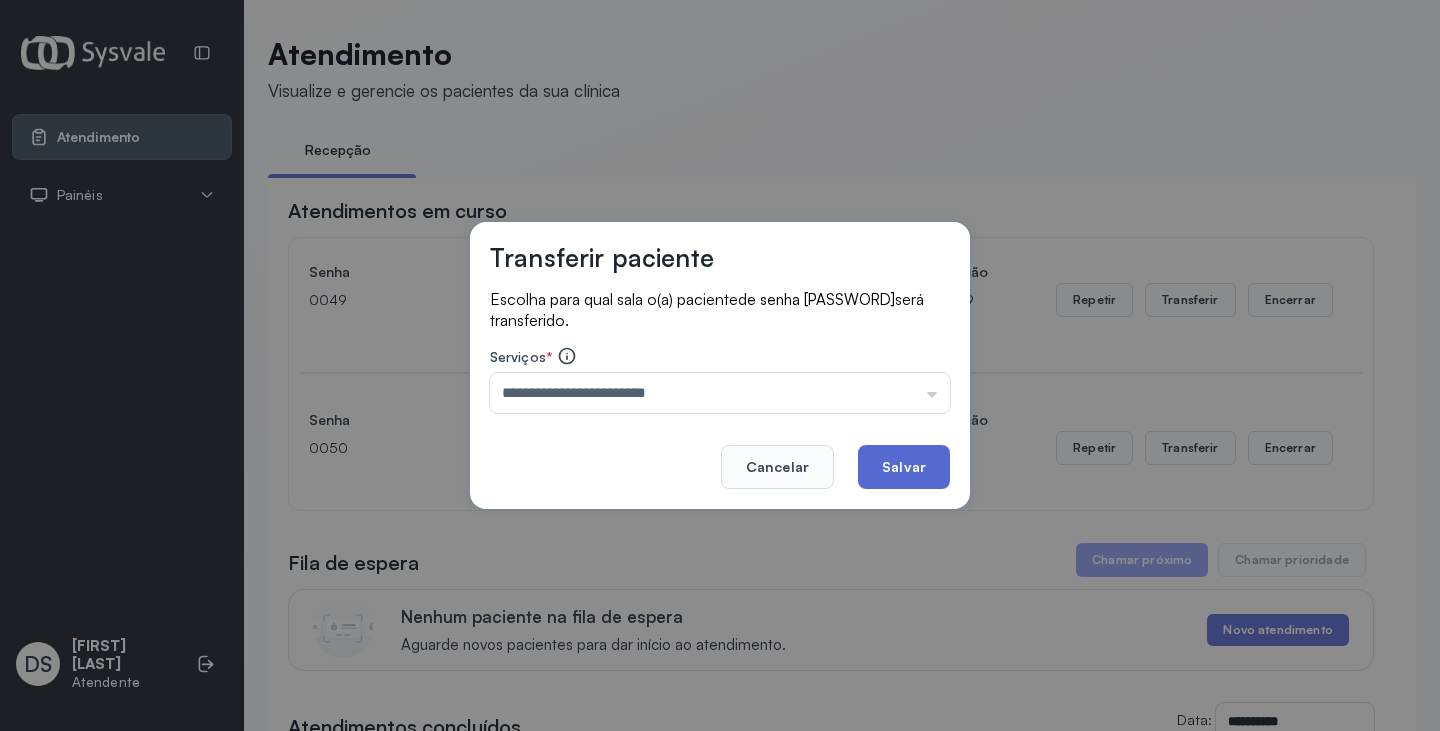 drag, startPoint x: 804, startPoint y: 417, endPoint x: 913, endPoint y: 450, distance: 113.88591 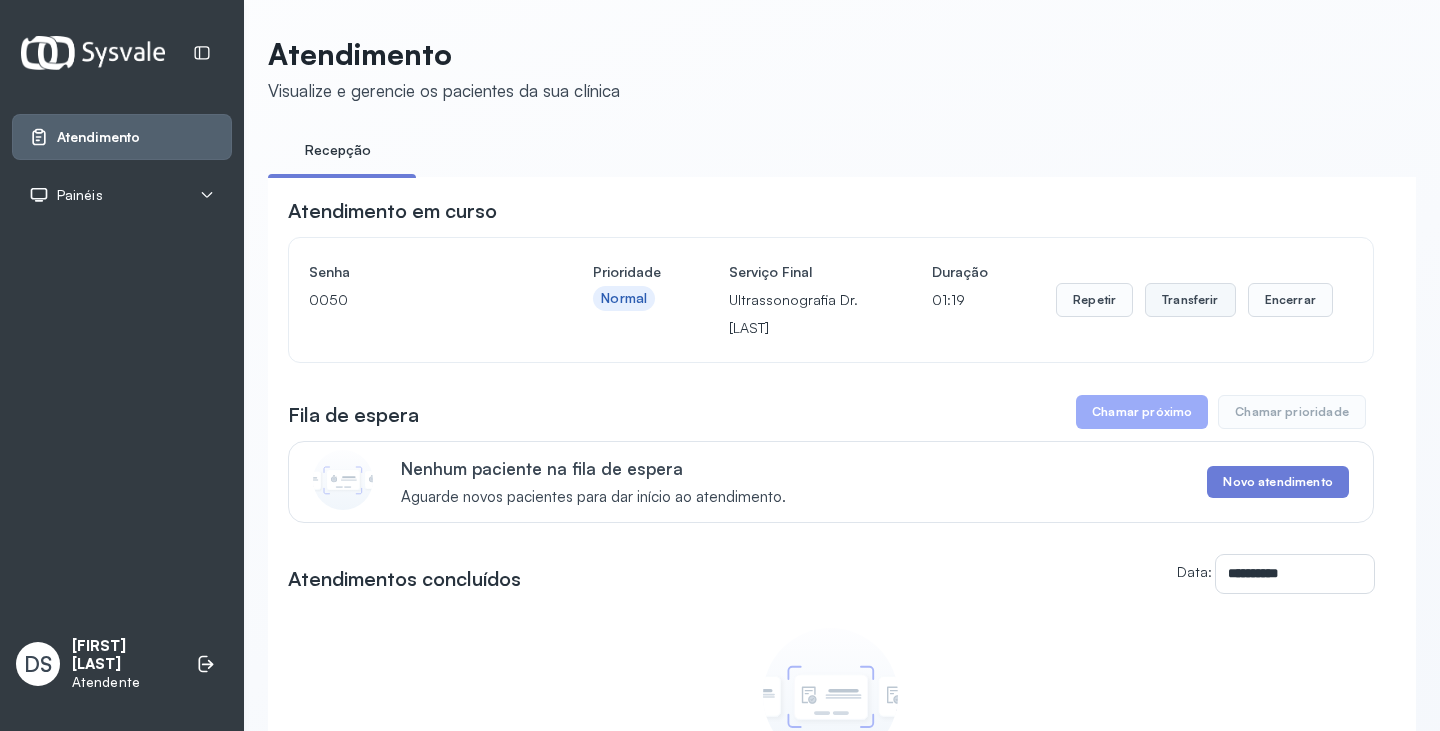 click on "Transferir" at bounding box center (1190, 300) 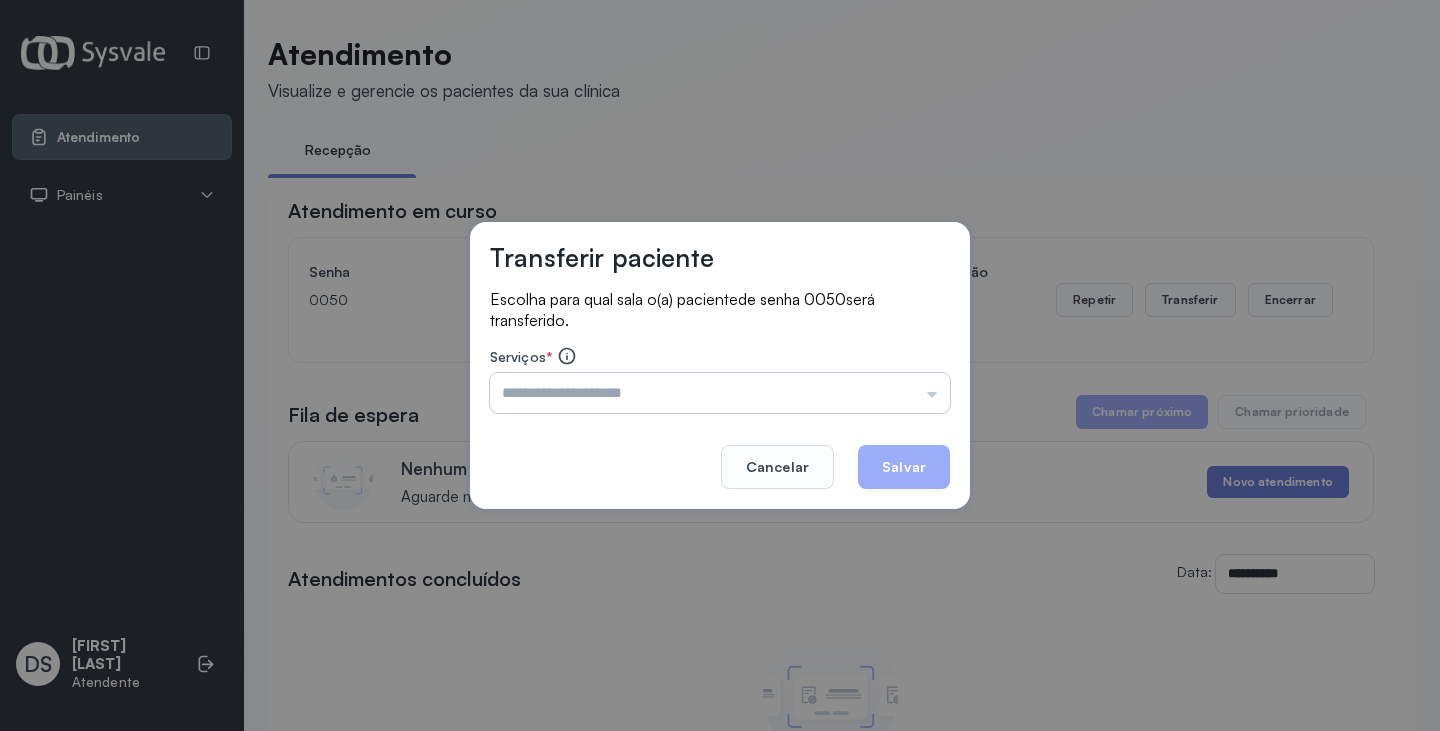 click at bounding box center [720, 393] 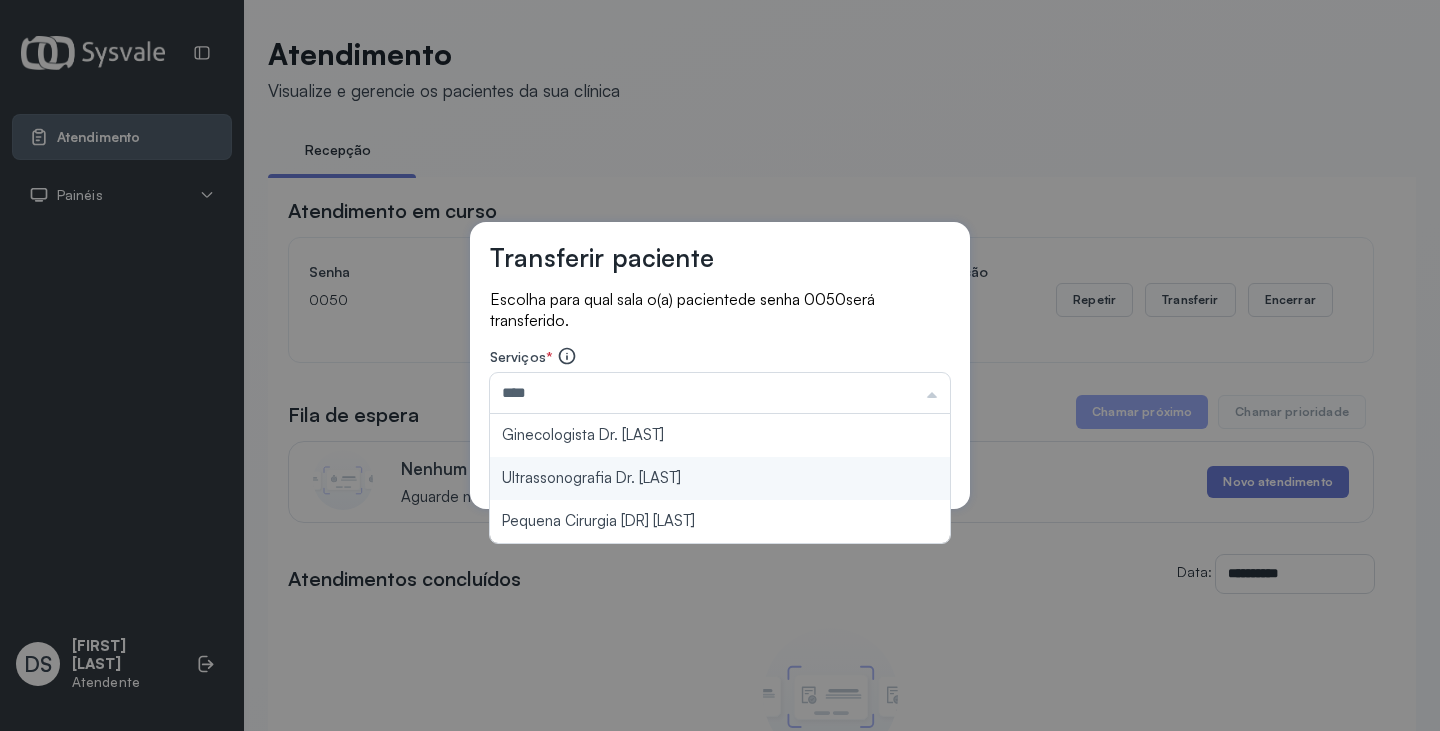 type on "**********" 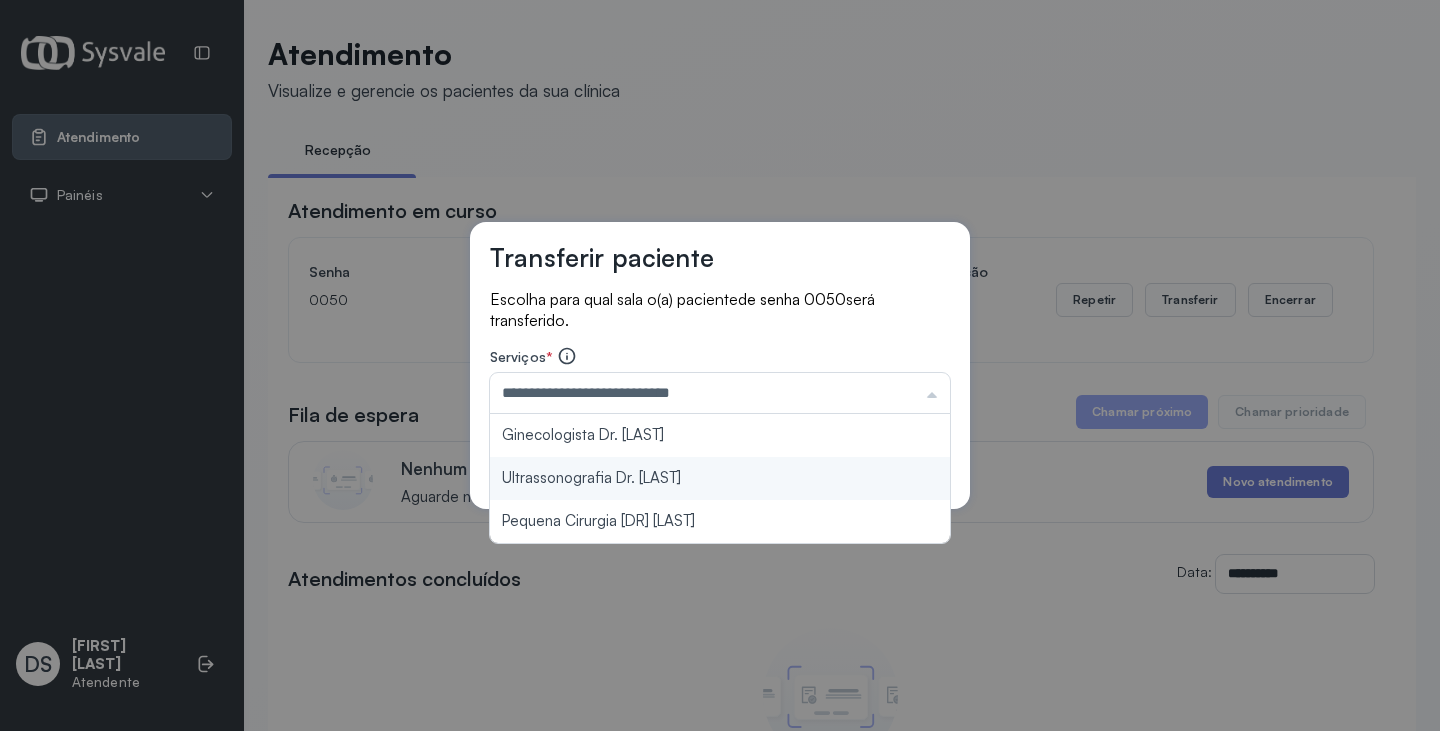 click on "**********" at bounding box center [720, 366] 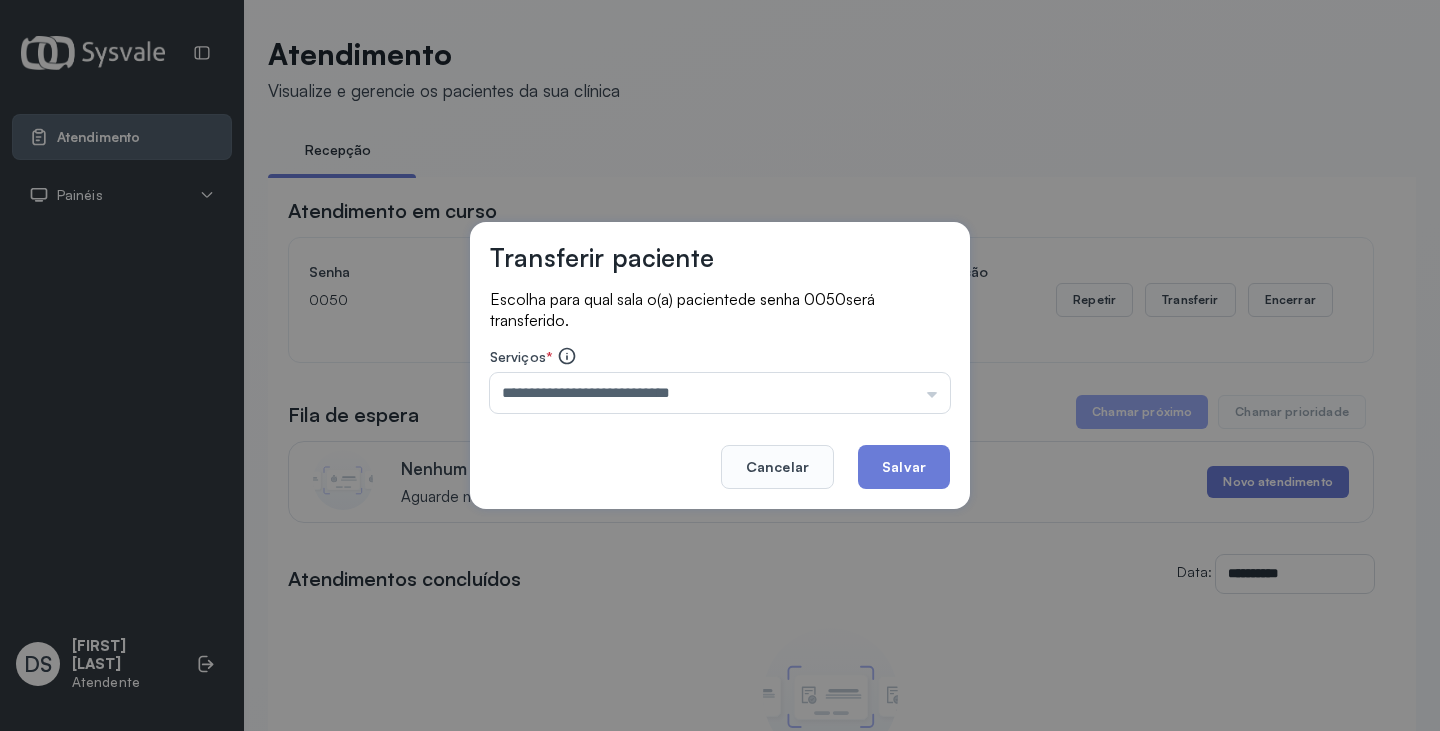 drag, startPoint x: 908, startPoint y: 459, endPoint x: 887, endPoint y: 448, distance: 23.70654 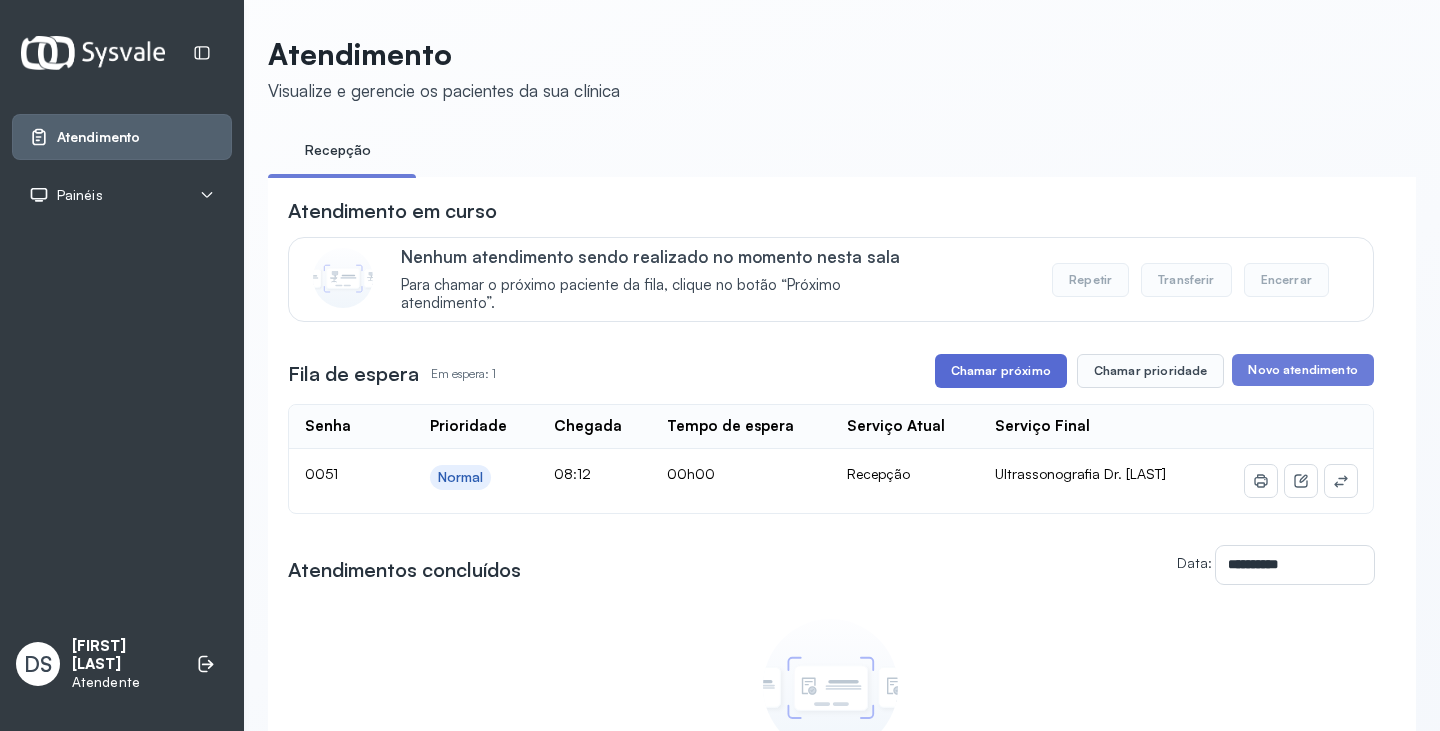 click on "Chamar próximo" at bounding box center (1001, 371) 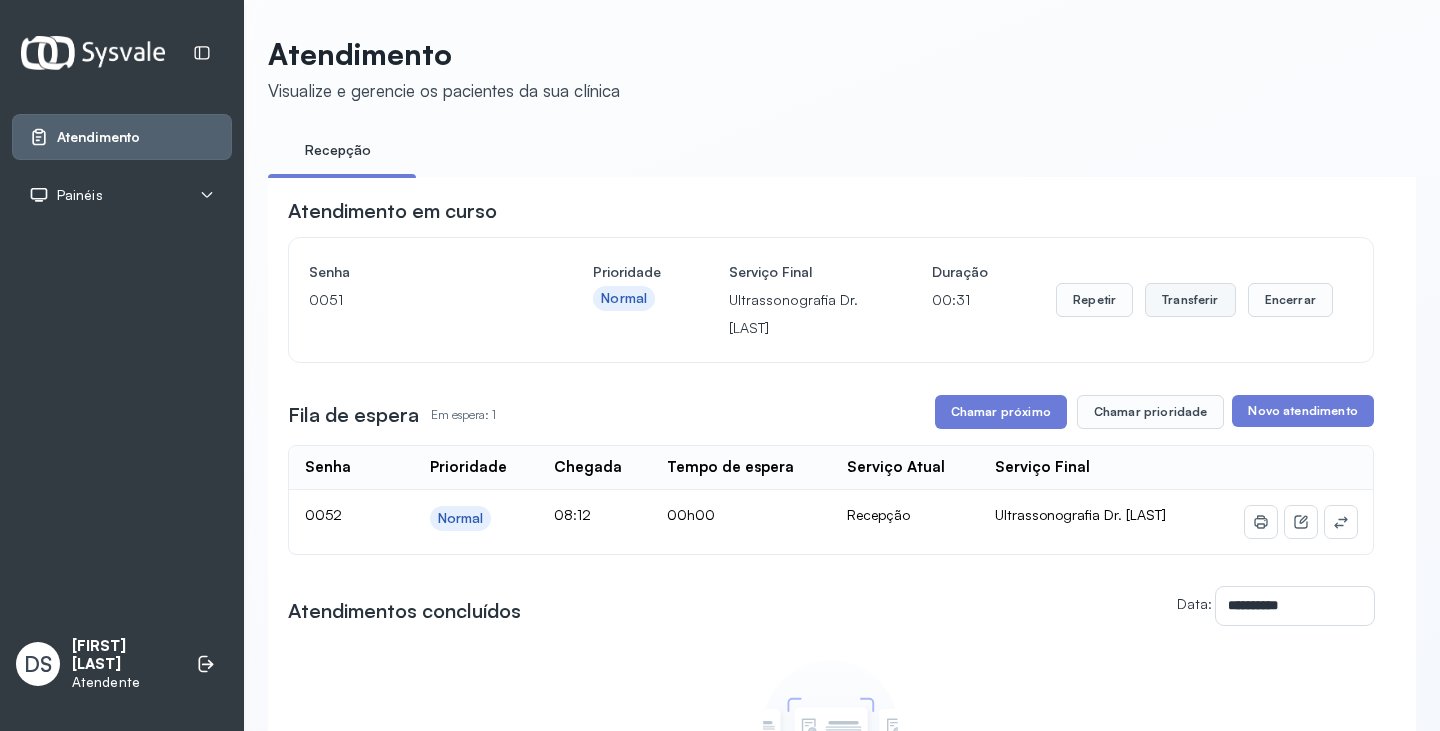 click on "Transferir" at bounding box center (1190, 300) 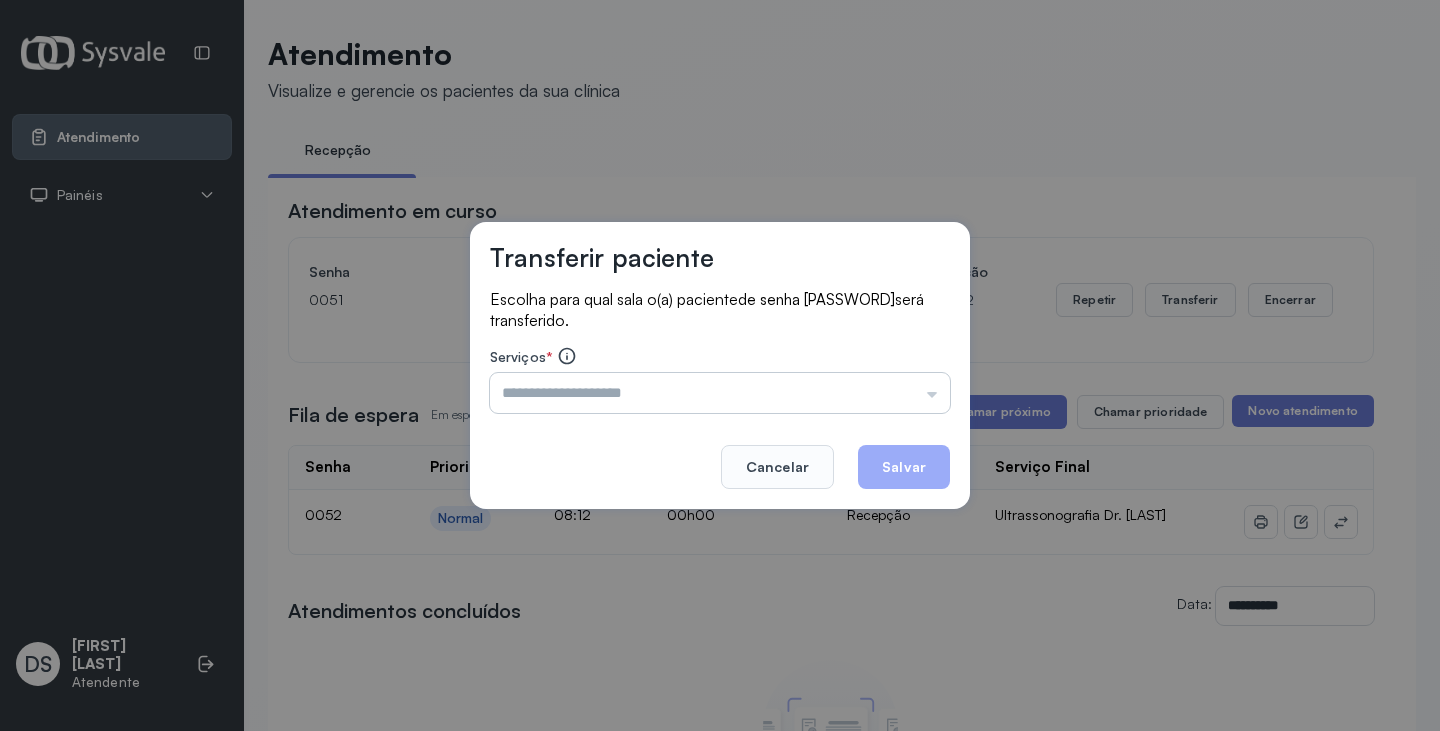 click at bounding box center (720, 393) 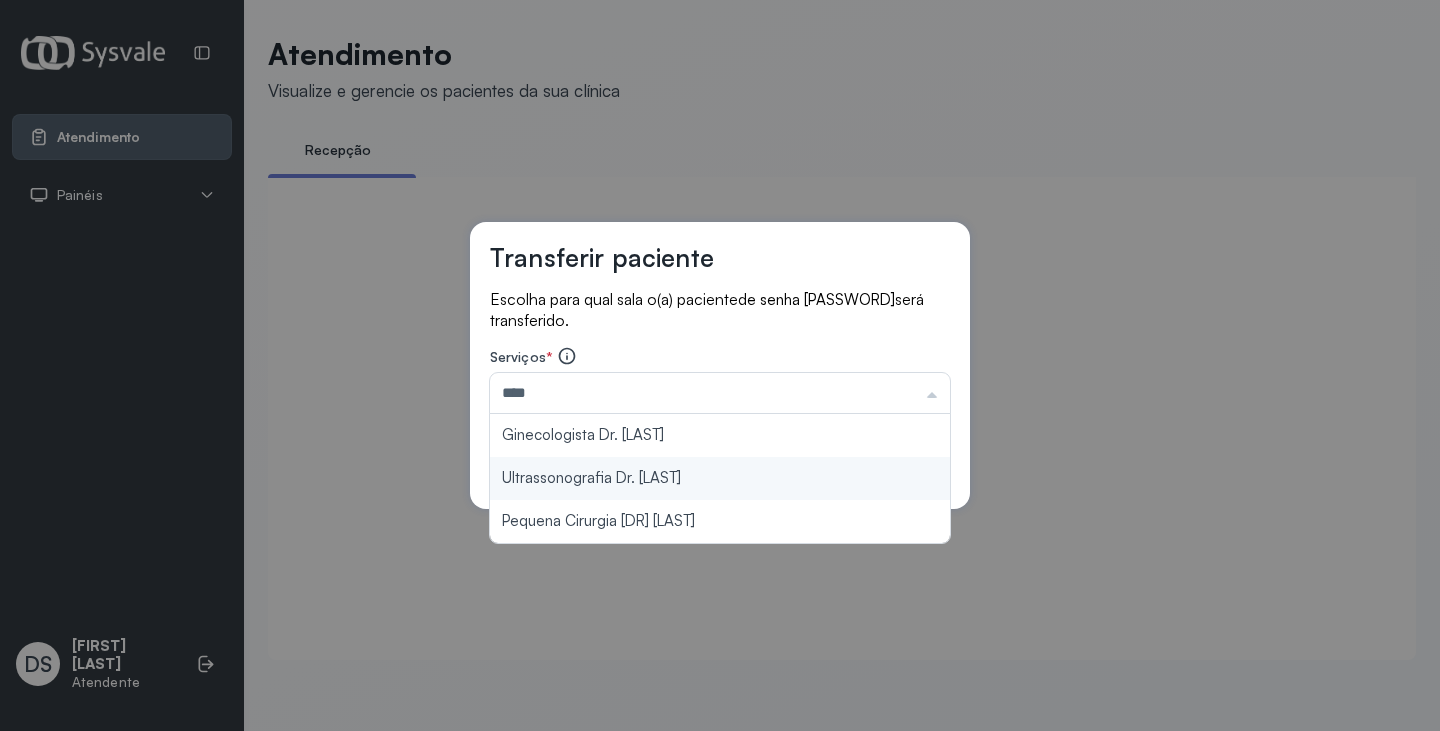 type on "**********" 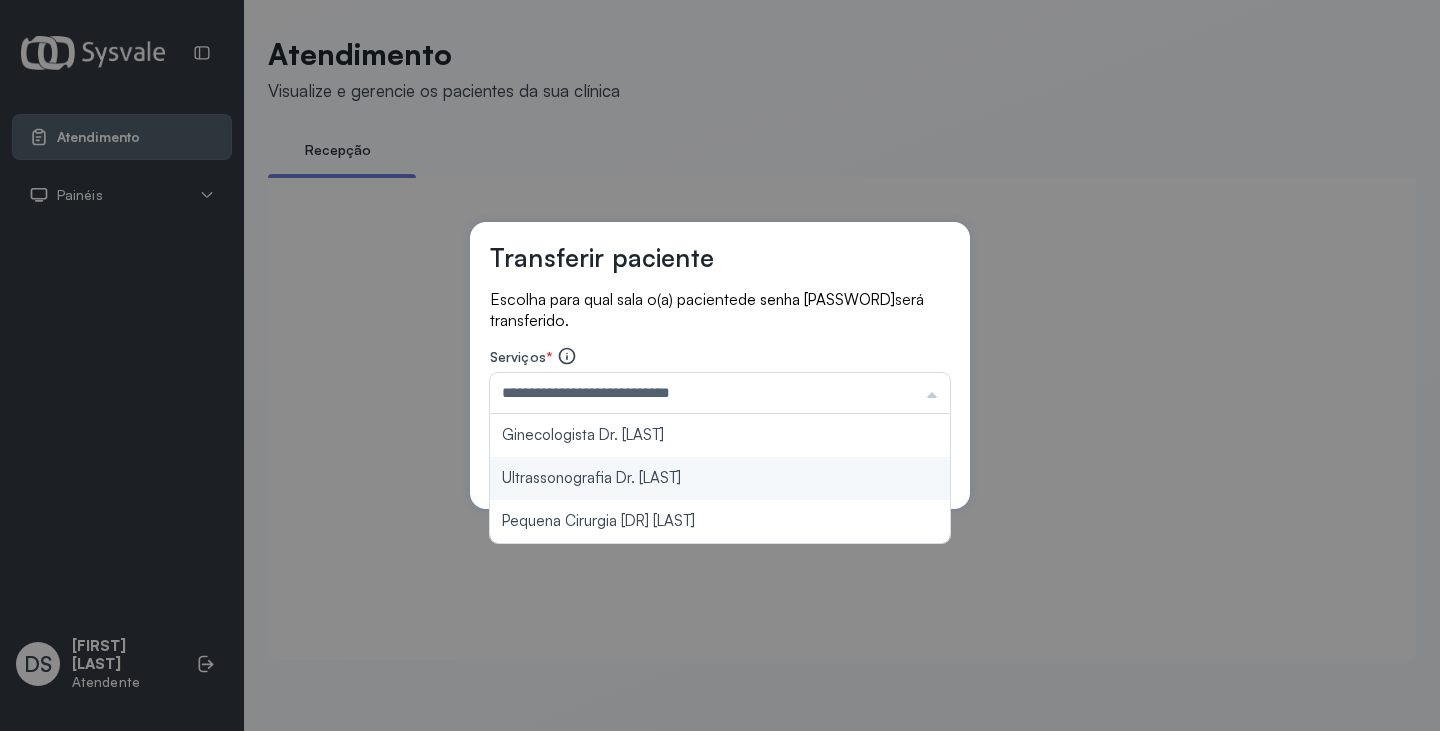 drag, startPoint x: 750, startPoint y: 472, endPoint x: 883, endPoint y: 482, distance: 133.37541 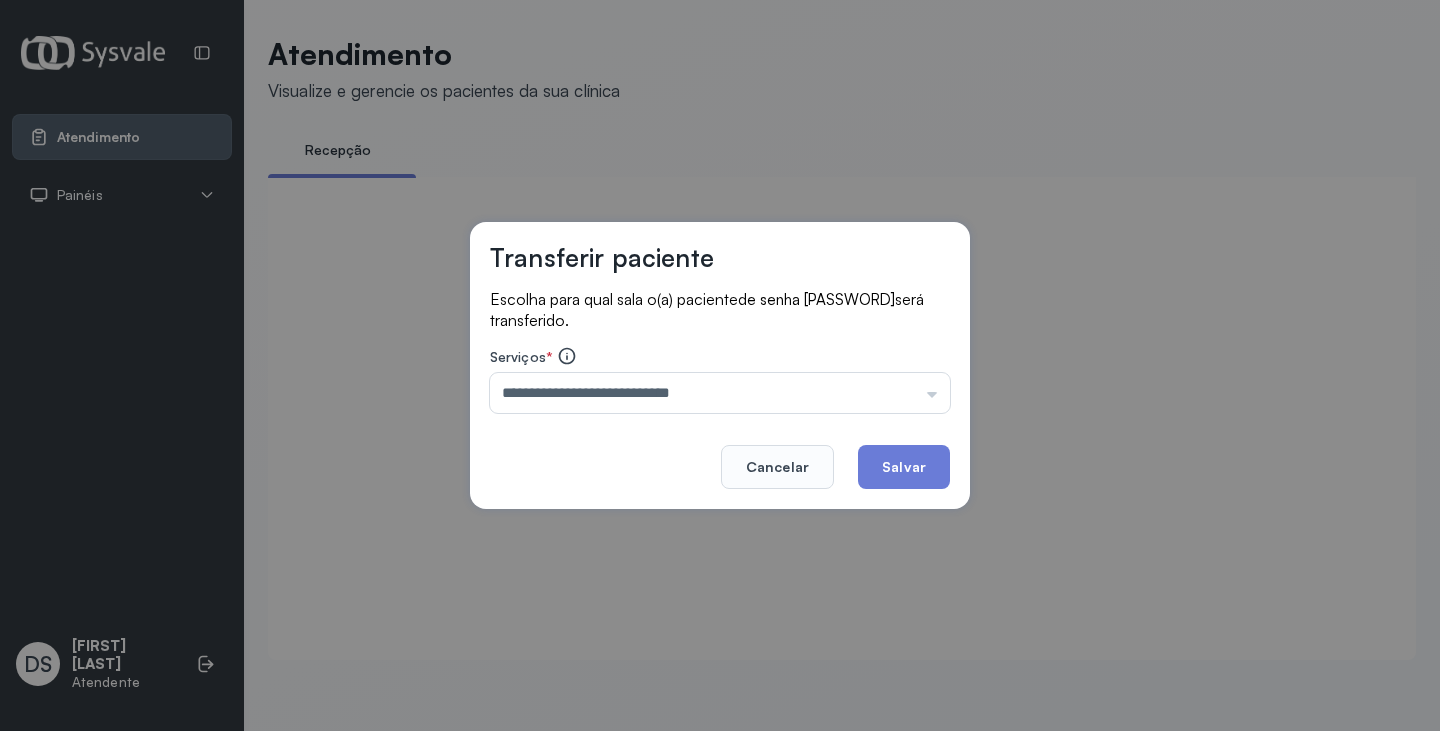 drag, startPoint x: 891, startPoint y: 466, endPoint x: 904, endPoint y: 459, distance: 14.764823 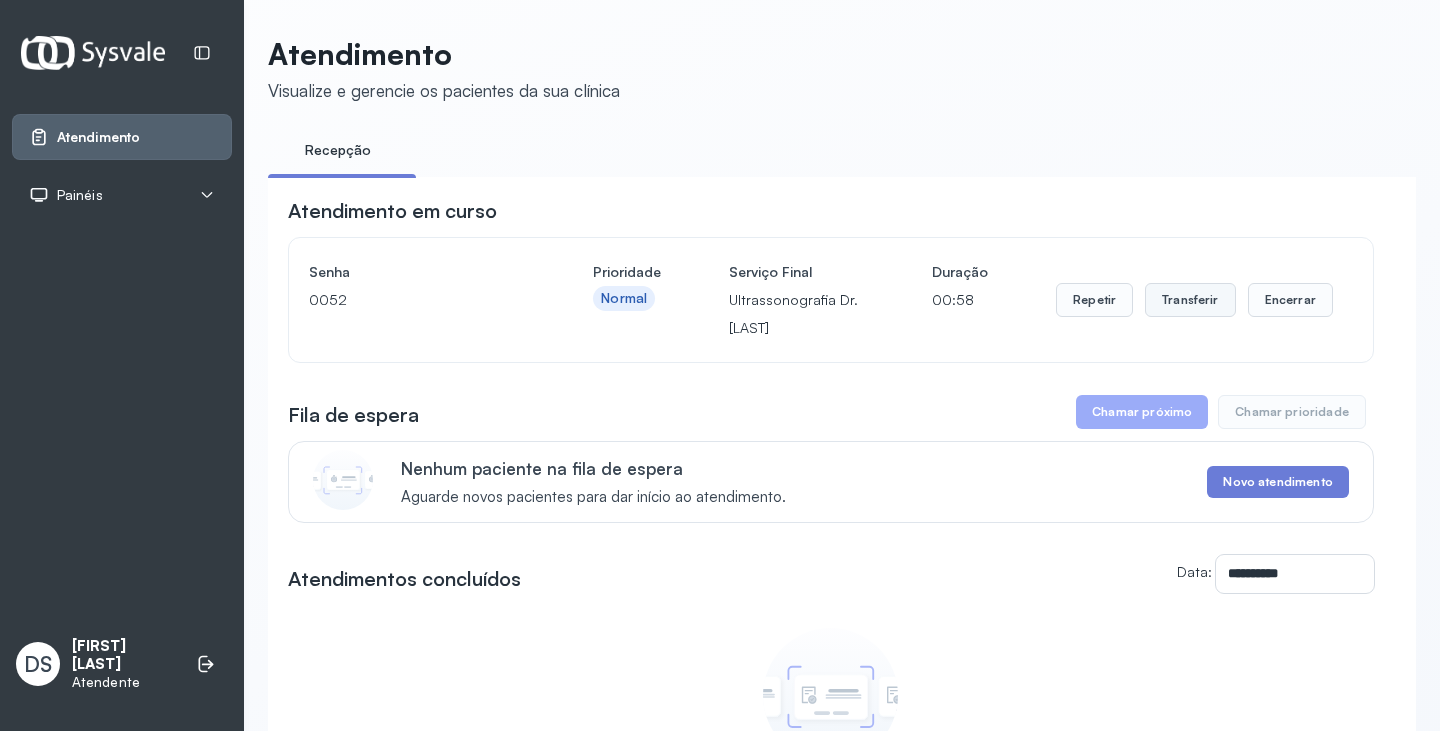 click on "Transferir" at bounding box center (1190, 300) 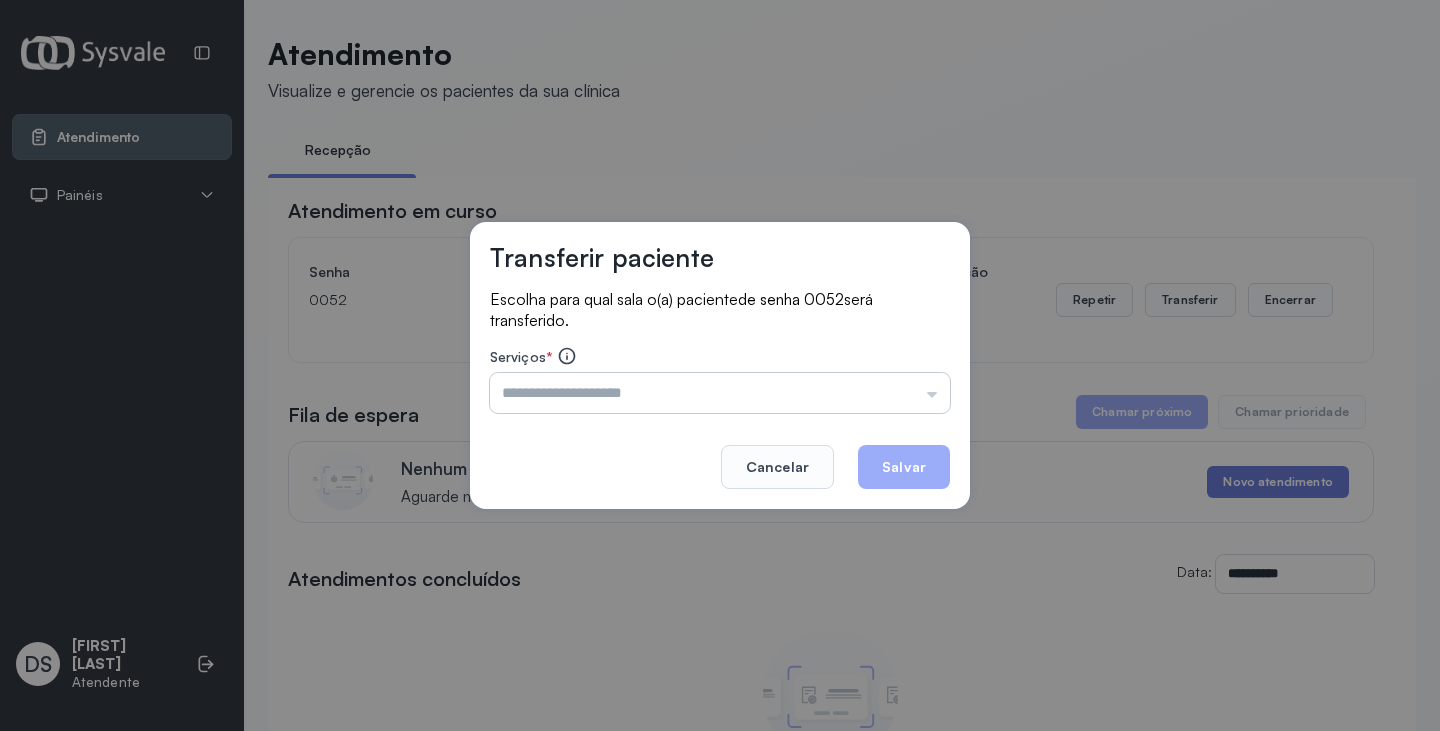 click at bounding box center (720, 393) 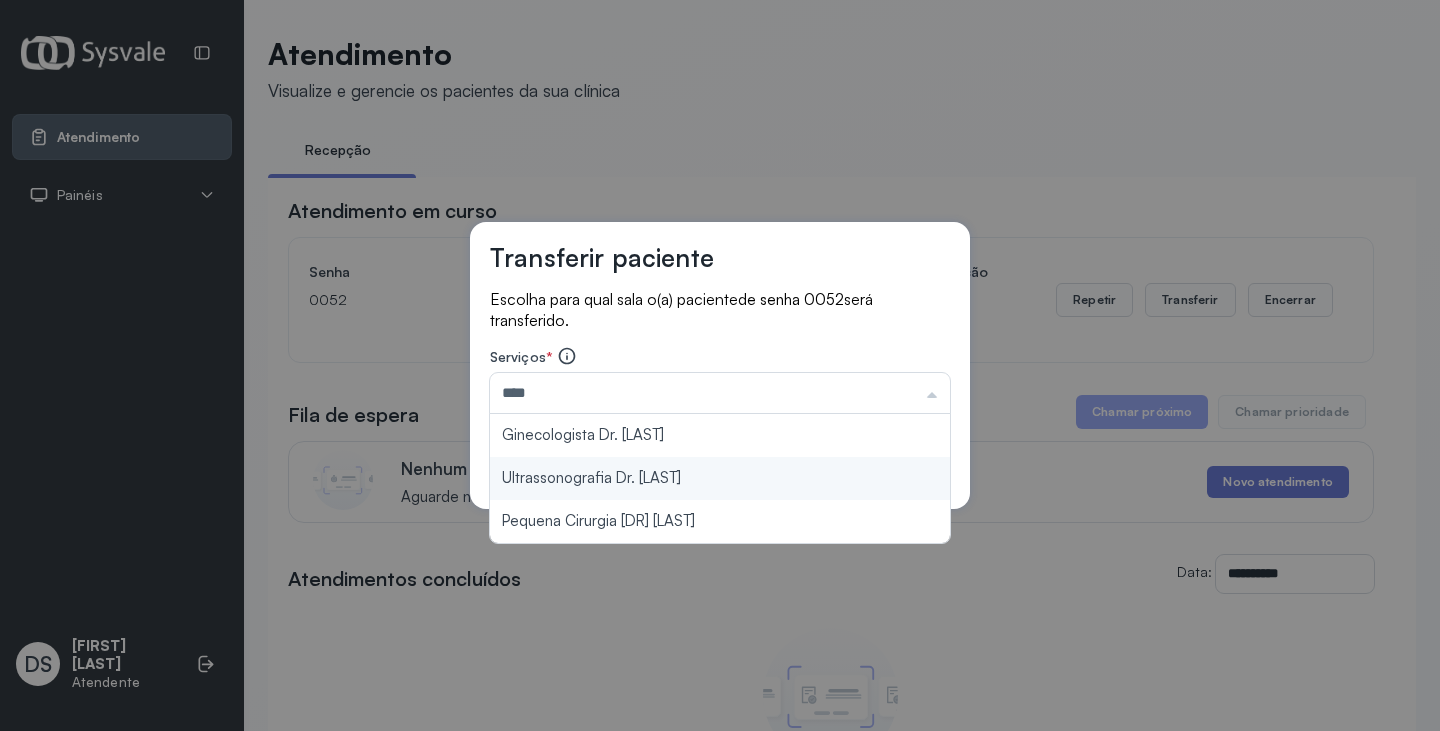 type on "**********" 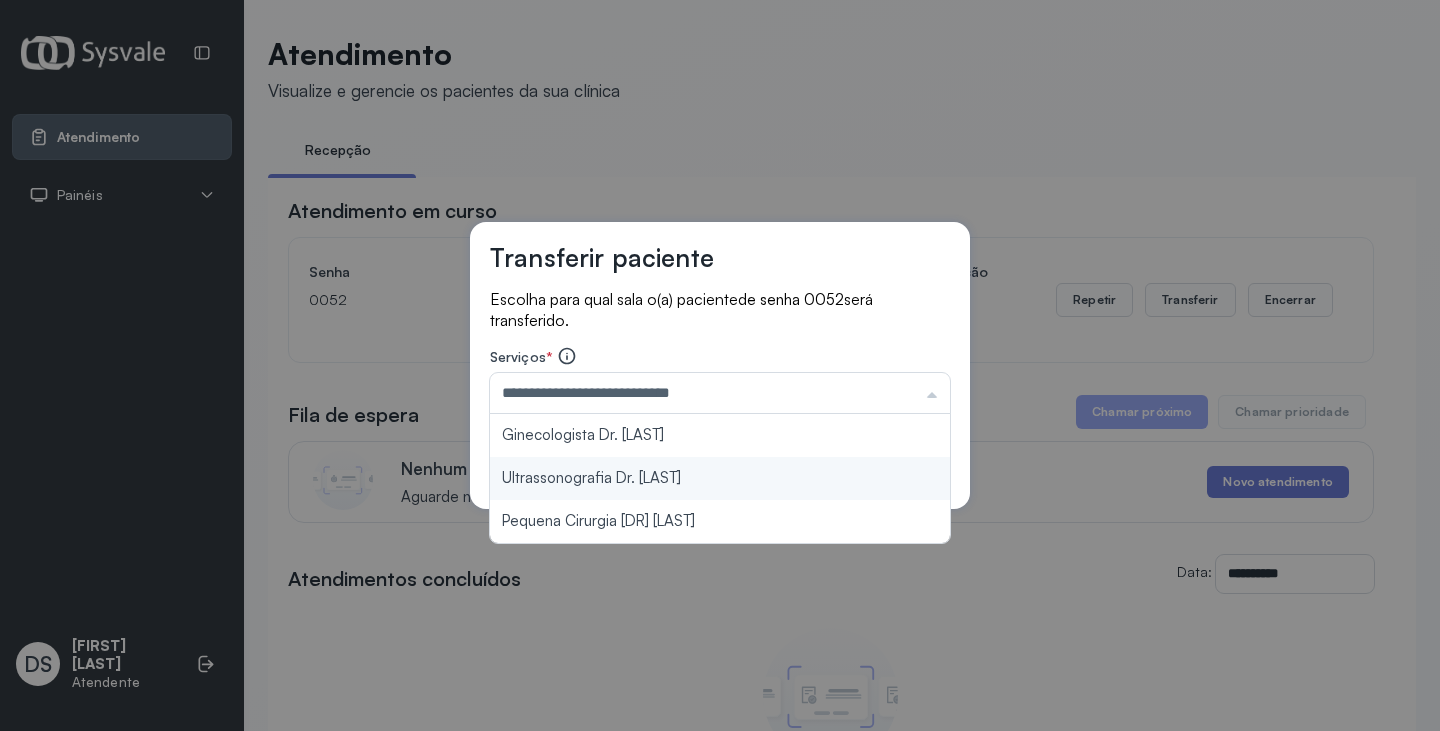 click on "**********" at bounding box center [720, 366] 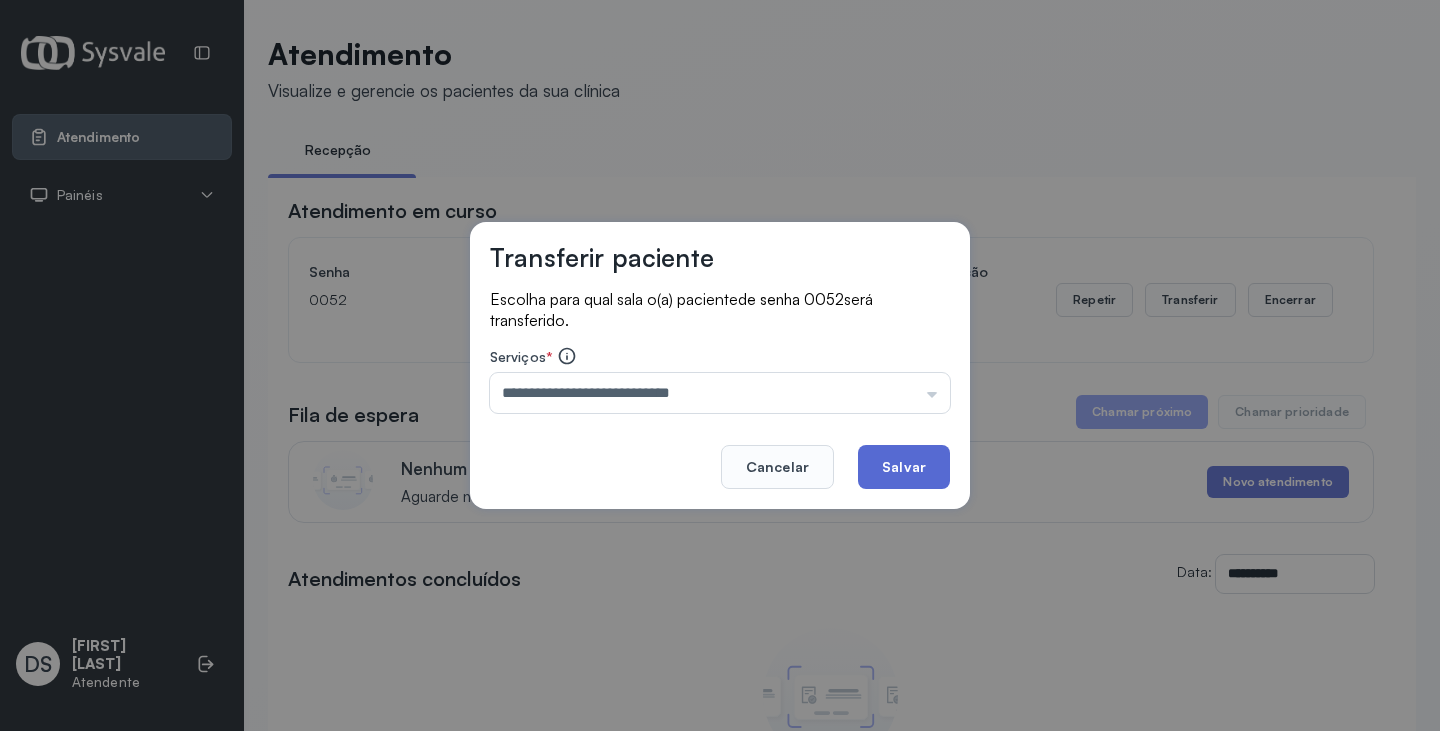 drag, startPoint x: 889, startPoint y: 465, endPoint x: 873, endPoint y: 432, distance: 36.67424 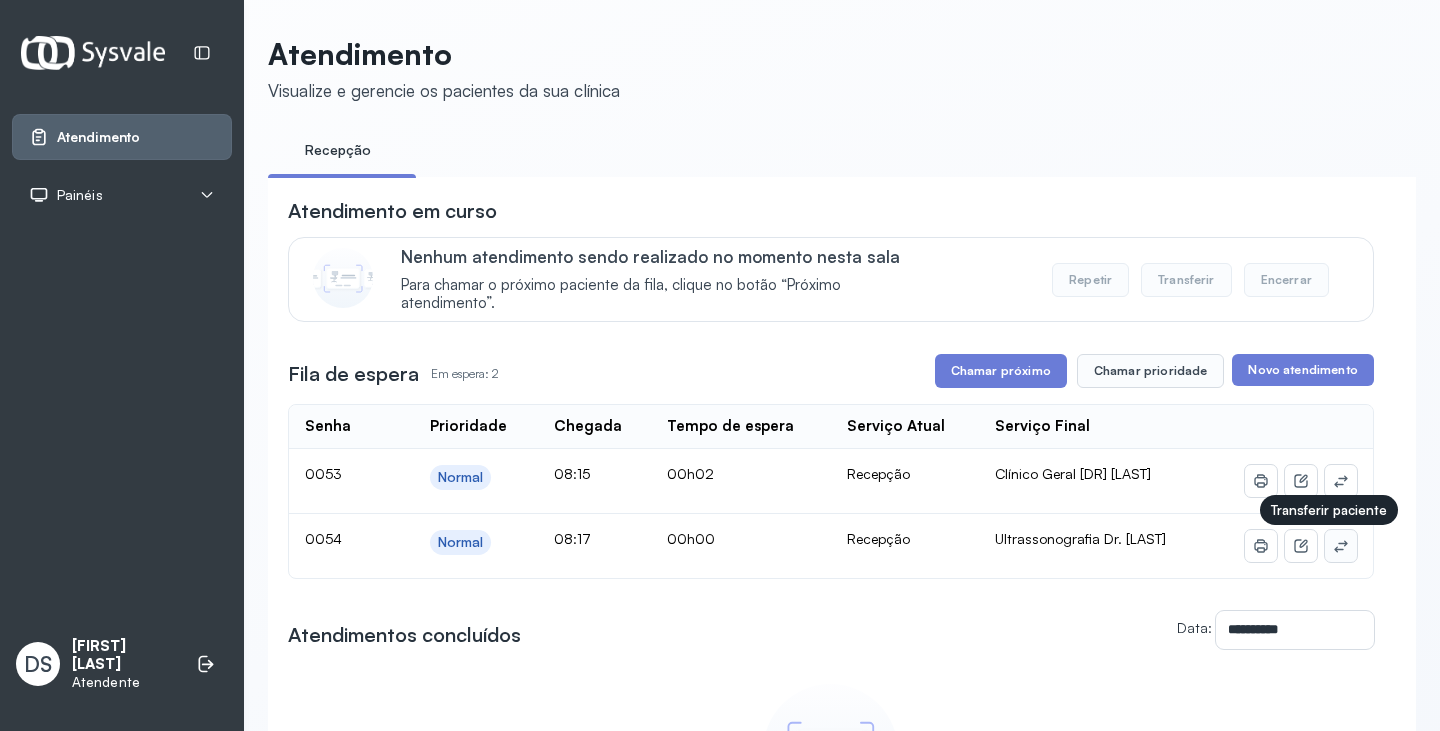 click 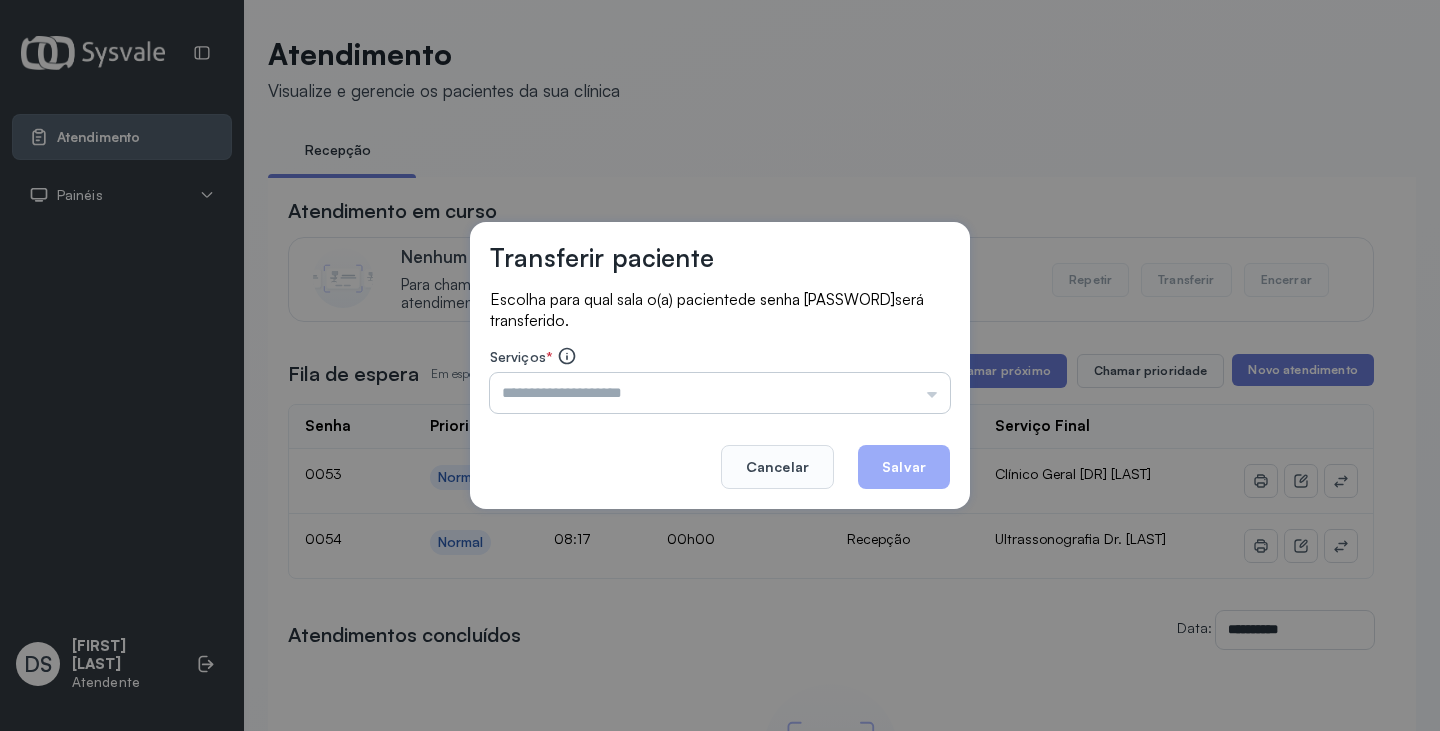 click at bounding box center [720, 393] 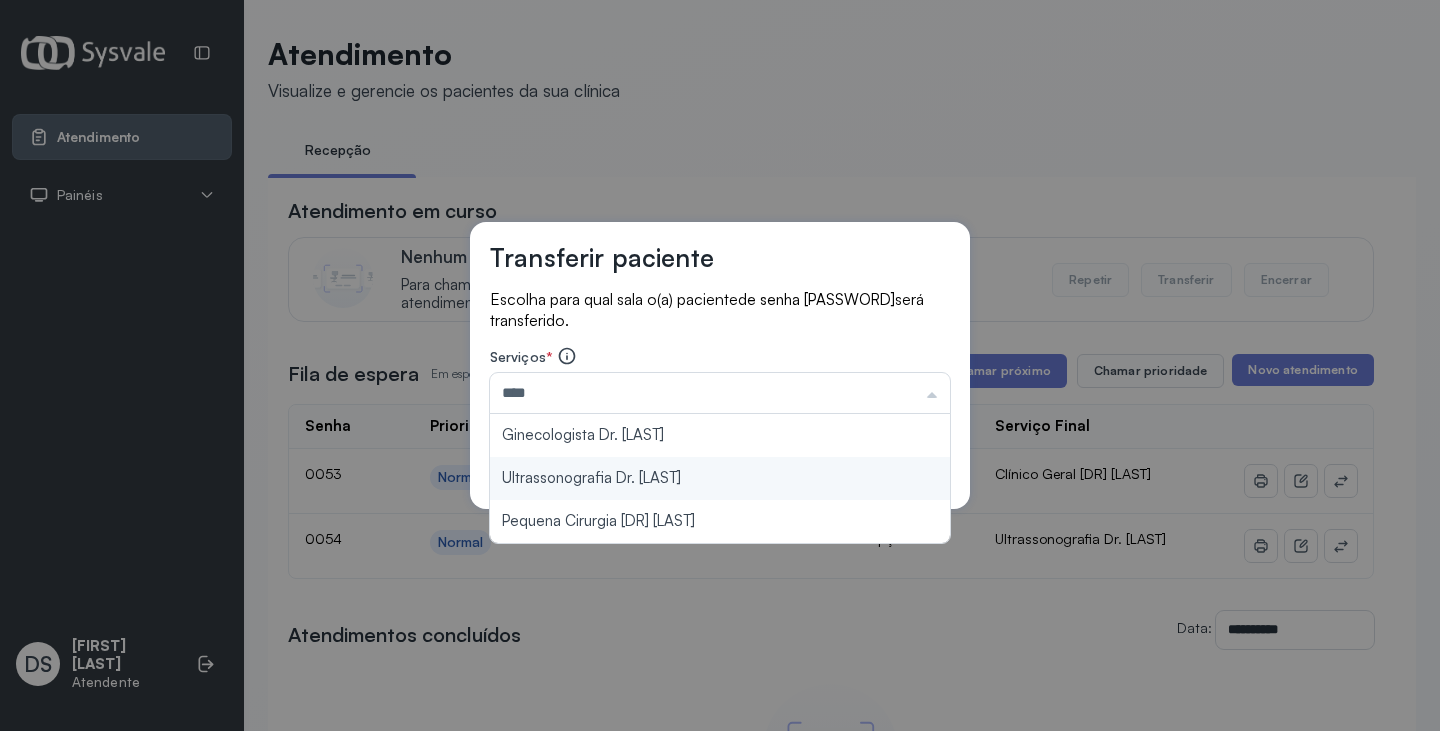 type on "**********" 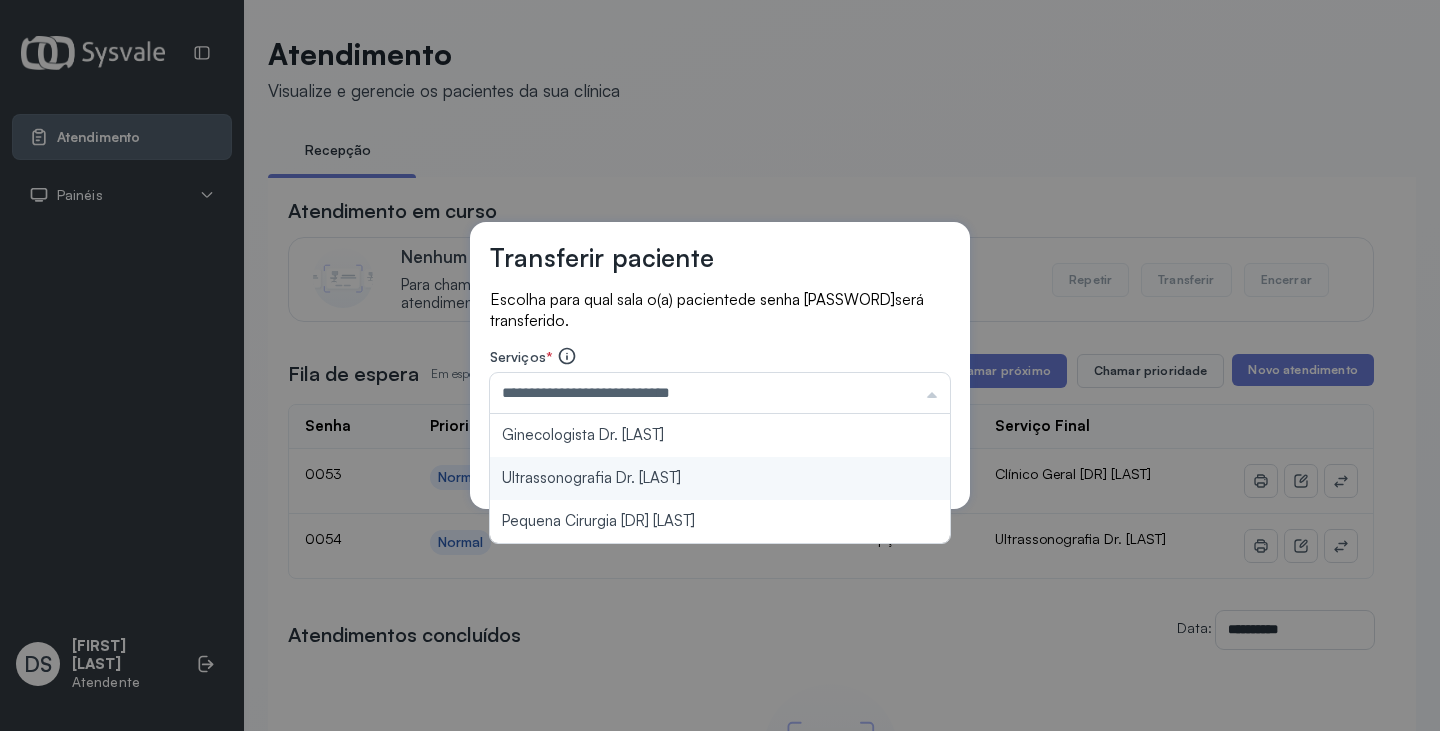 drag, startPoint x: 717, startPoint y: 472, endPoint x: 769, endPoint y: 474, distance: 52.03845 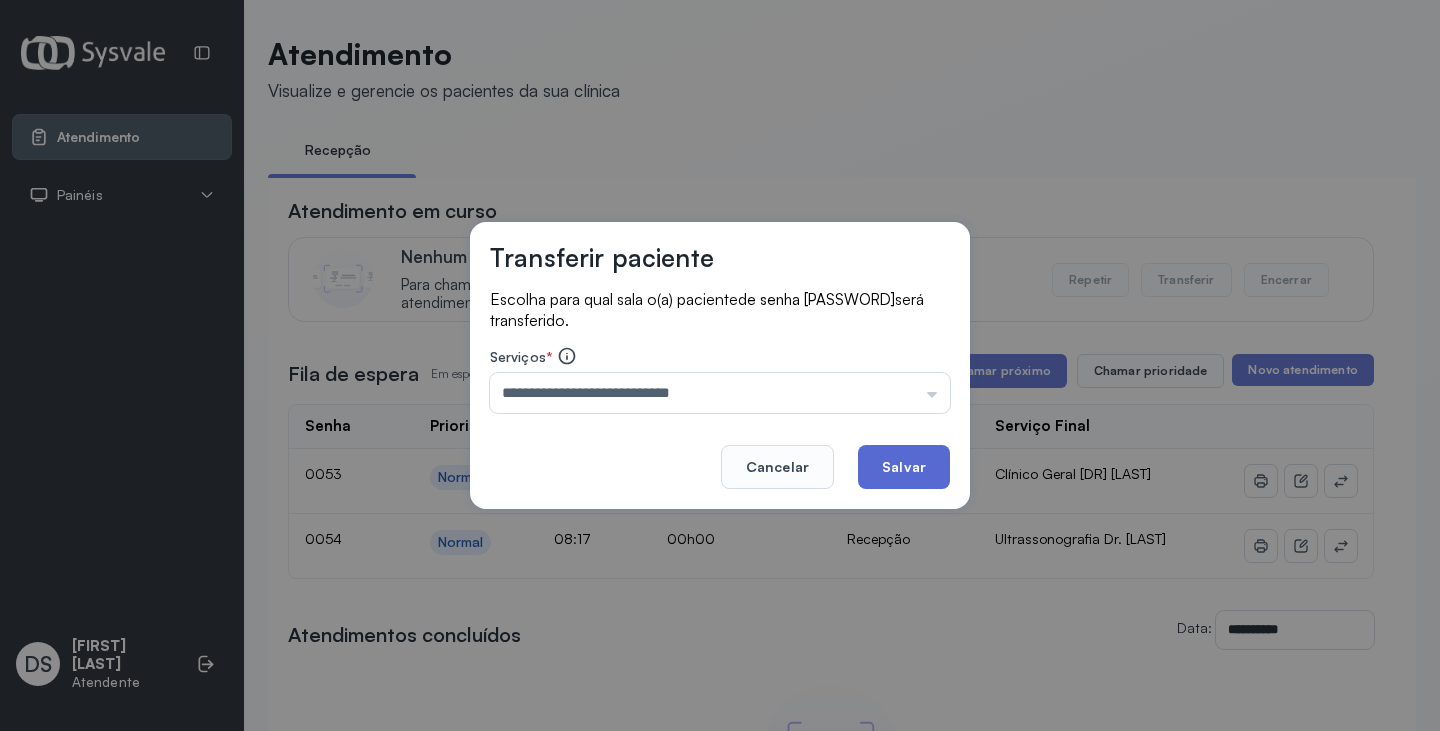 click on "Salvar" 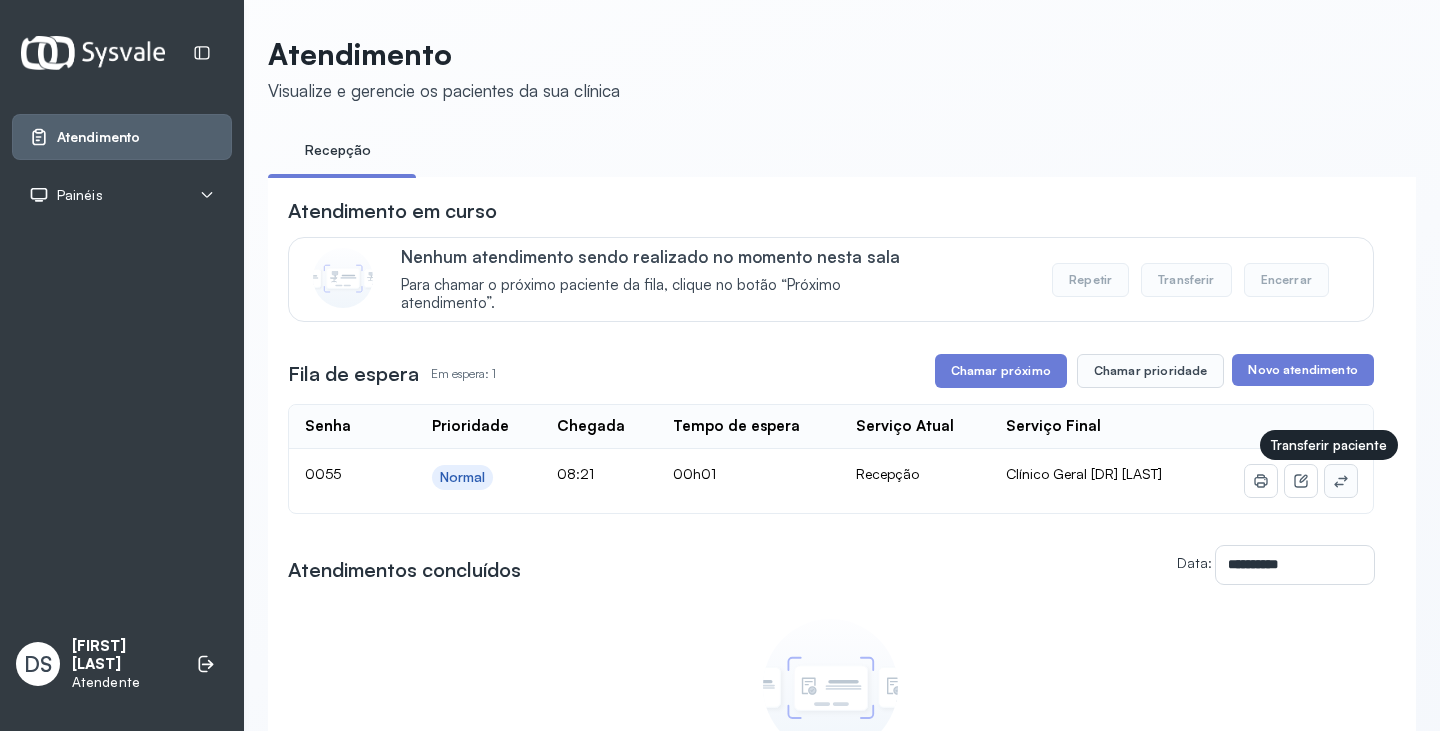 click 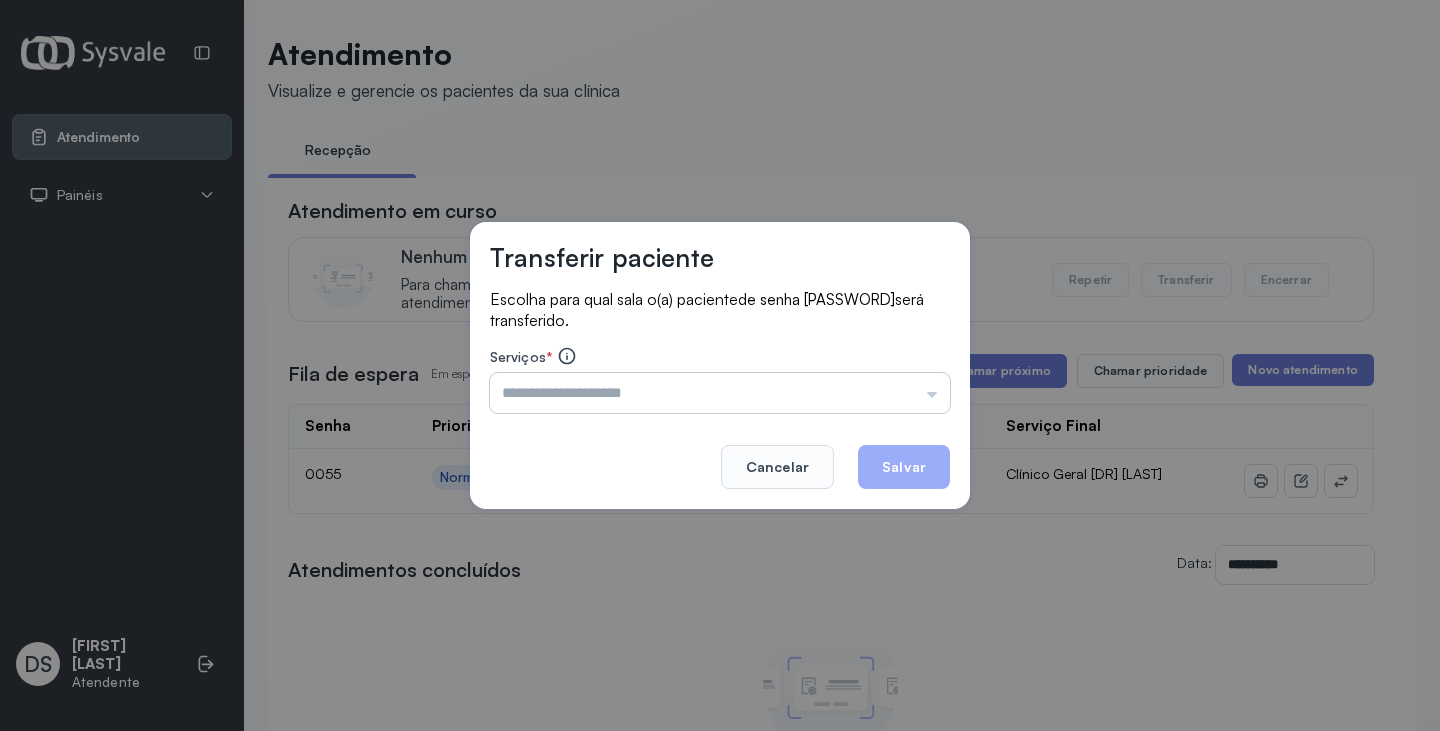 click at bounding box center [720, 393] 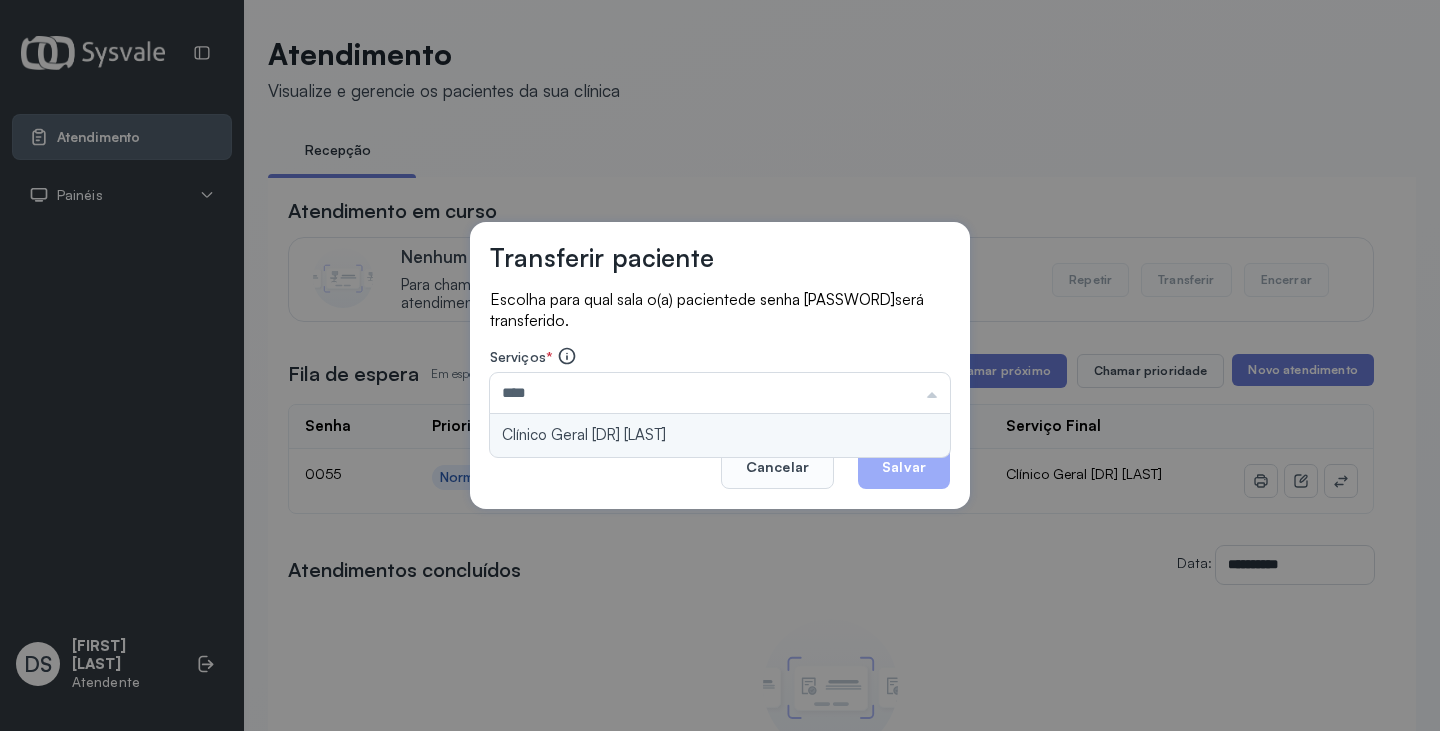 type on "**********" 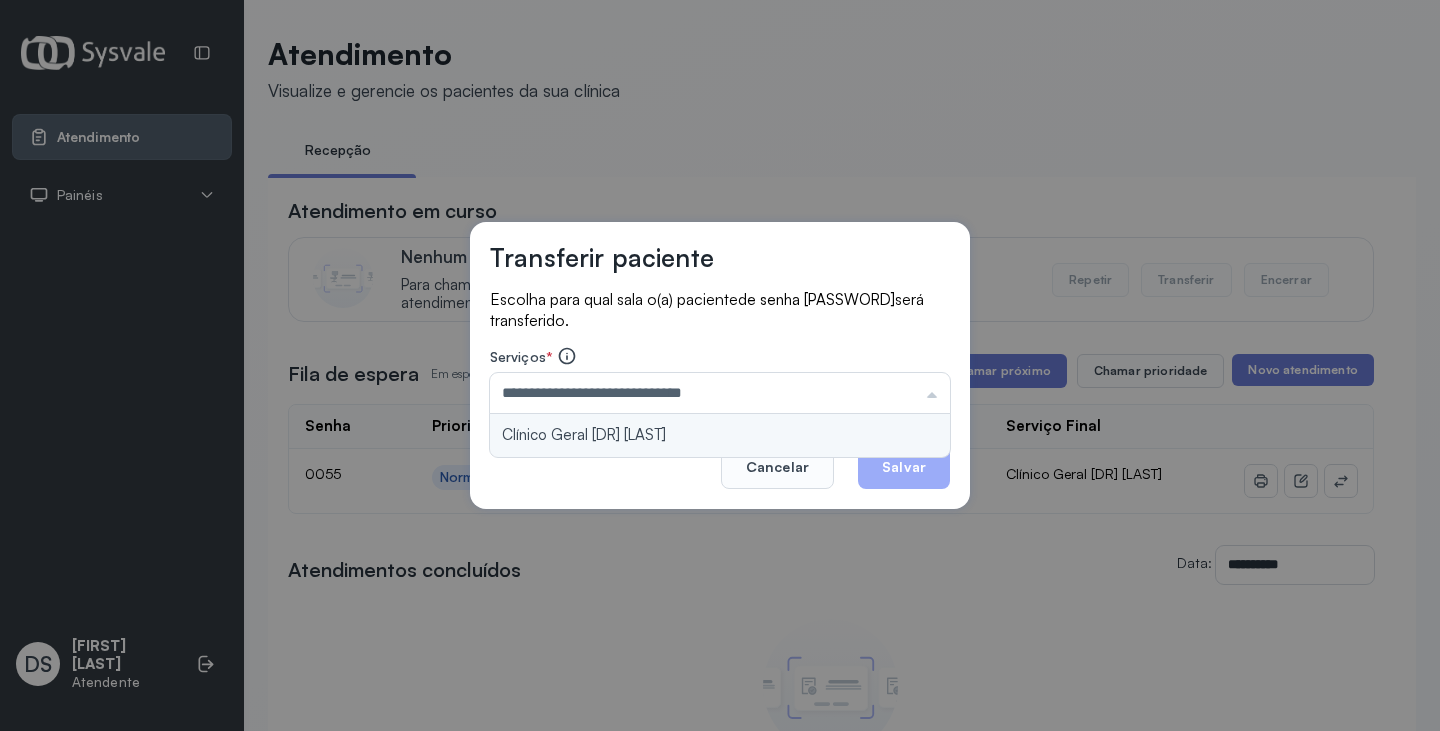 click on "**********" at bounding box center [720, 366] 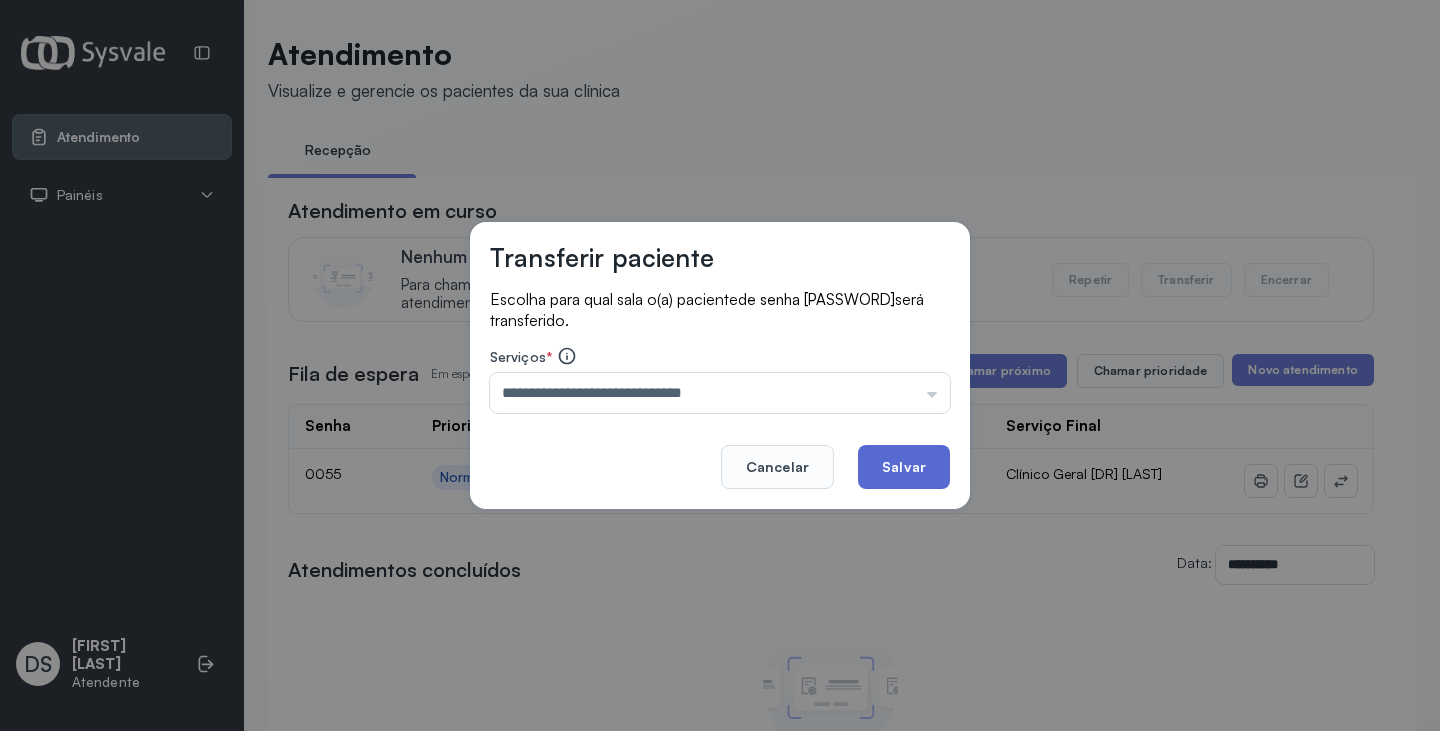 click on "Salvar" 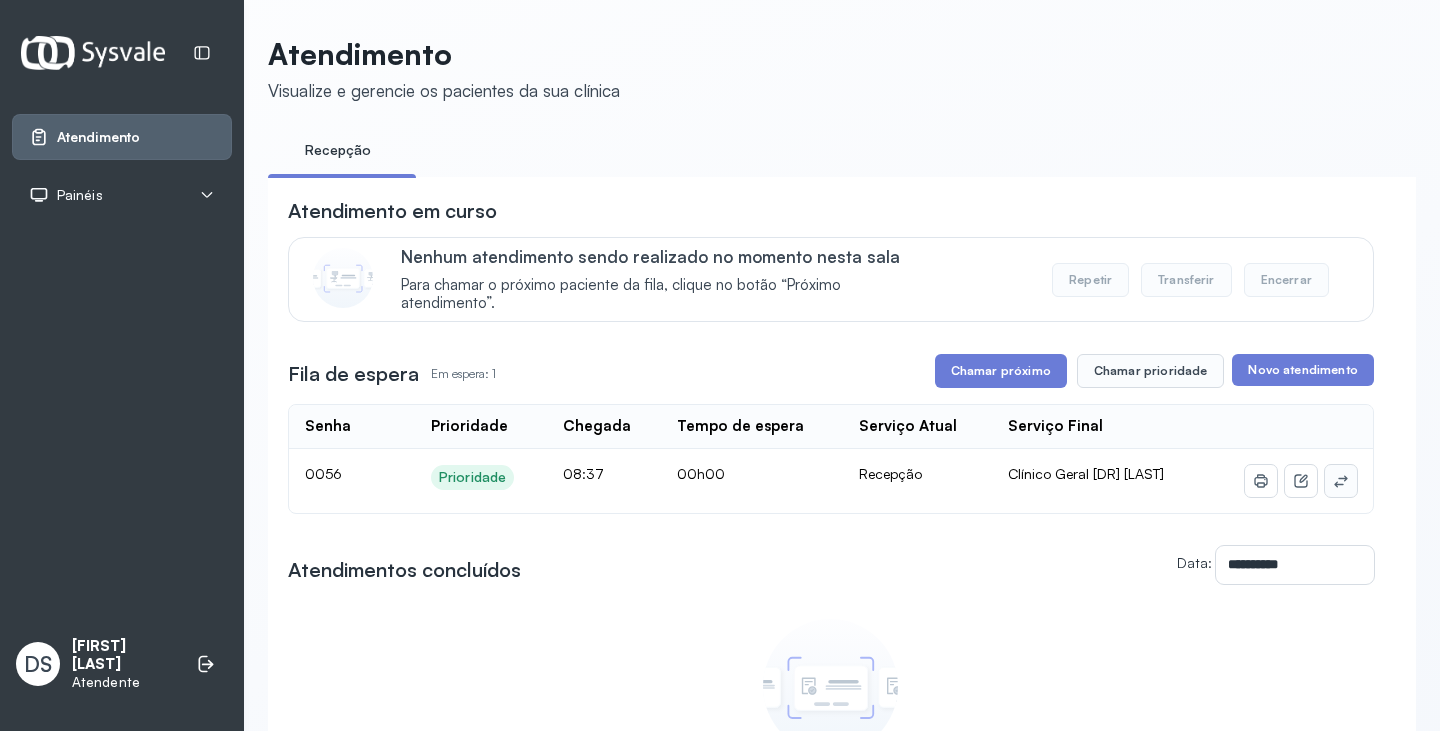 click 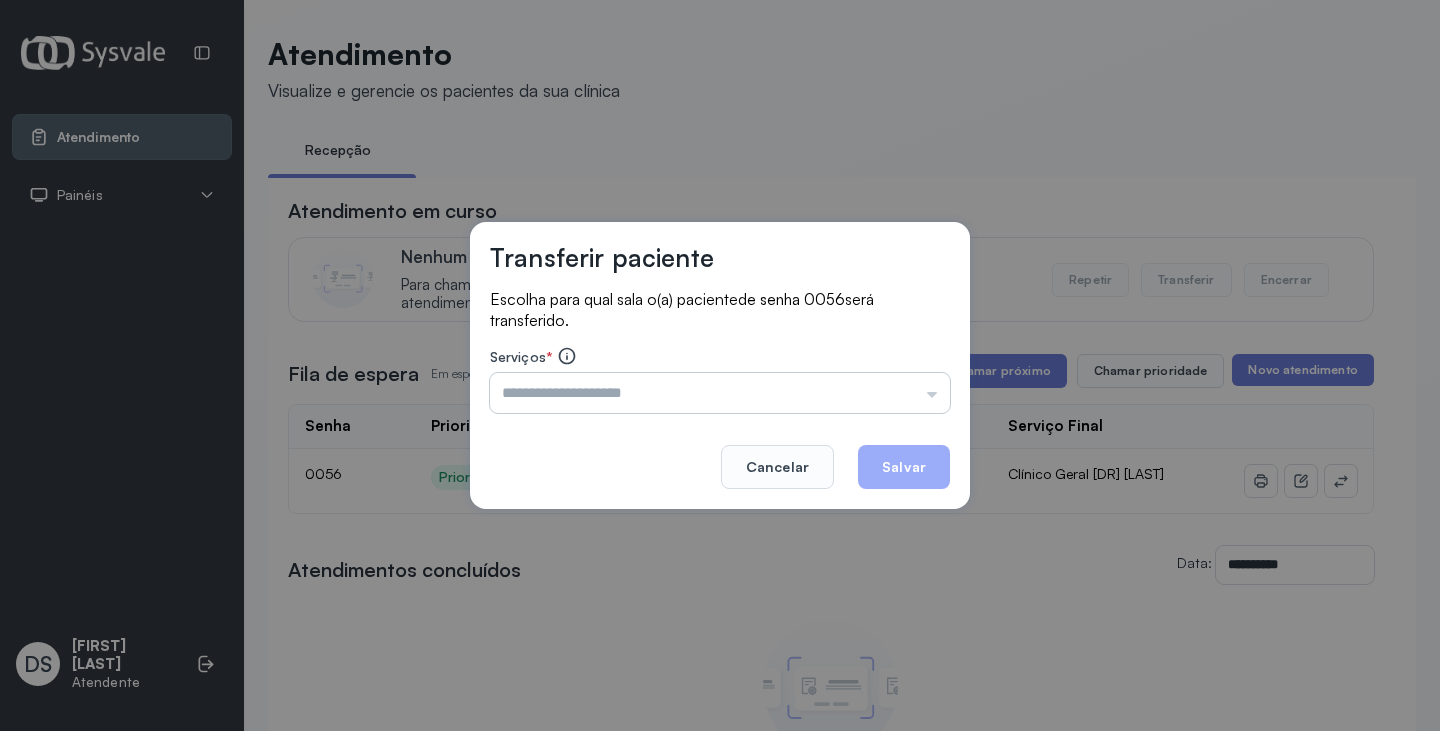 click at bounding box center [720, 393] 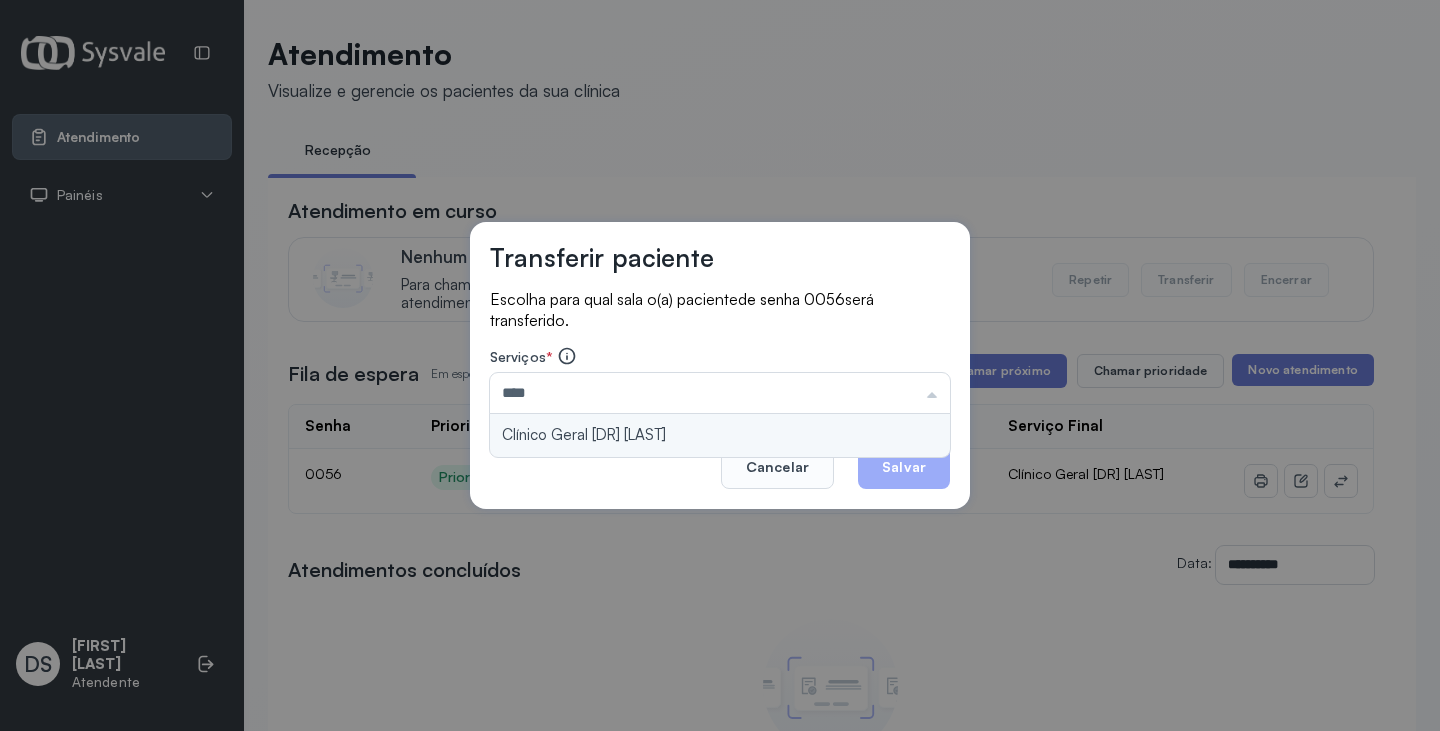 type on "**********" 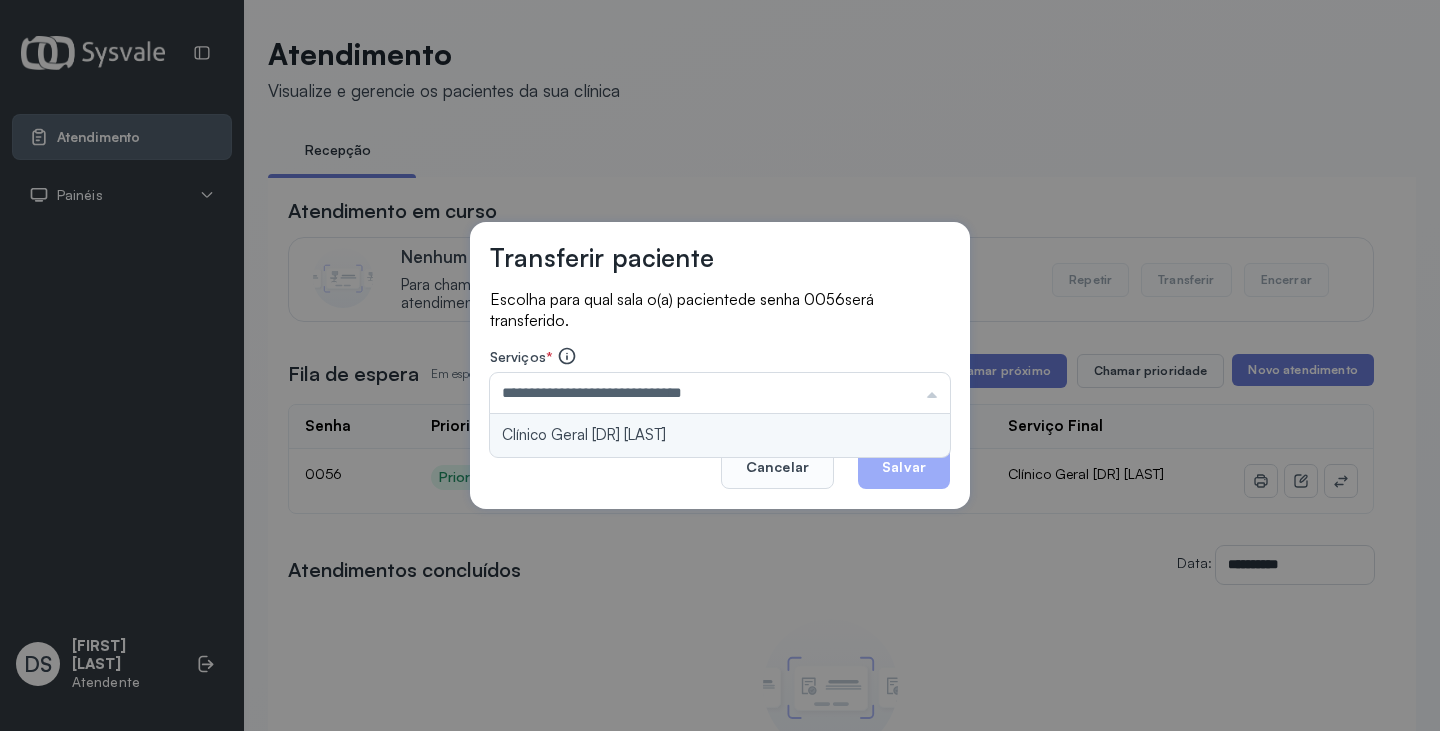 drag, startPoint x: 812, startPoint y: 421, endPoint x: 872, endPoint y: 436, distance: 61.846584 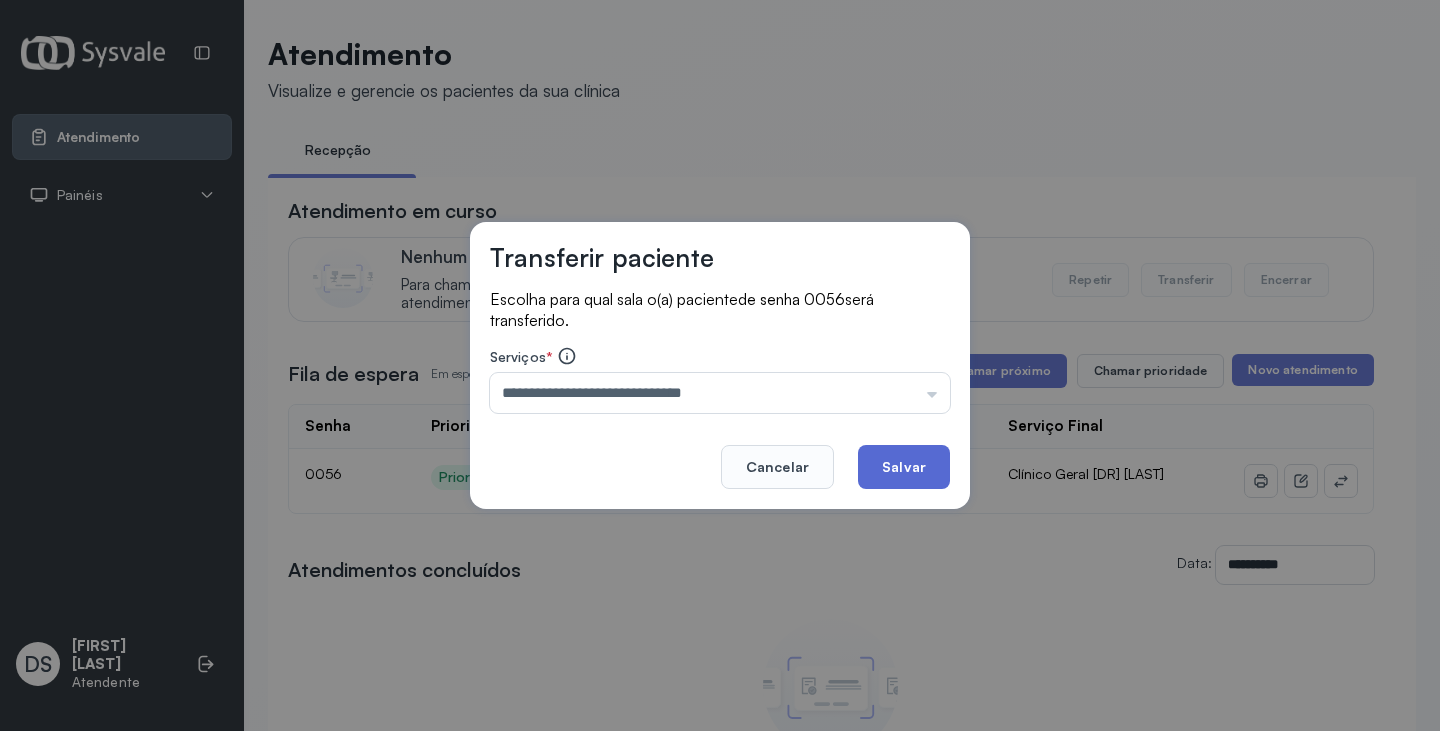 click on "Salvar" 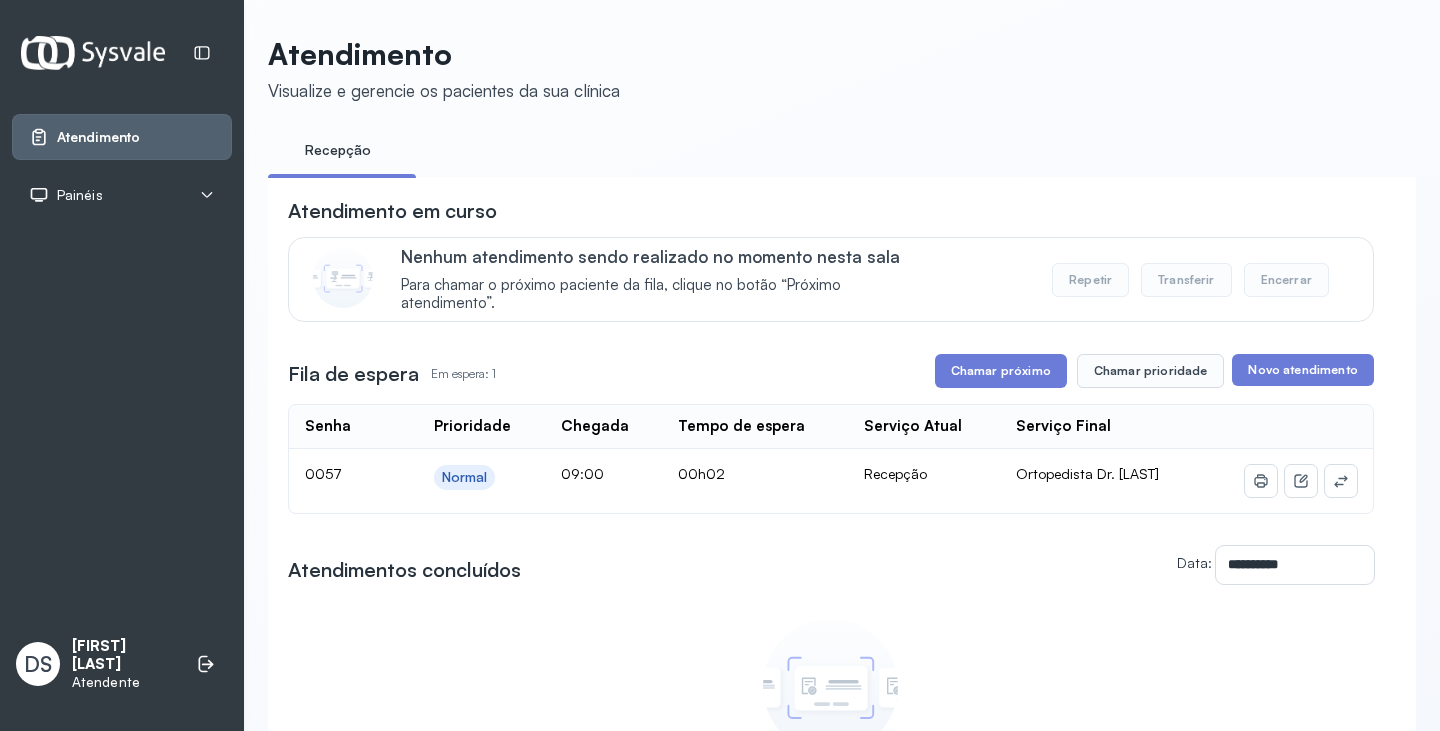 click on "Chamar próximo" at bounding box center [1001, 371] 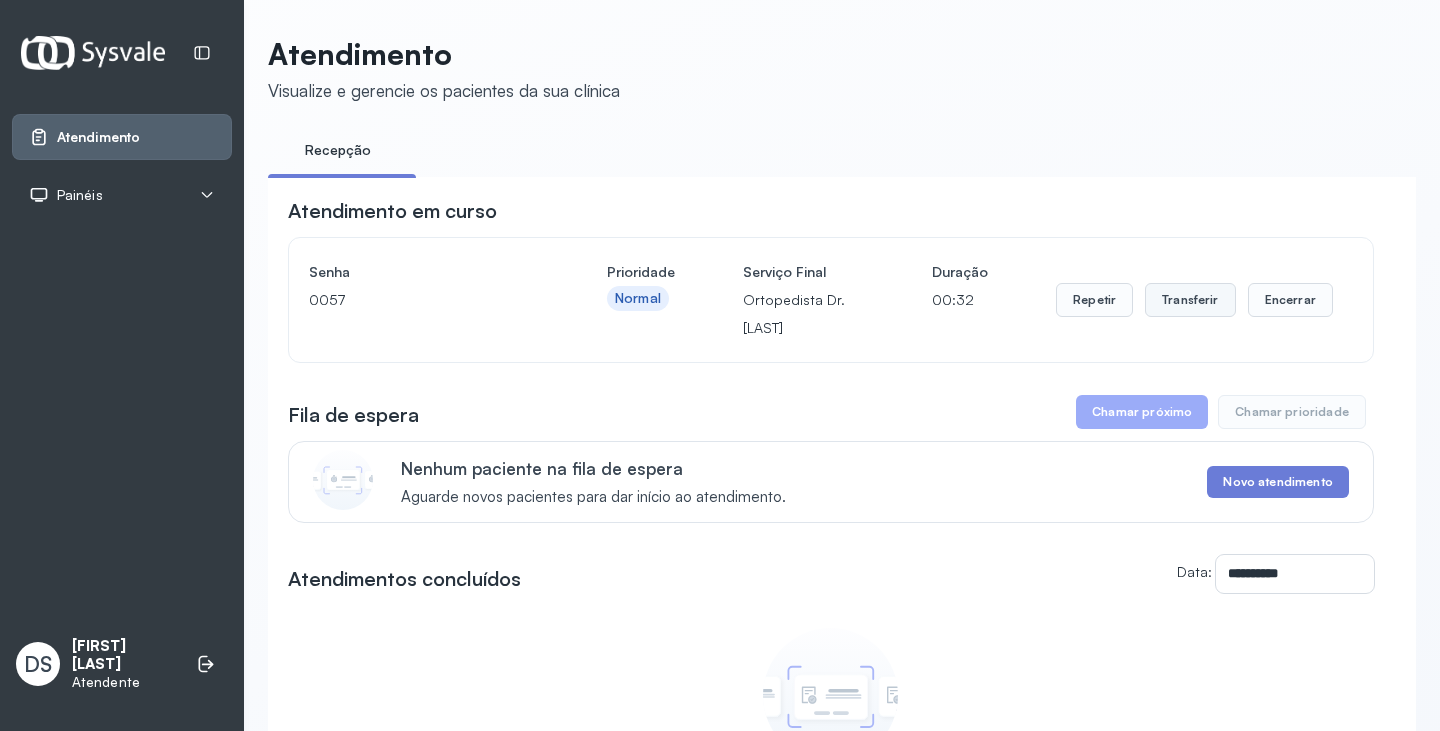click on "Transferir" at bounding box center (1190, 300) 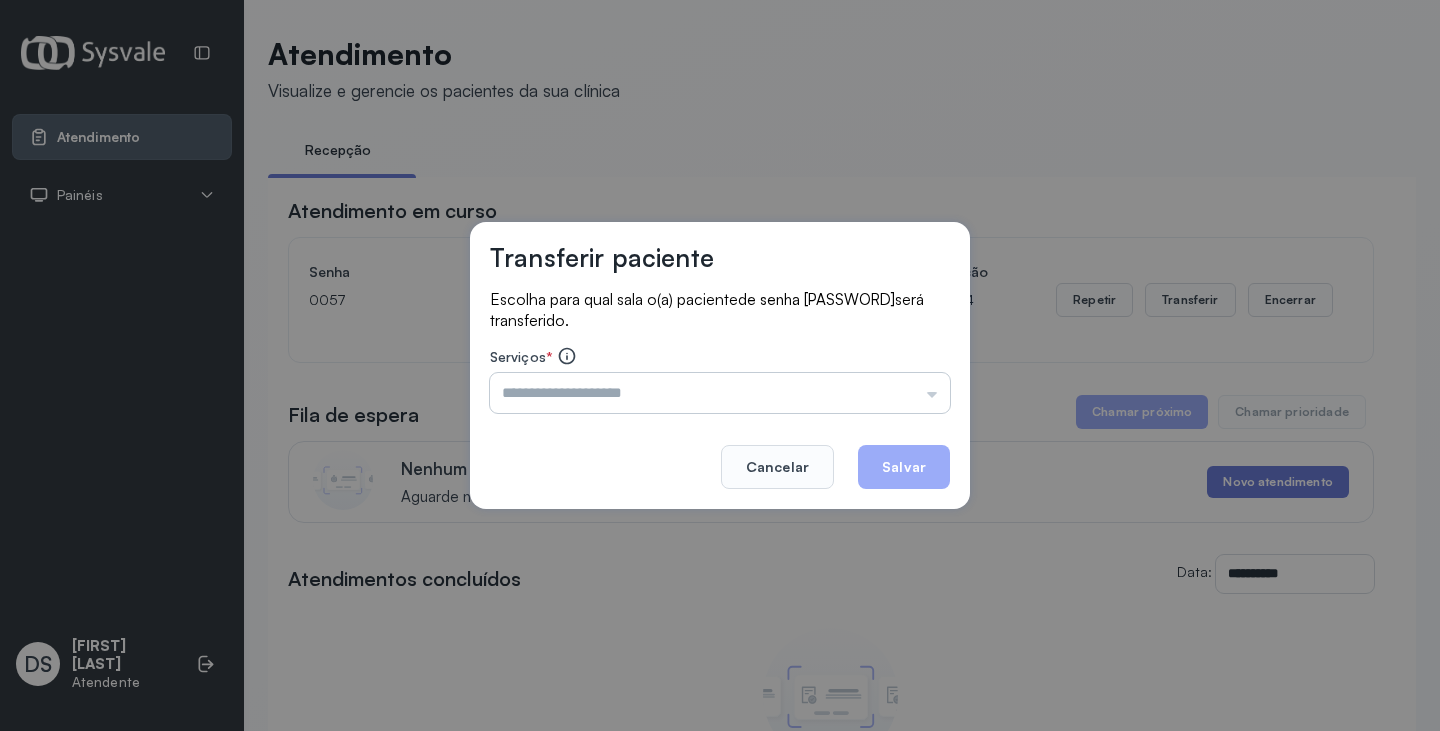 click at bounding box center [720, 393] 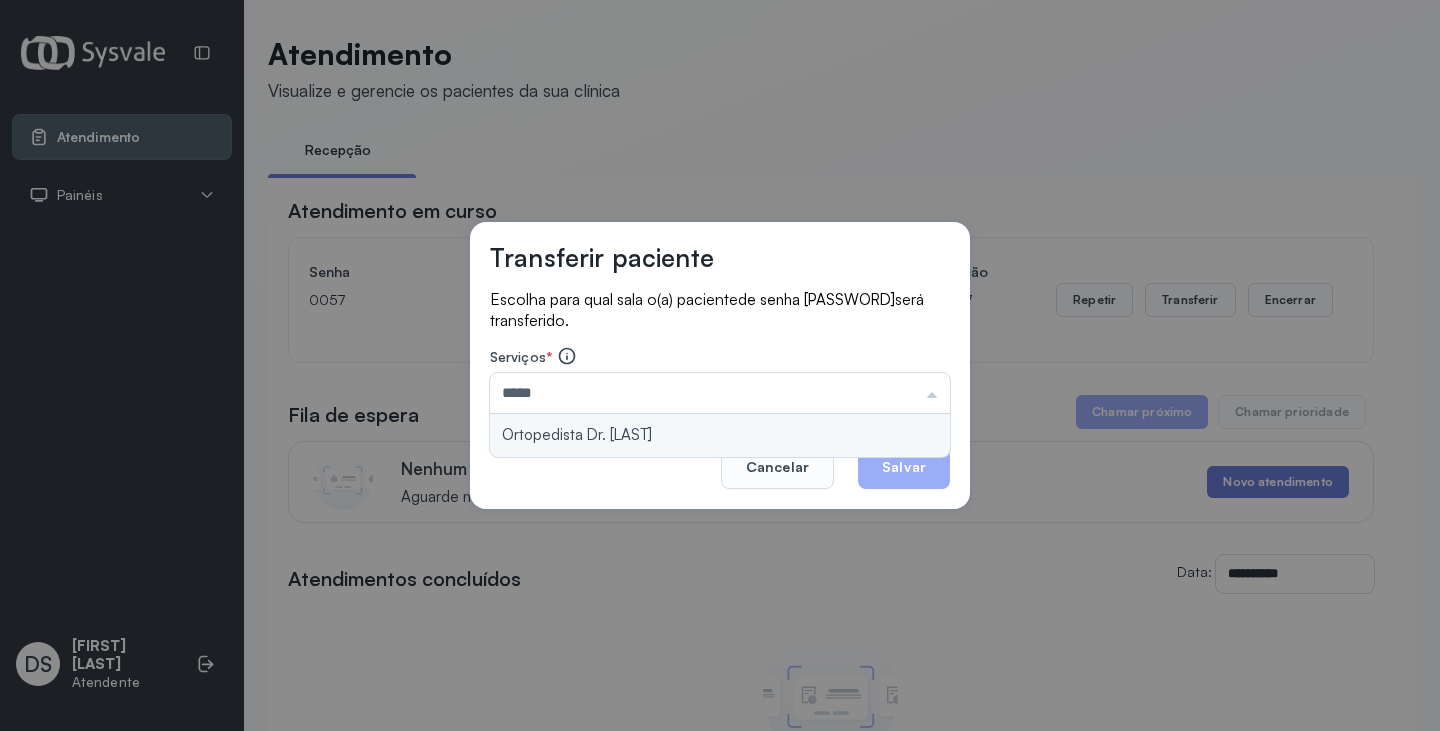 type on "**********" 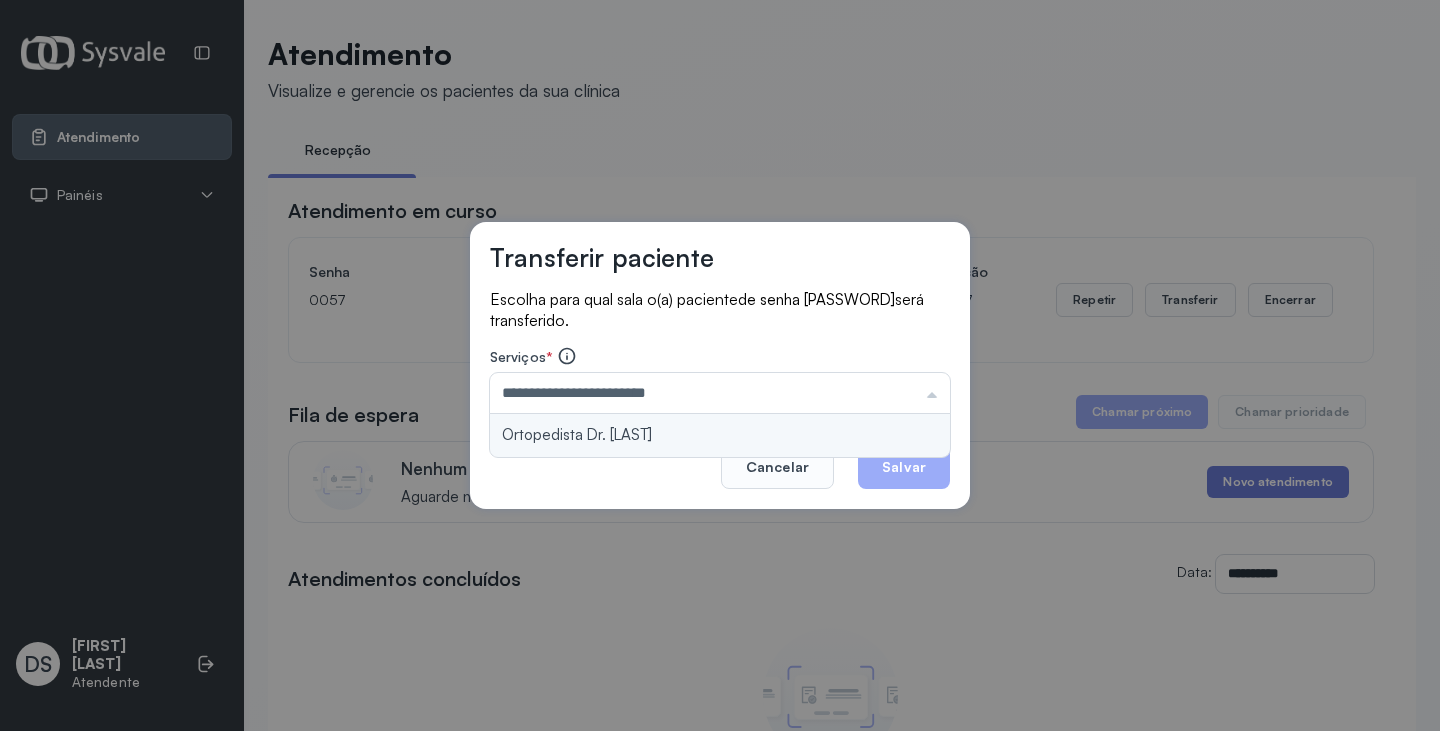 drag, startPoint x: 771, startPoint y: 417, endPoint x: 892, endPoint y: 454, distance: 126.53063 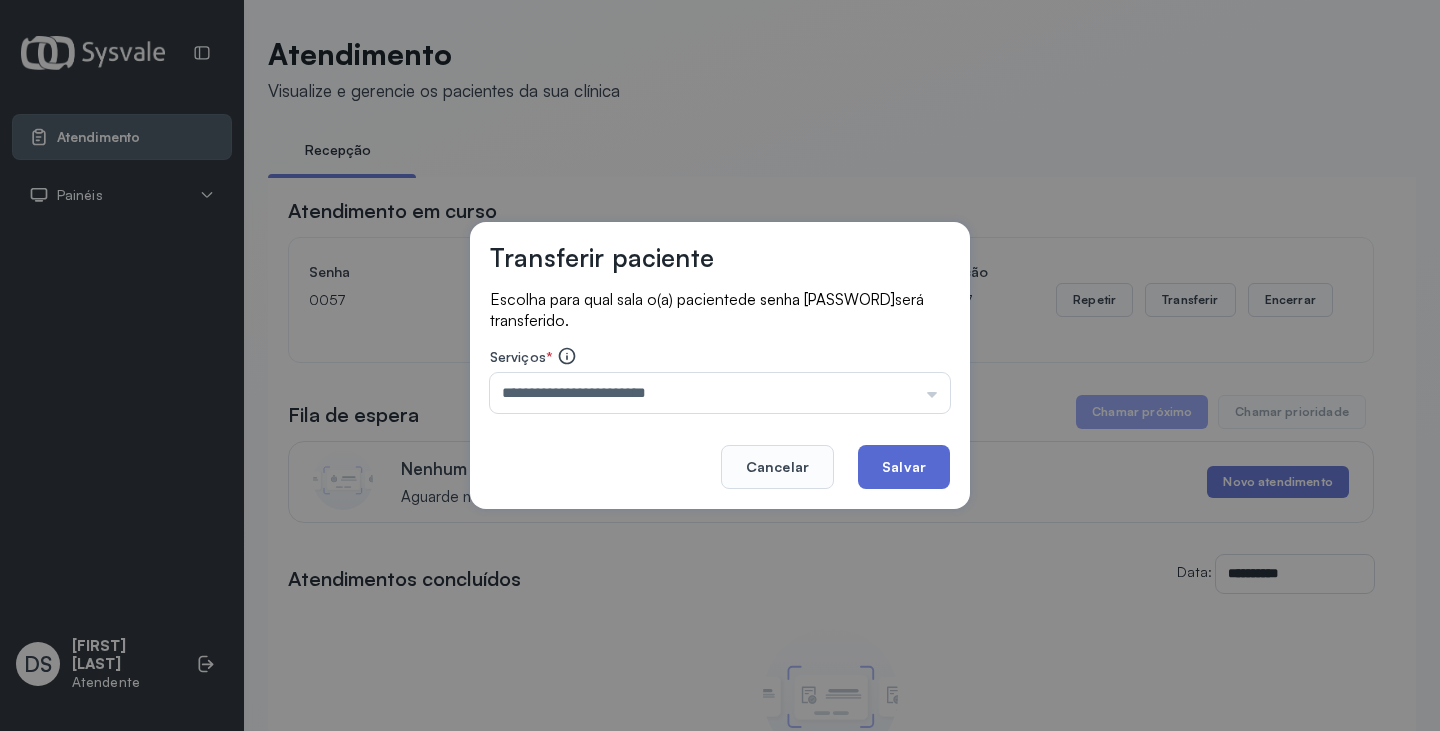 click on "Salvar" 